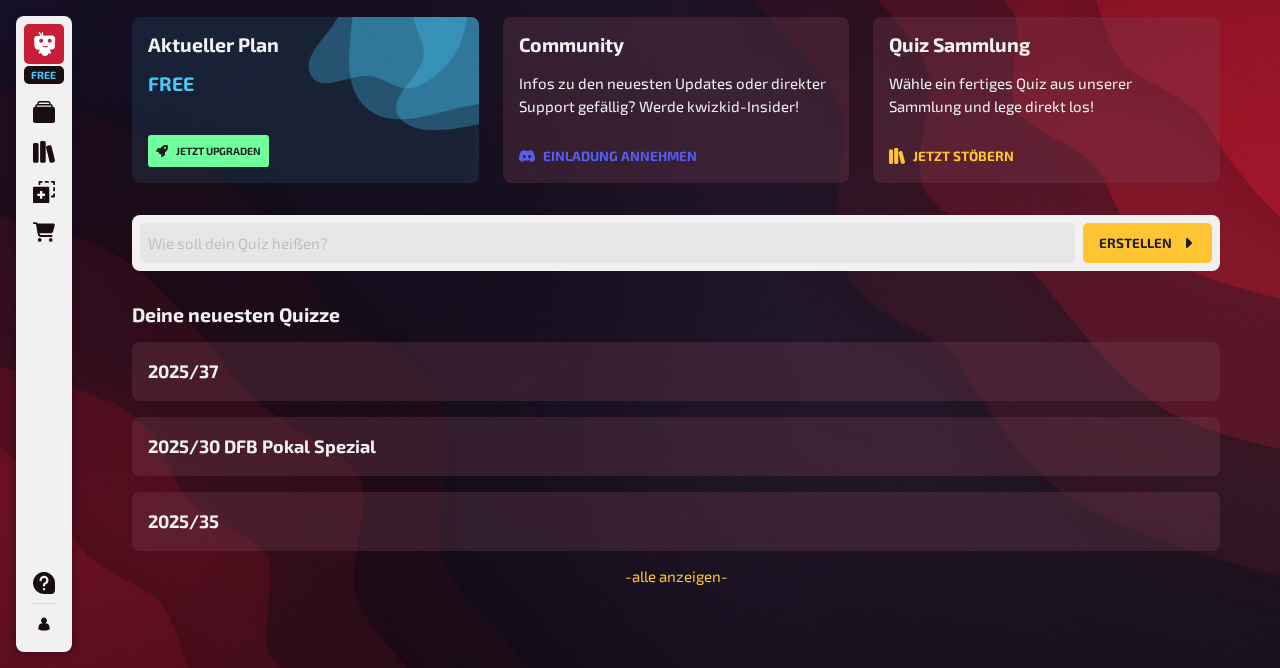 scroll, scrollTop: 240, scrollLeft: 0, axis: vertical 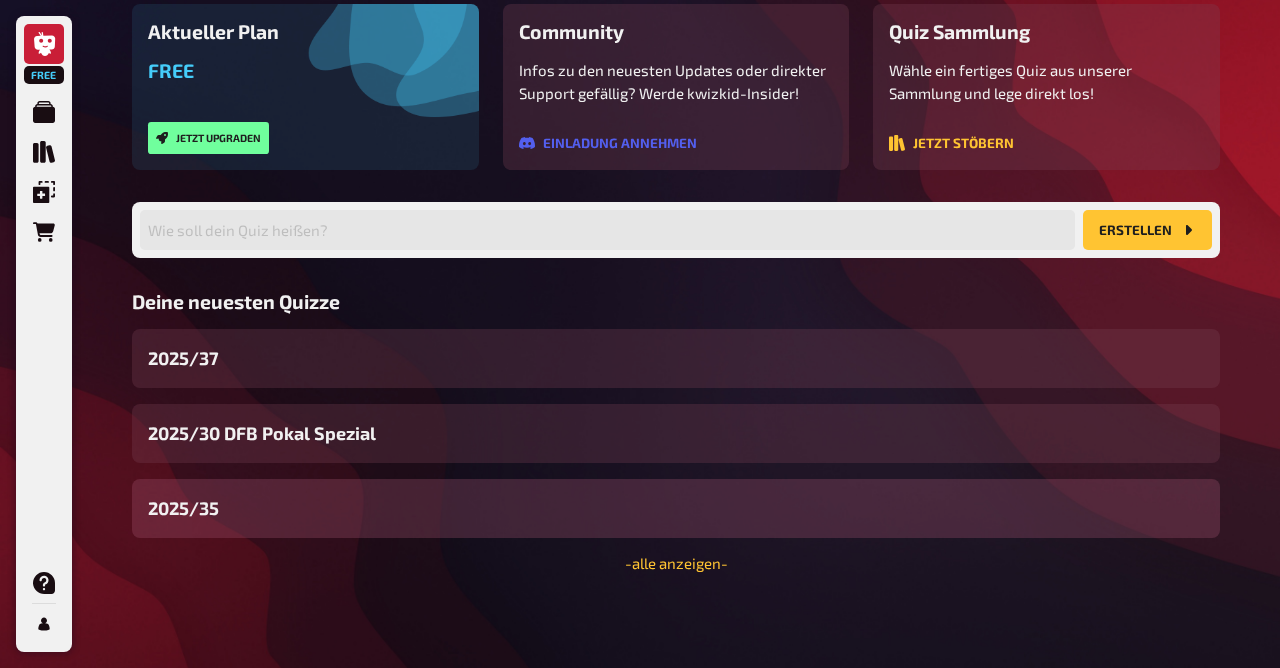 click on "2025/35" at bounding box center (676, 508) 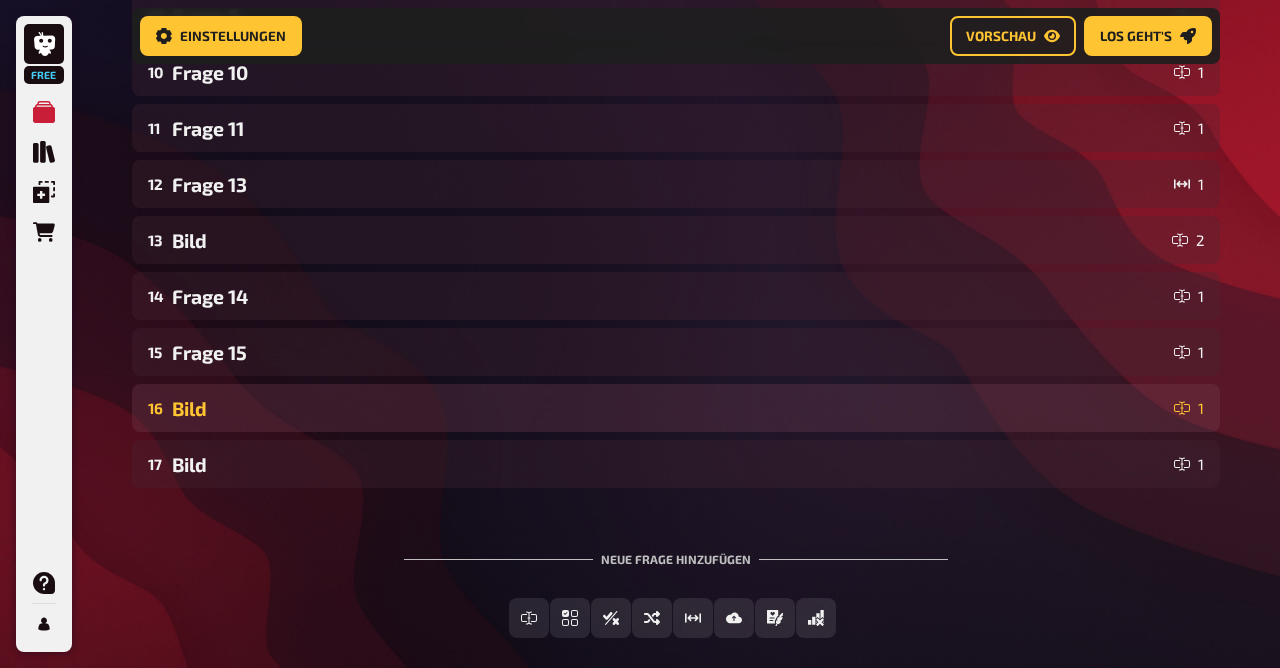 scroll, scrollTop: 864, scrollLeft: 0, axis: vertical 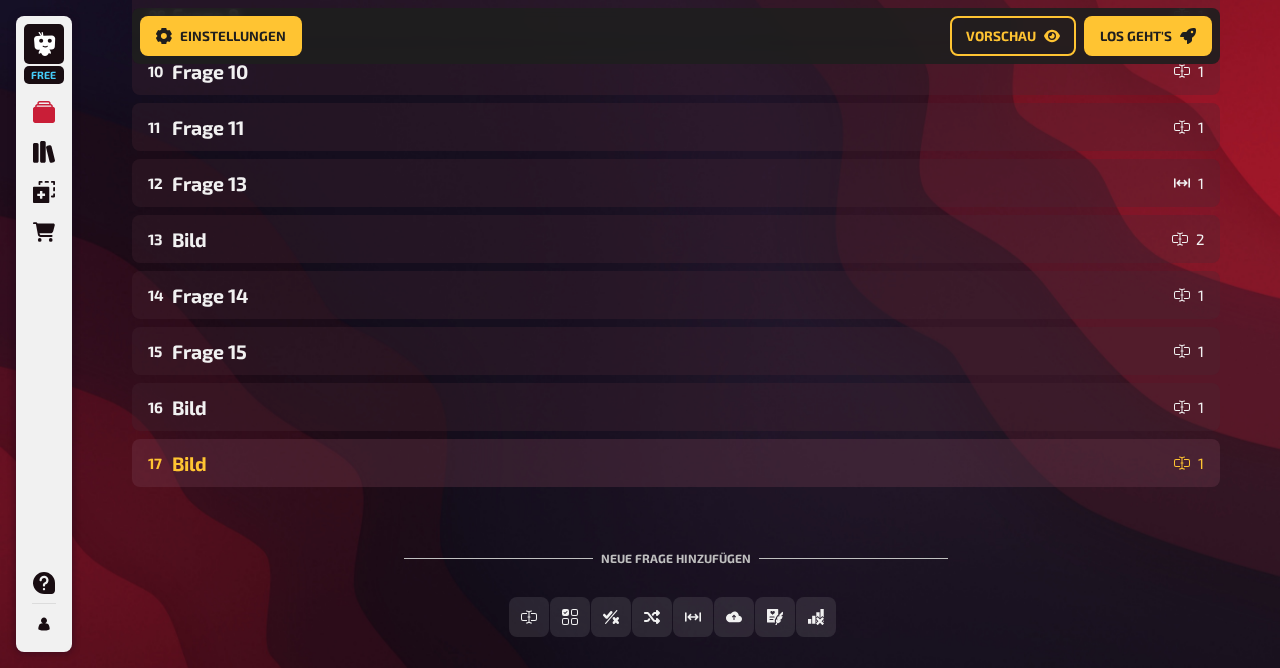 click on "17 Bild 1" at bounding box center [676, 463] 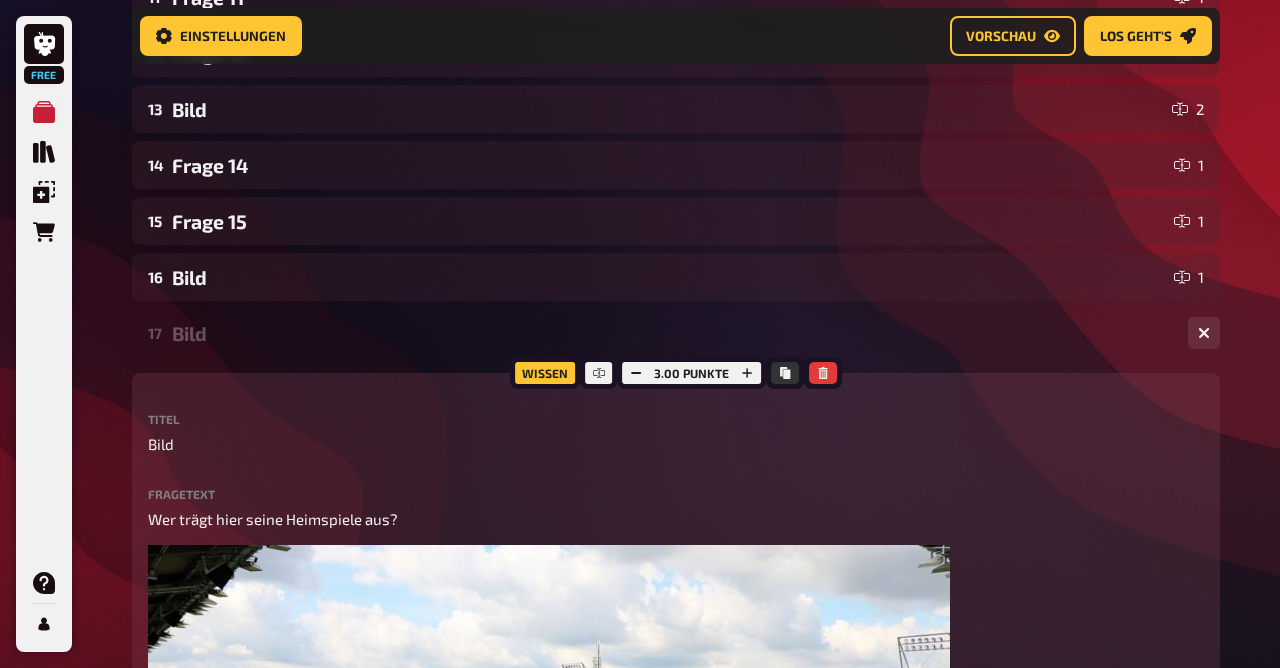 scroll, scrollTop: 987, scrollLeft: 0, axis: vertical 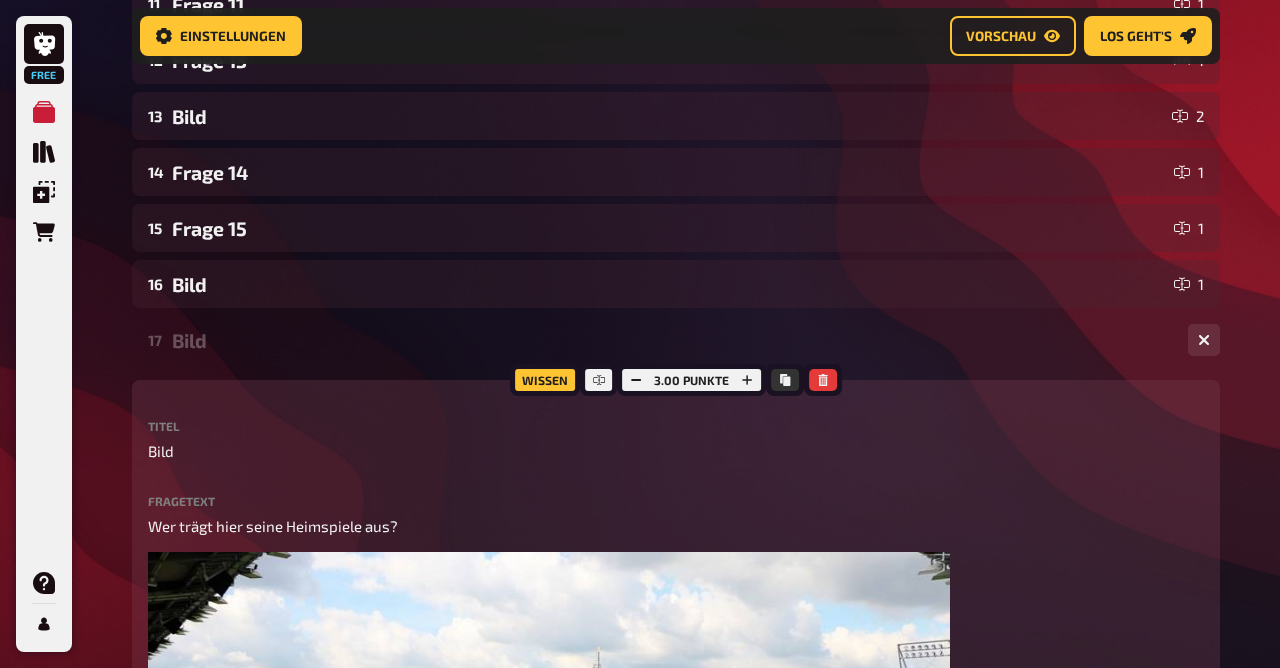 click on "17 Bild 1" at bounding box center [676, 340] 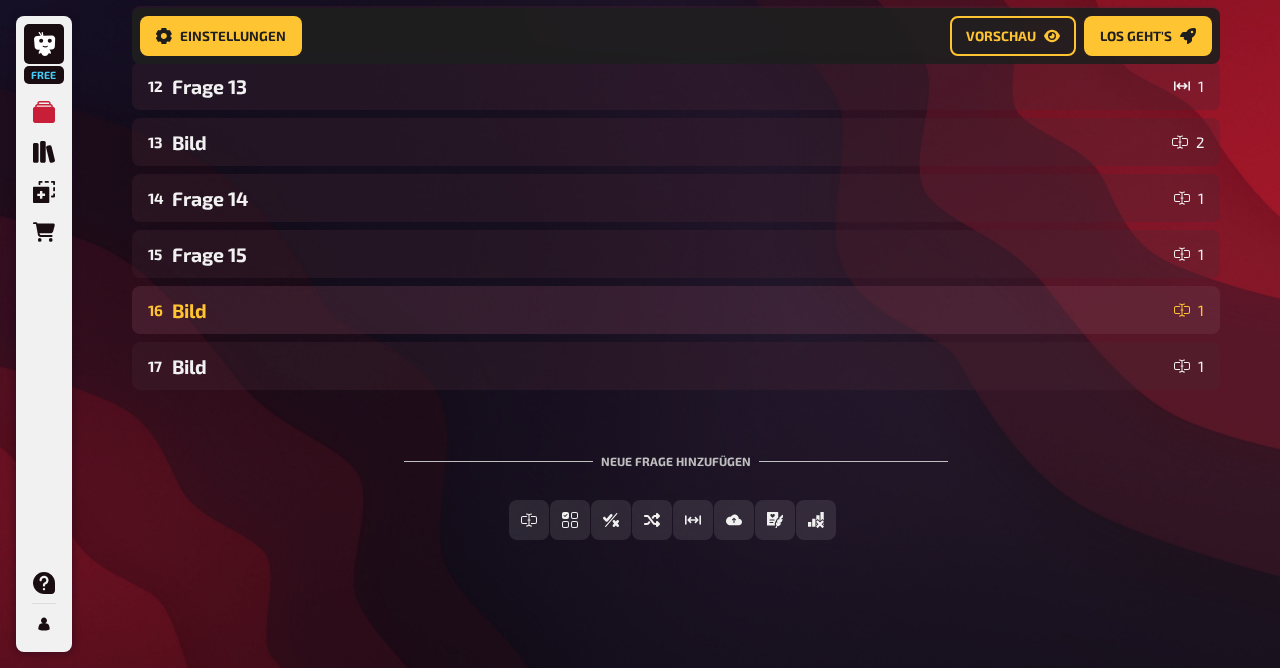 scroll, scrollTop: 963, scrollLeft: 0, axis: vertical 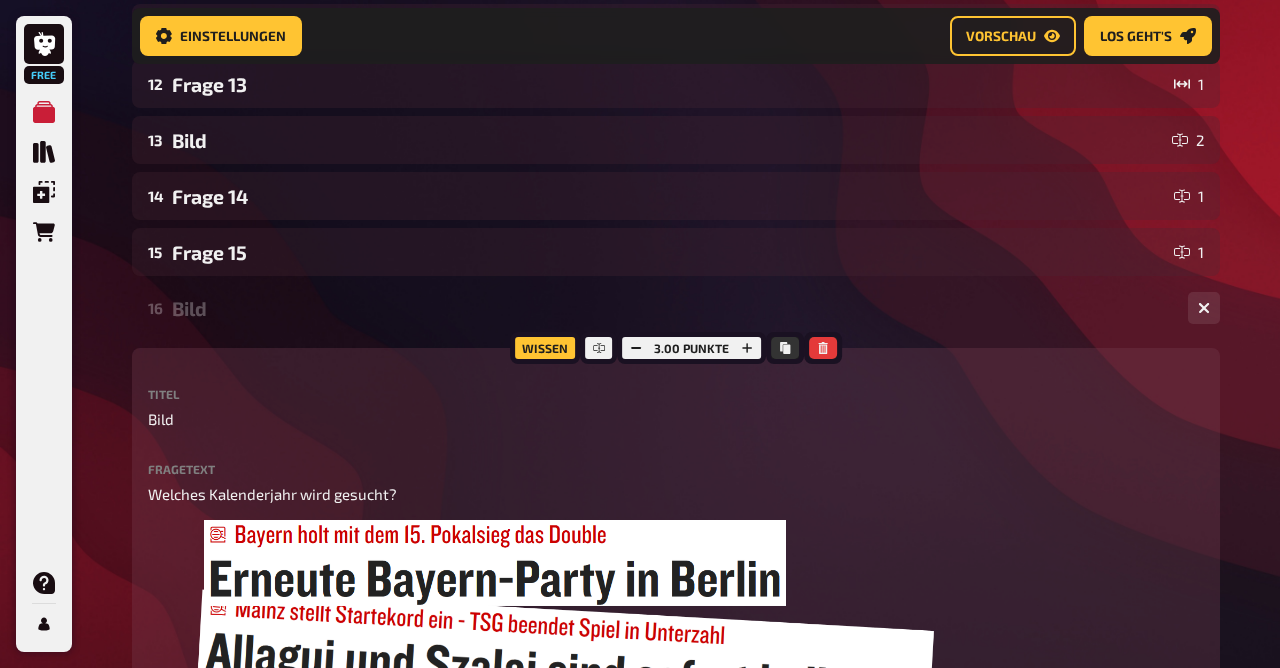 click on "Bild" at bounding box center (672, 308) 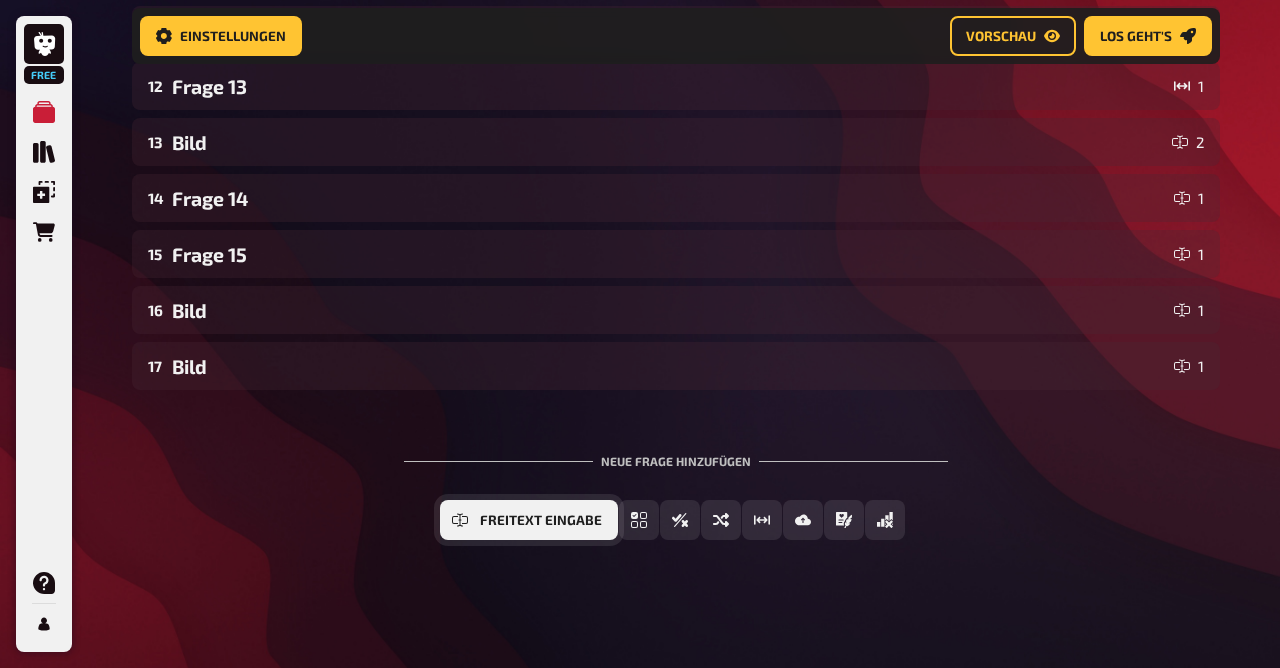 click on "Freitext Eingabe" at bounding box center (541, 521) 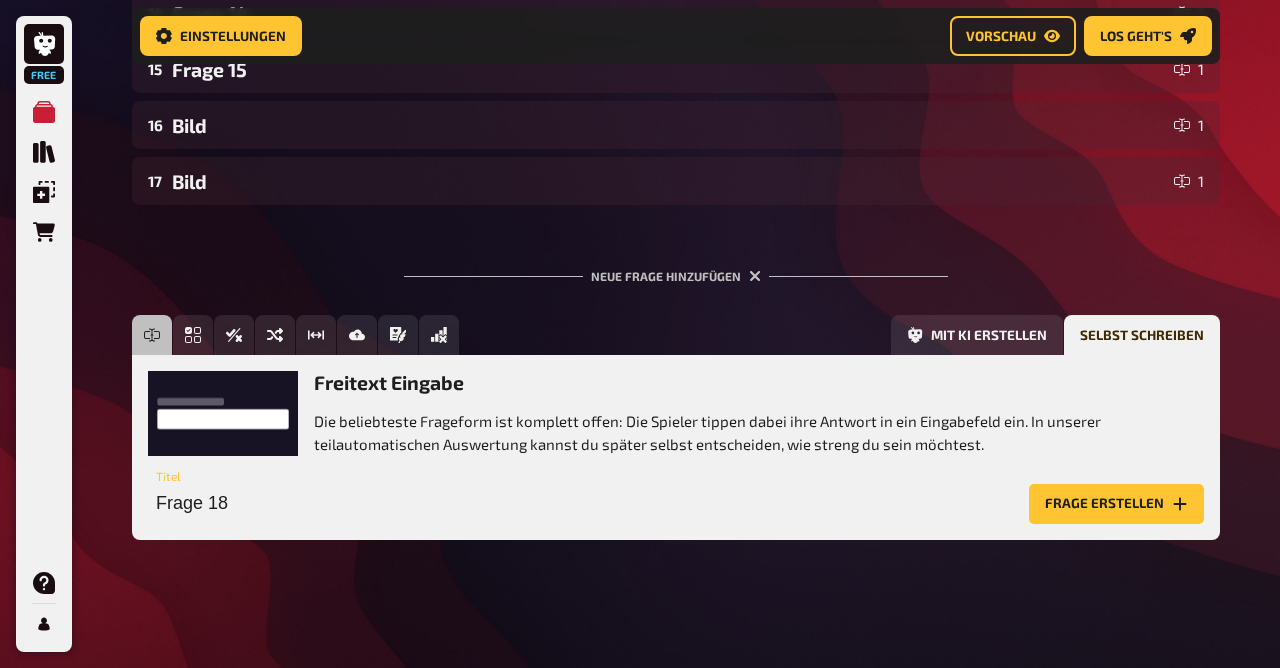 scroll, scrollTop: 1147, scrollLeft: 0, axis: vertical 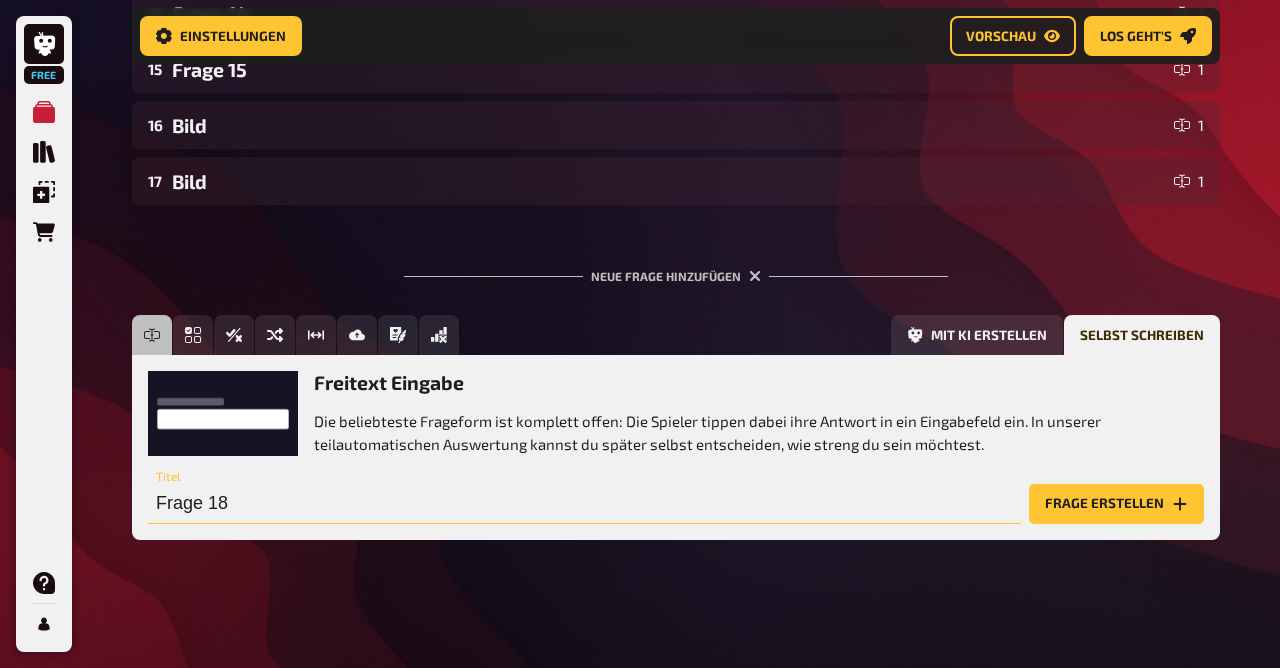drag, startPoint x: 305, startPoint y: 503, endPoint x: 317, endPoint y: 527, distance: 26.832815 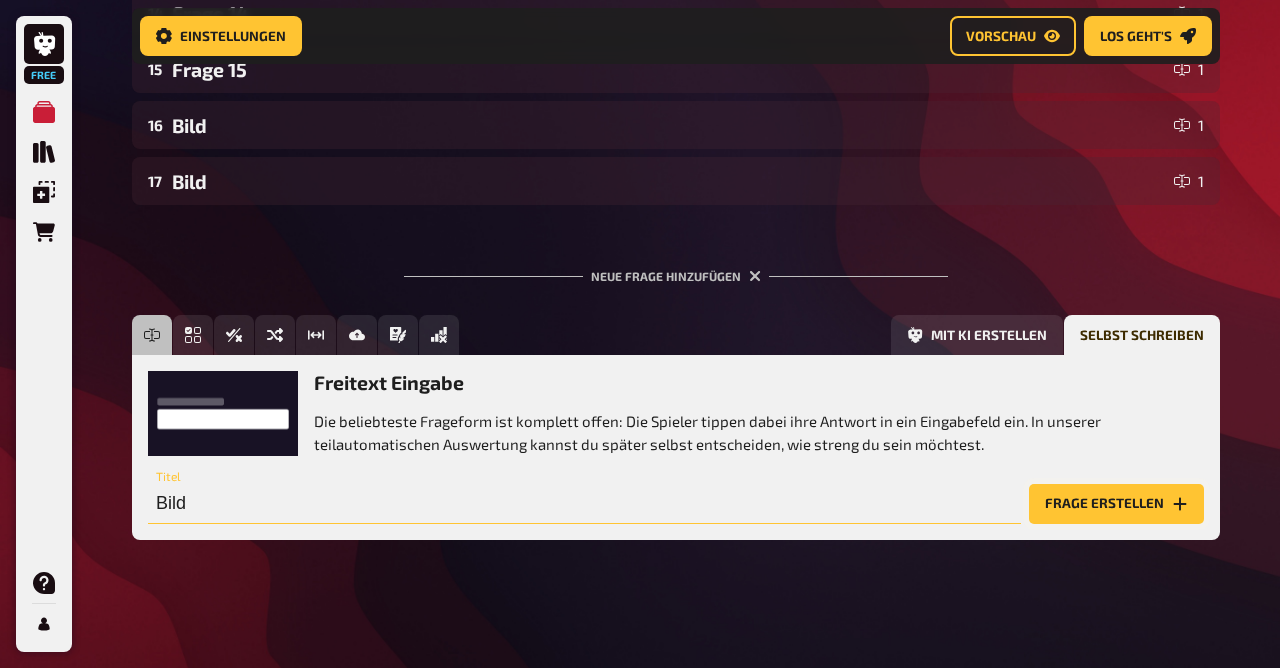 type on "Bild" 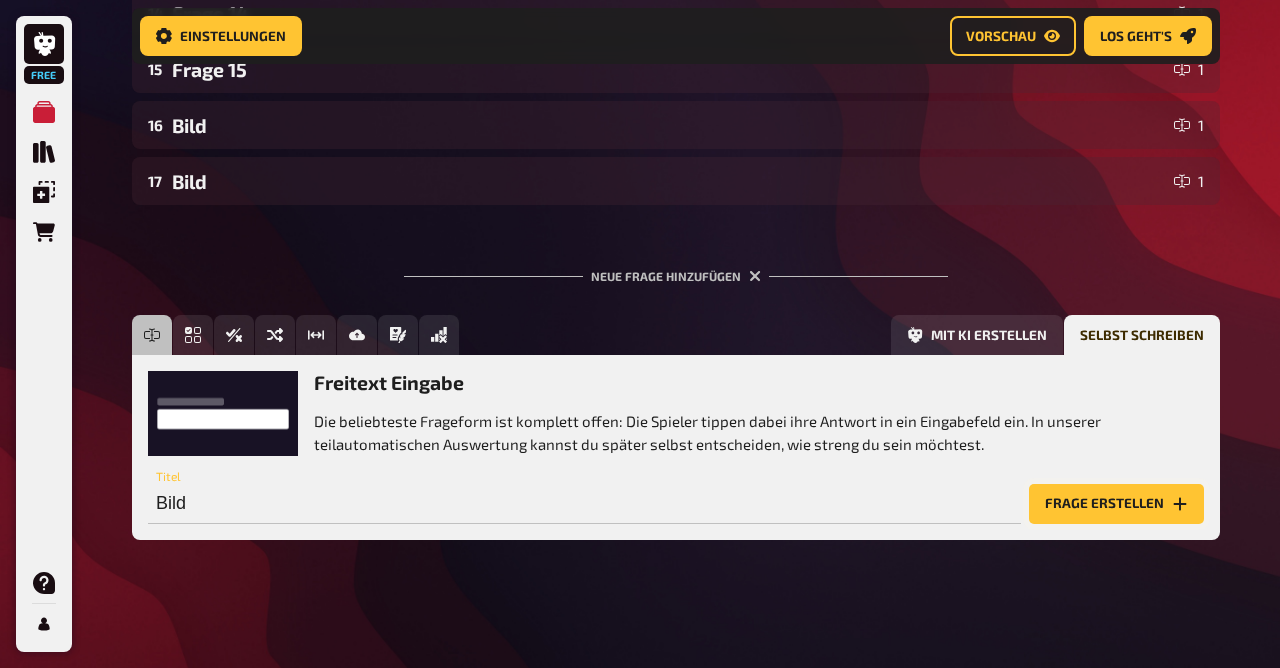 click on "Frage erstellen" at bounding box center [1116, 504] 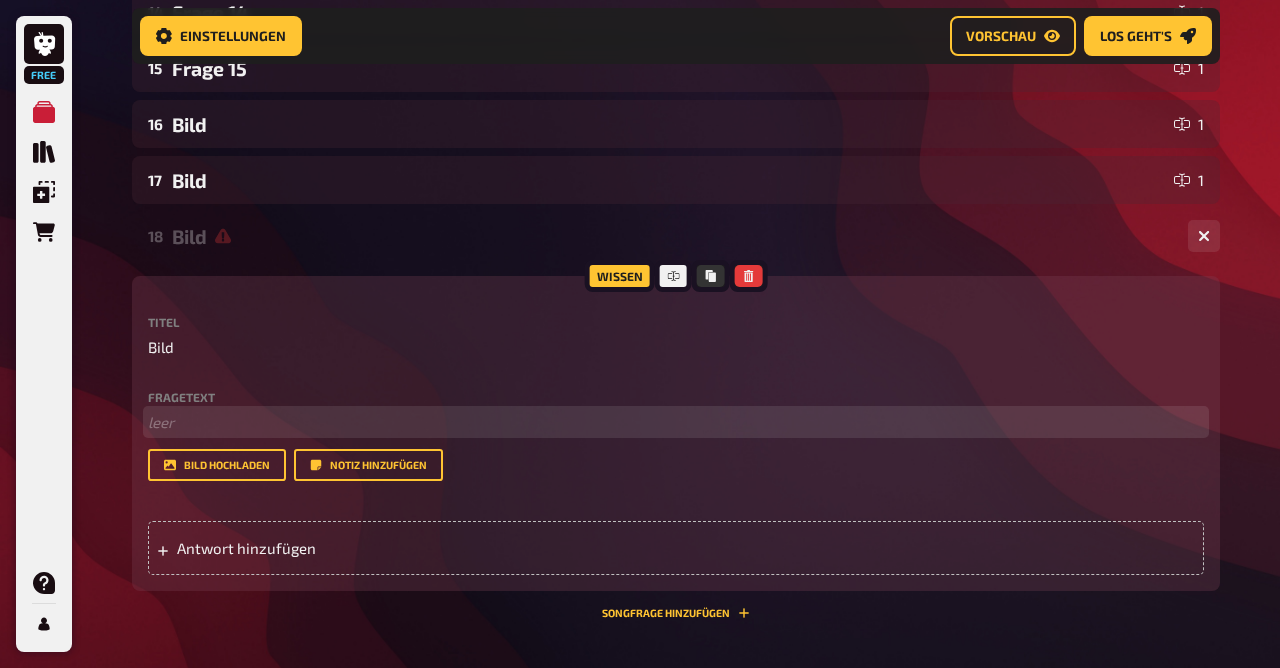 click on "﻿ leer" at bounding box center [676, 422] 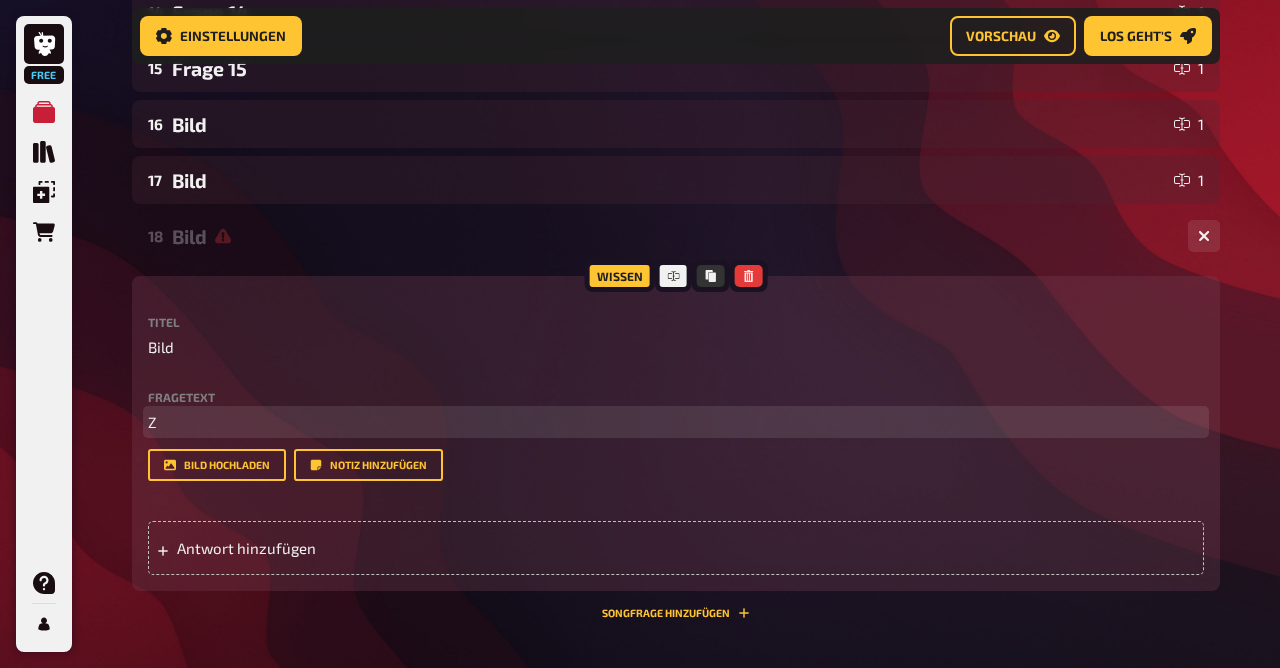 type 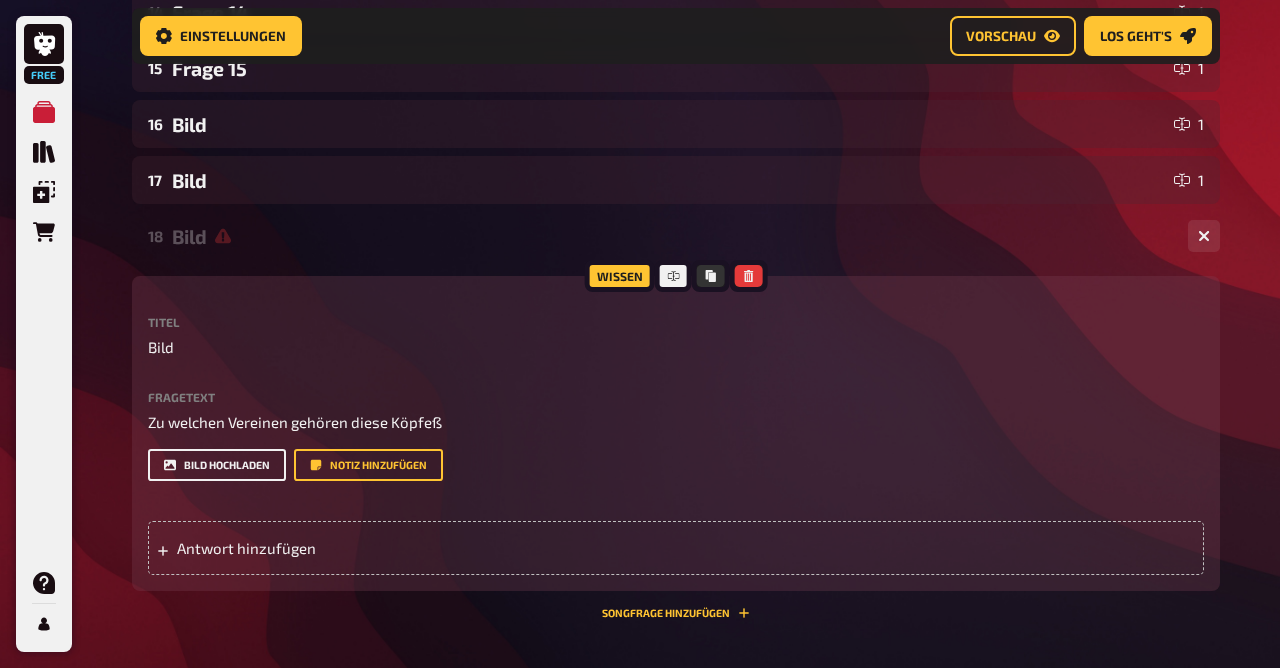 click on "Bild hochladen" at bounding box center (217, 465) 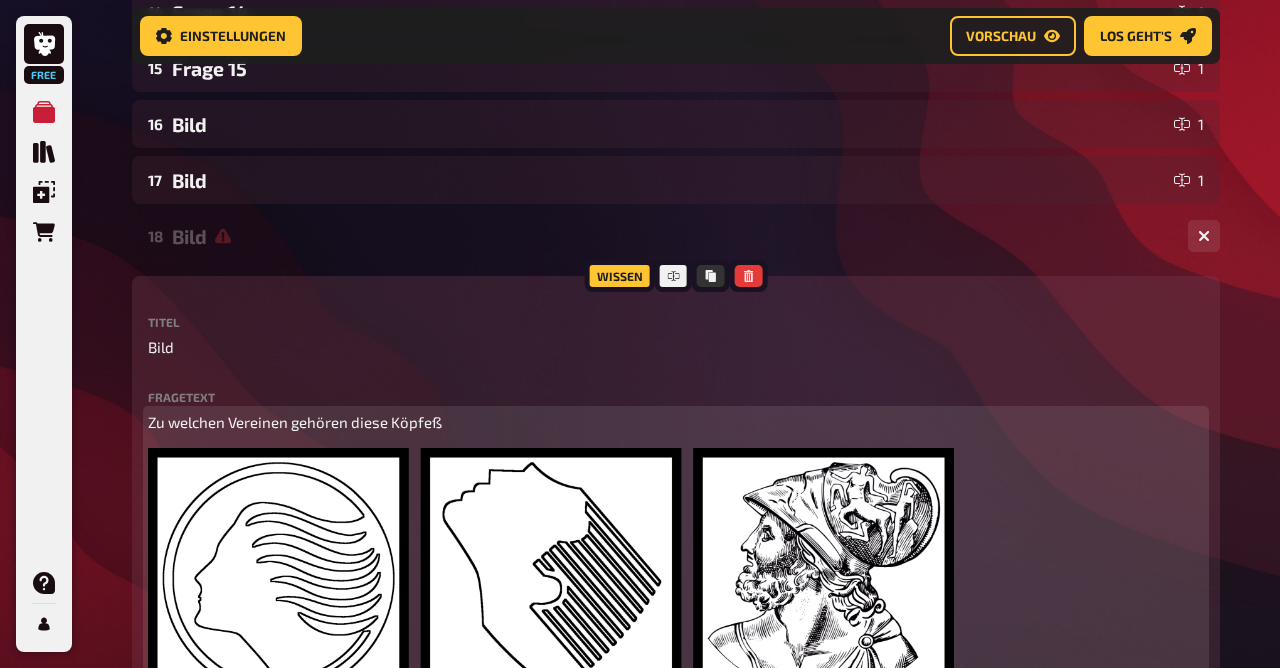 click on "Zu welchen Vereinen gehören diese Köpfeß" at bounding box center (676, 422) 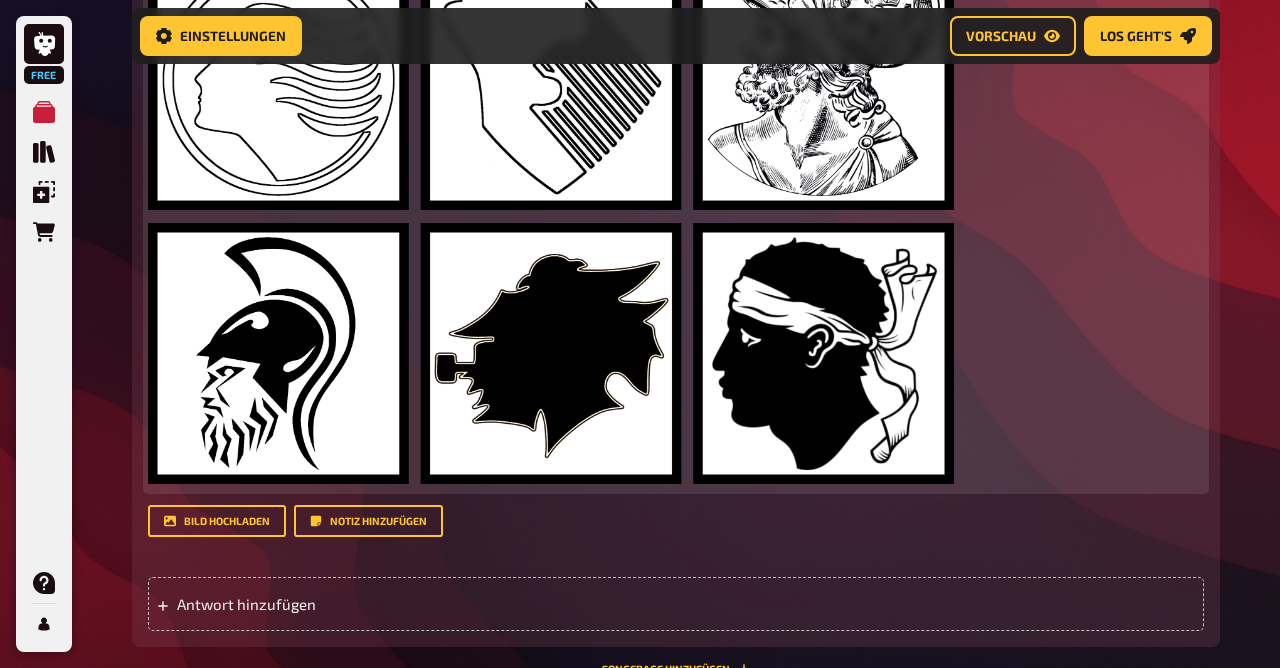 scroll, scrollTop: 1741, scrollLeft: 0, axis: vertical 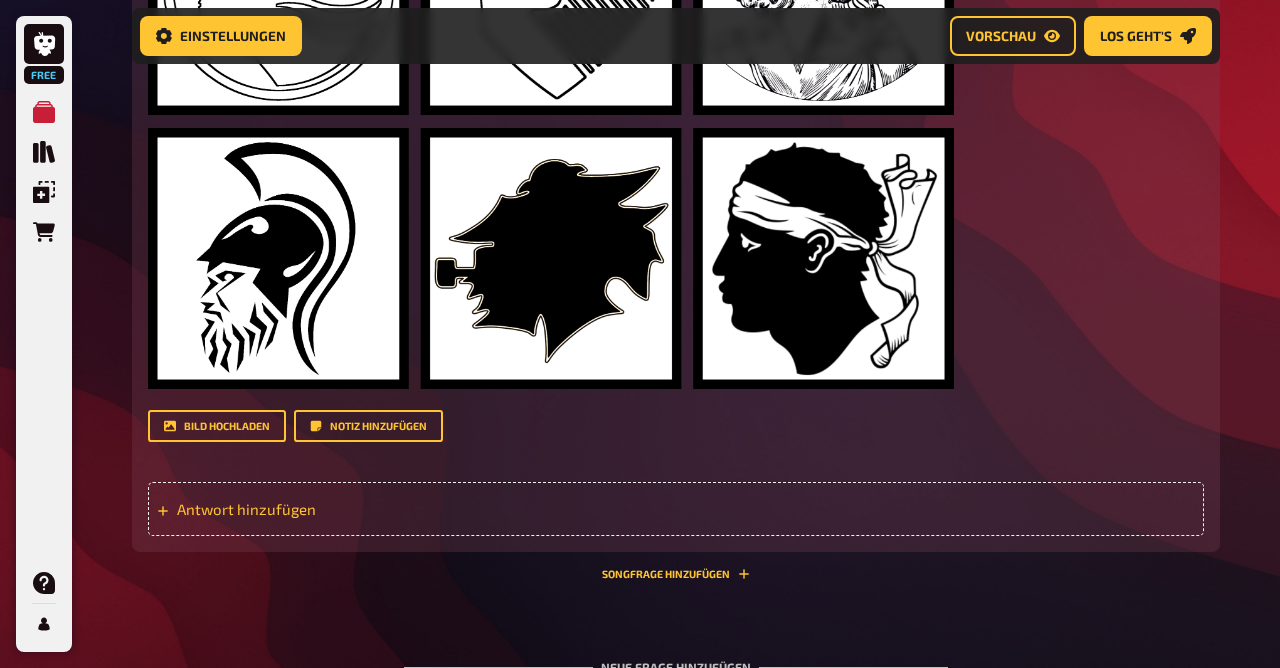 click on "Antwort hinzufügen" at bounding box center (332, 509) 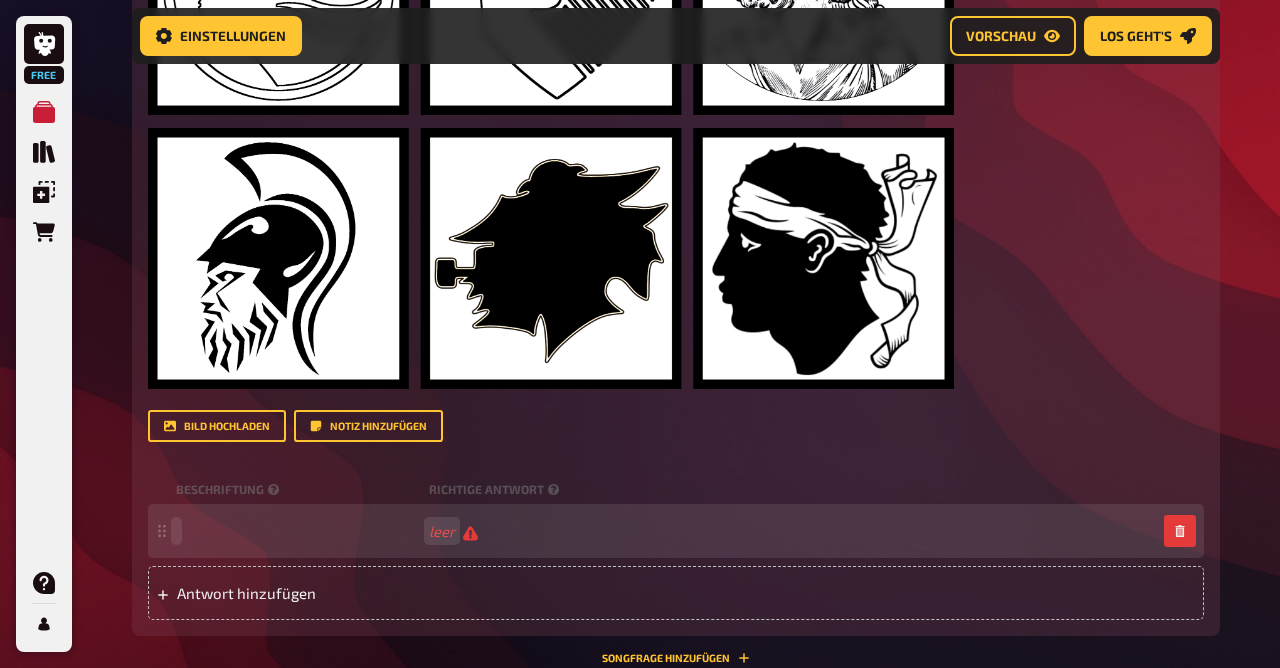 type 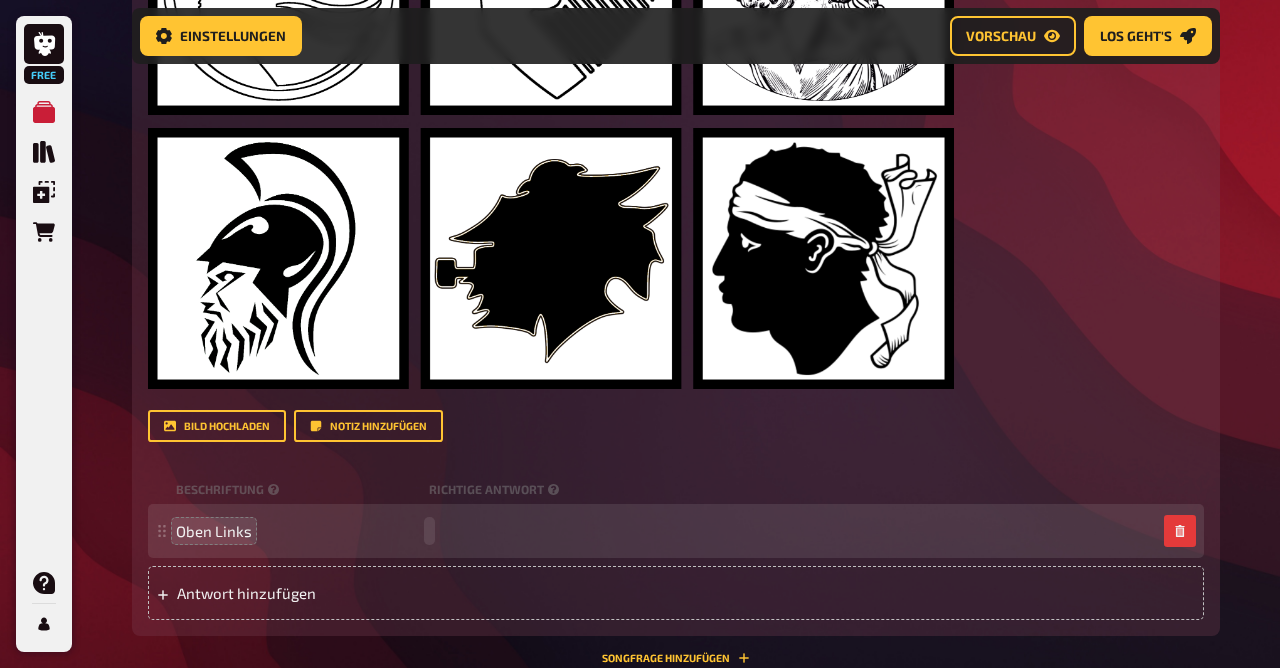 type 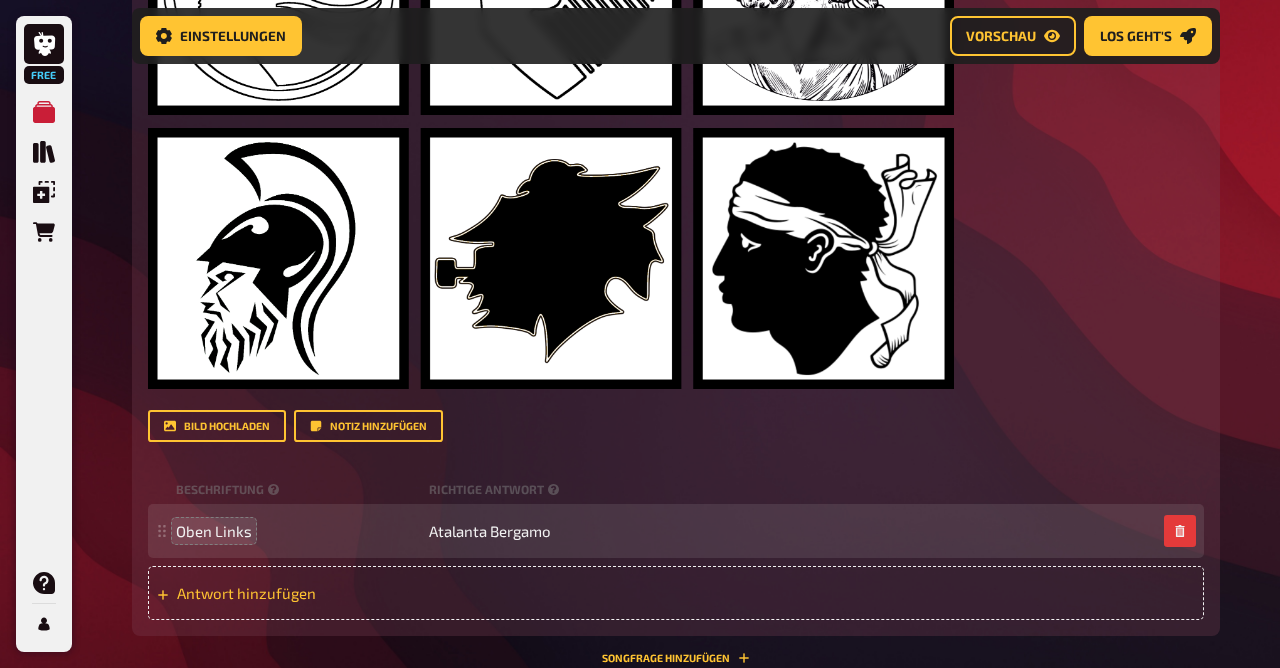 click on "Antwort hinzufügen" at bounding box center [332, 593] 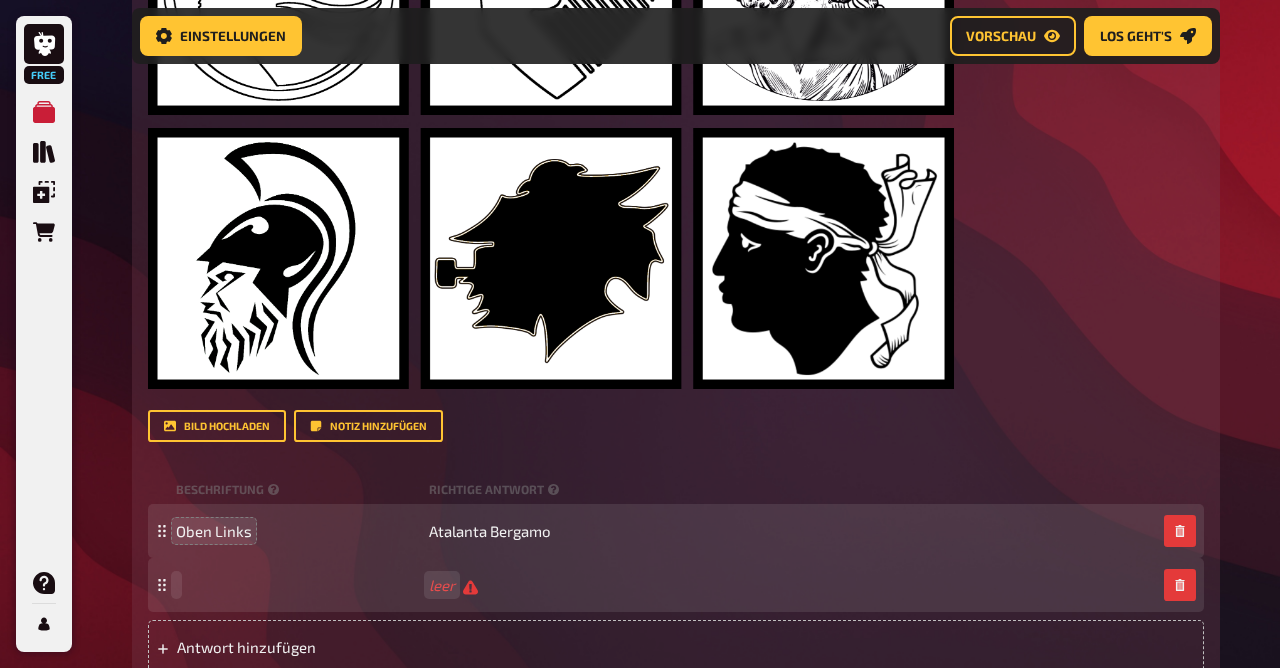 type 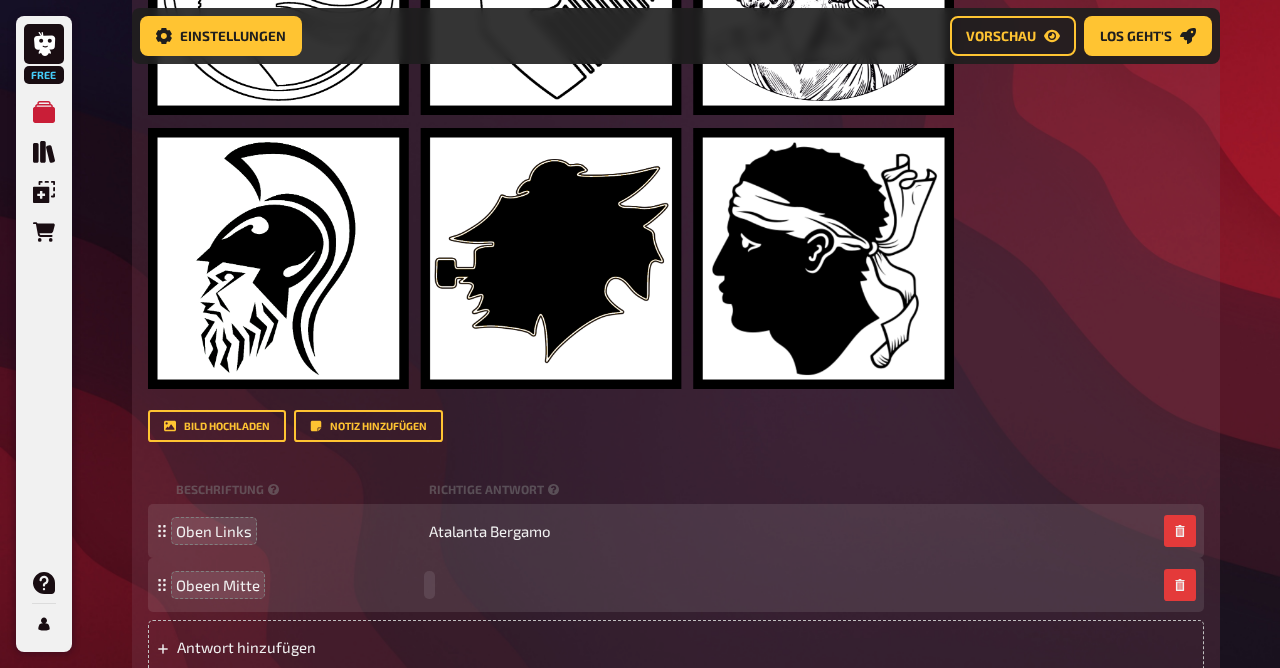 type 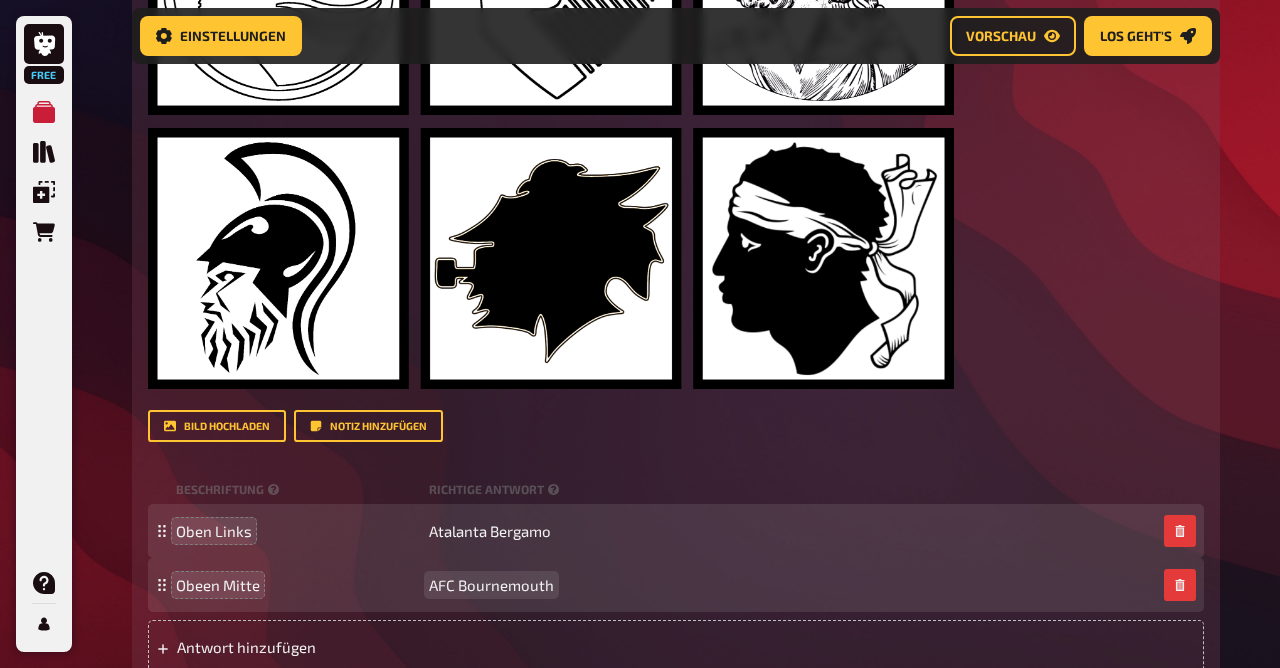 click on "AFC Bournemouth" at bounding box center [491, 585] 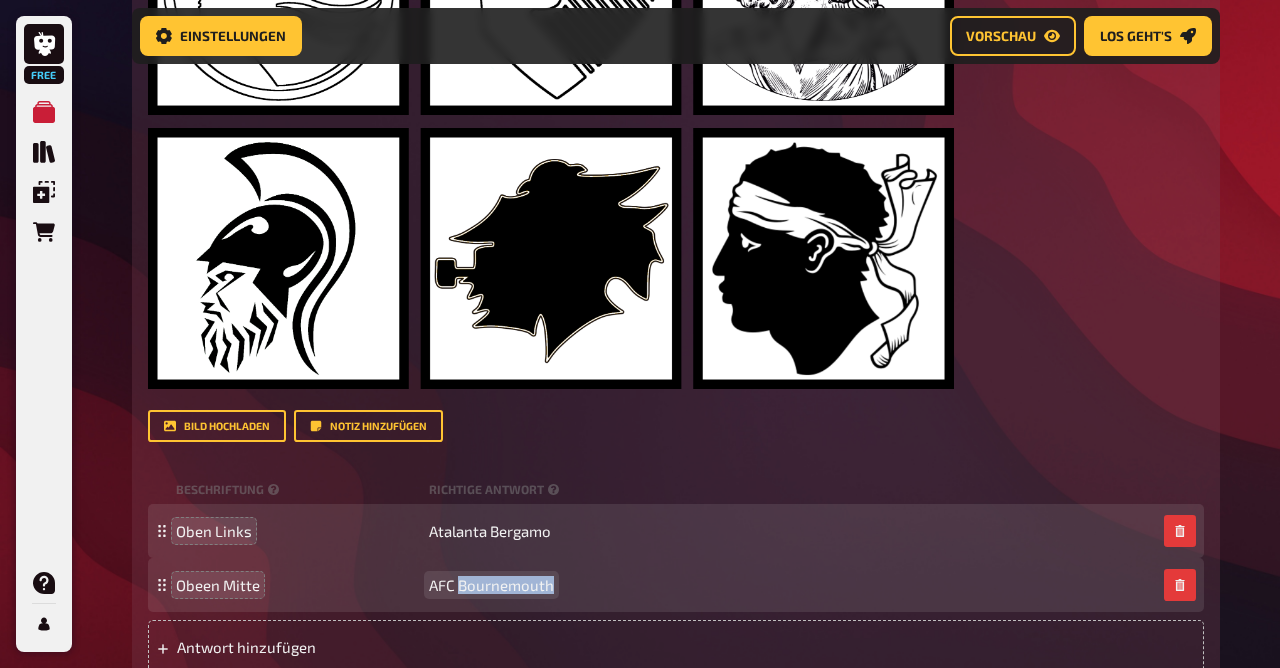 click on "AFC Bournemouth" at bounding box center (491, 585) 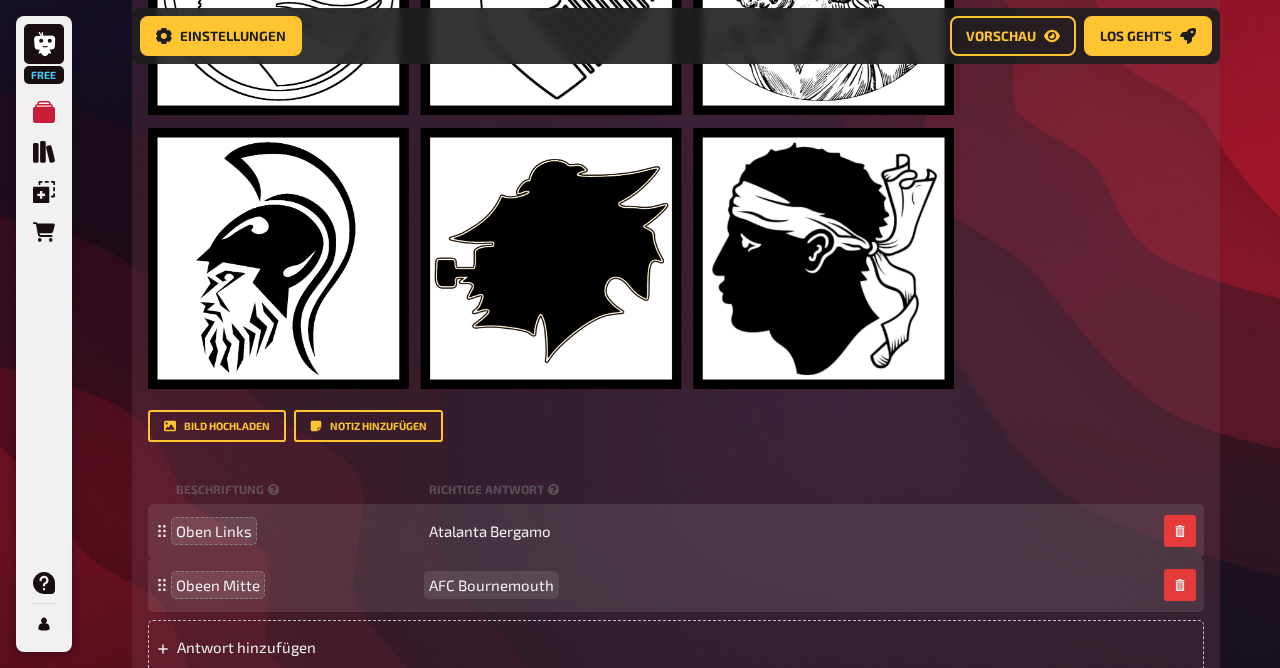 click on "AFC Bournemouth" at bounding box center (491, 585) 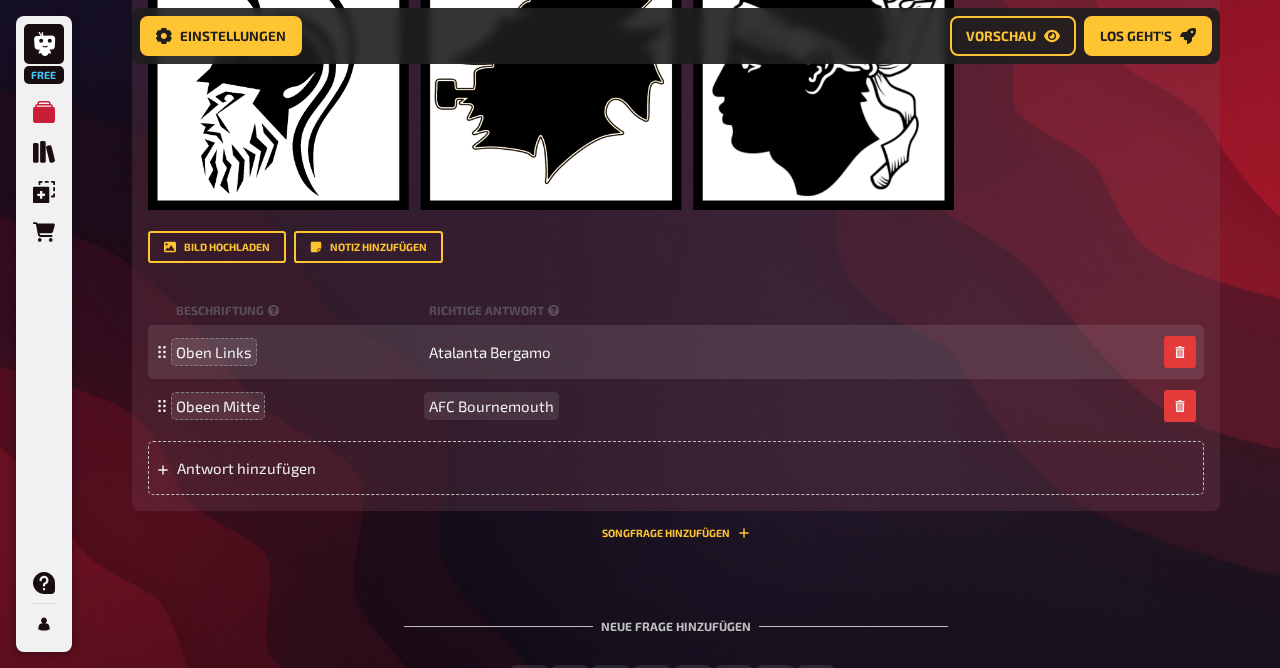 scroll, scrollTop: 1925, scrollLeft: 0, axis: vertical 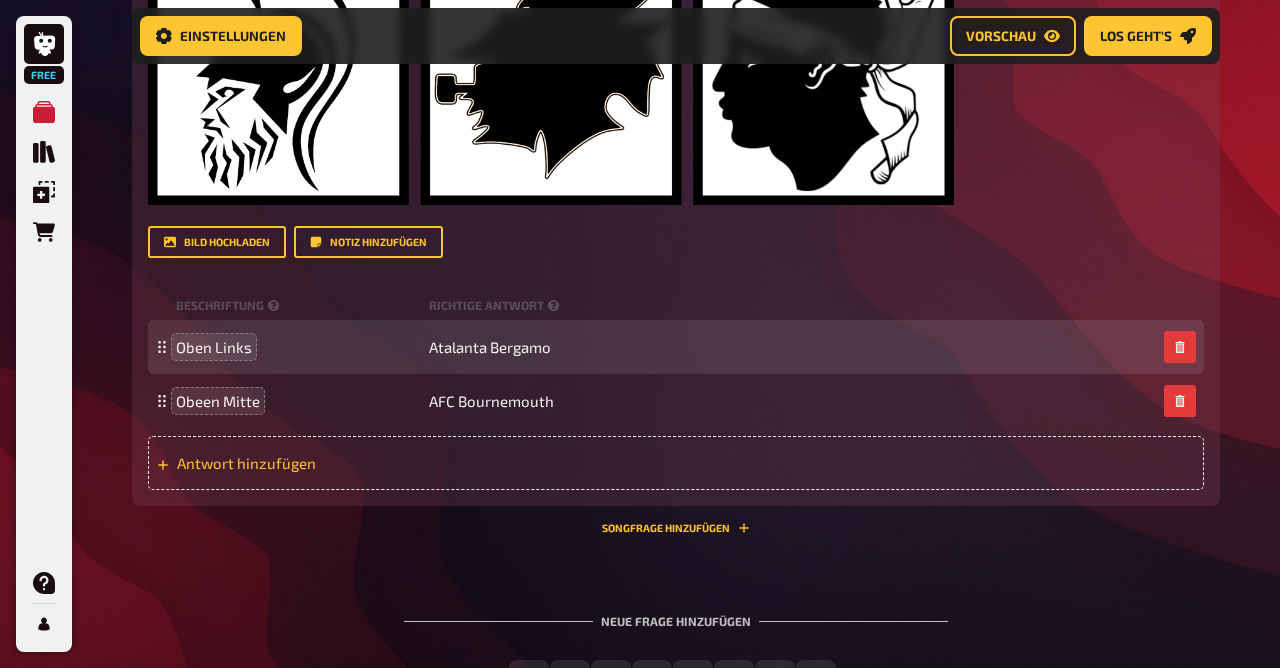 click on "Antwort hinzufügen" at bounding box center [332, 463] 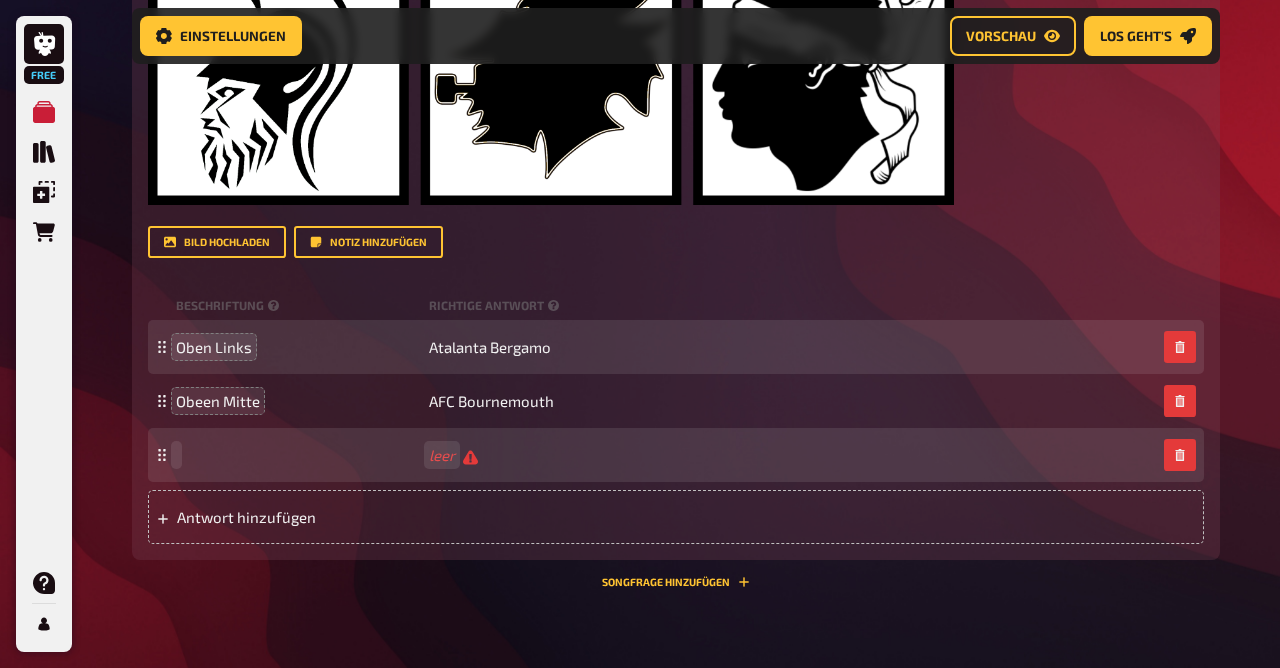 type 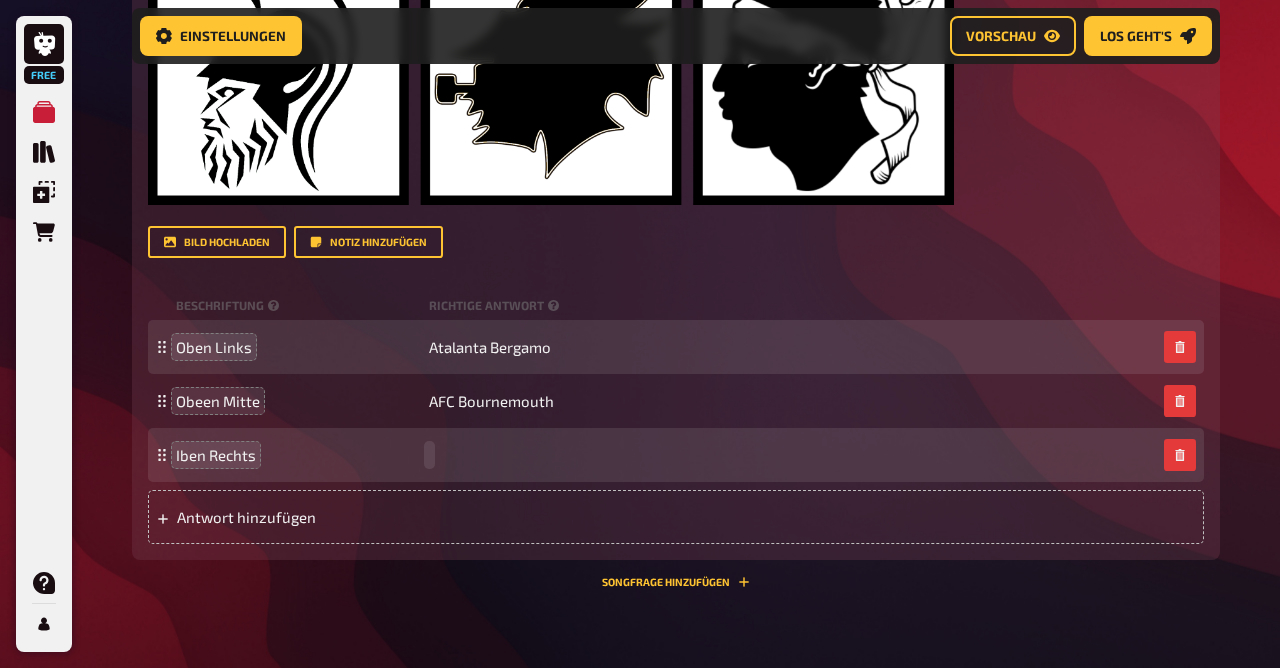 type 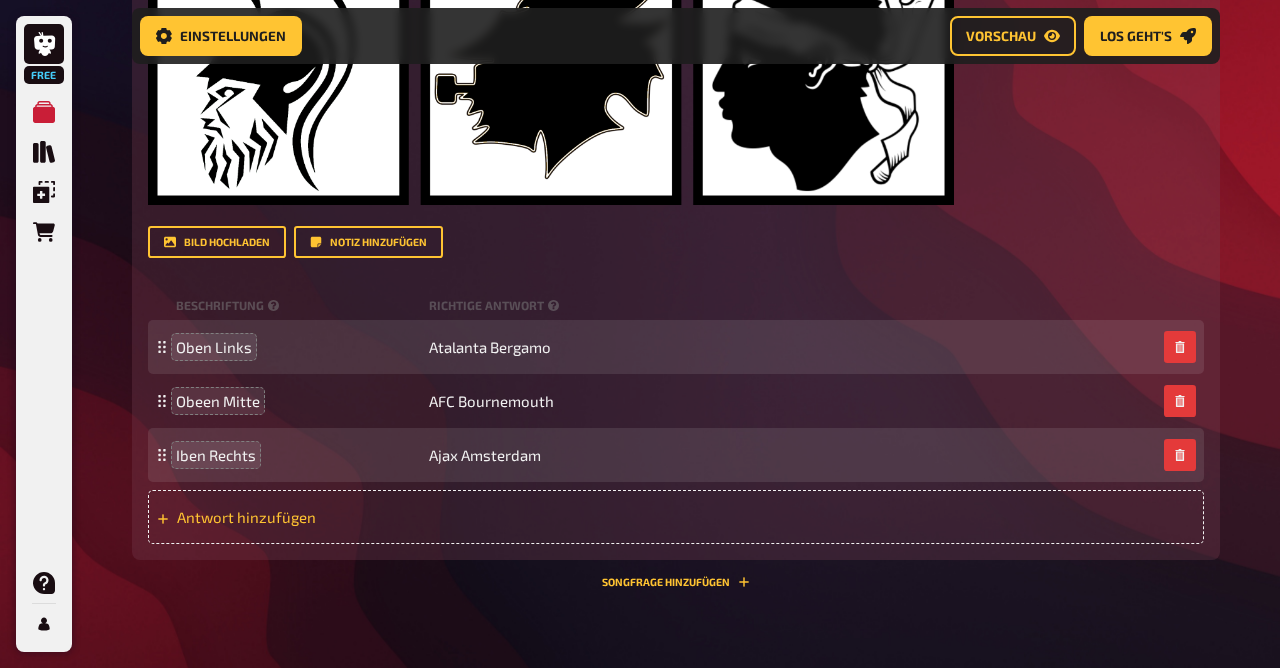 click on "Antwort hinzufügen" at bounding box center (676, 517) 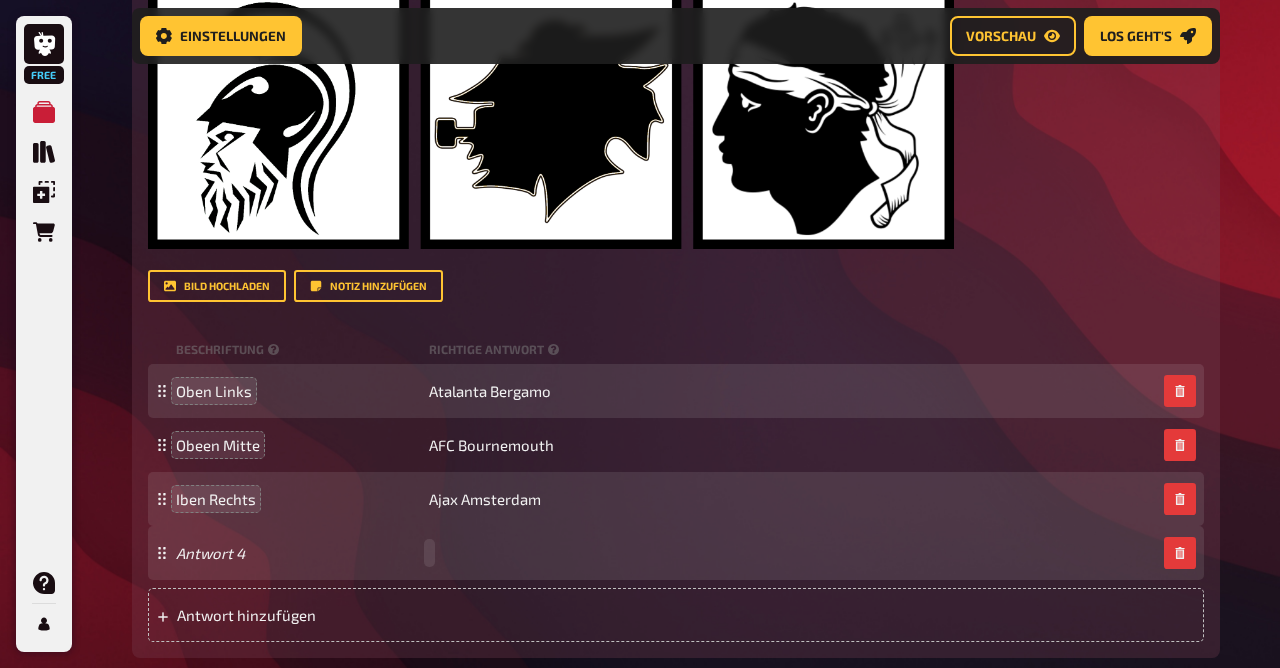 scroll, scrollTop: 1882, scrollLeft: 0, axis: vertical 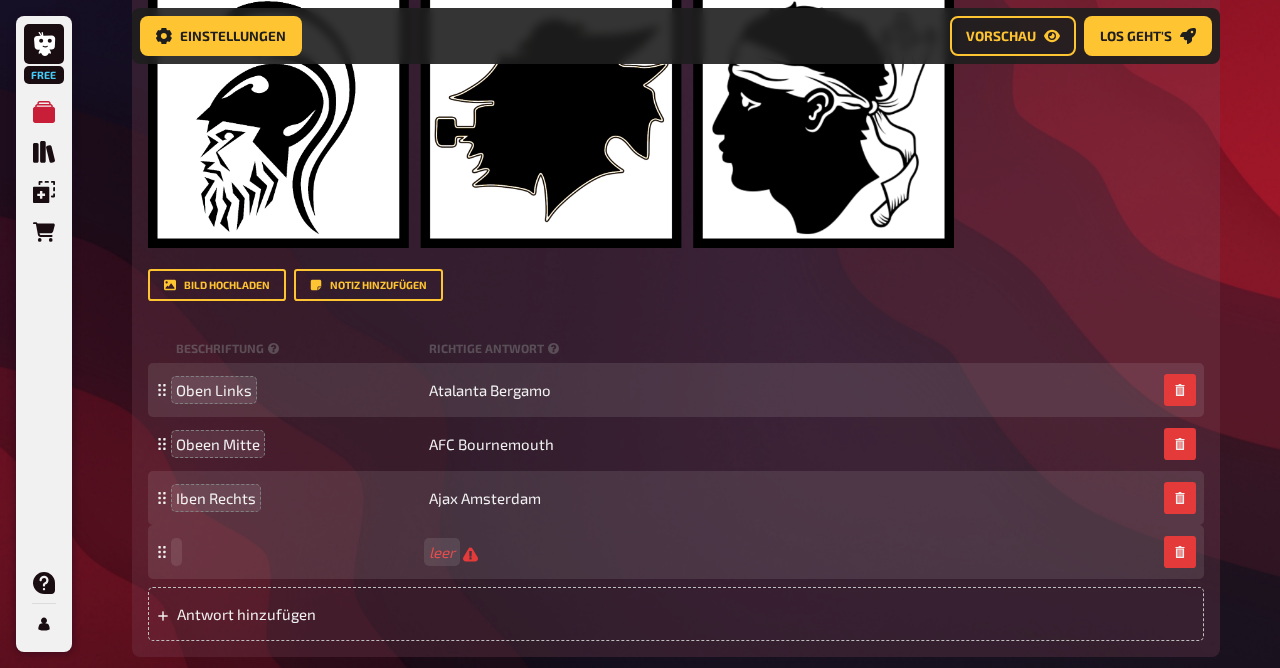 type 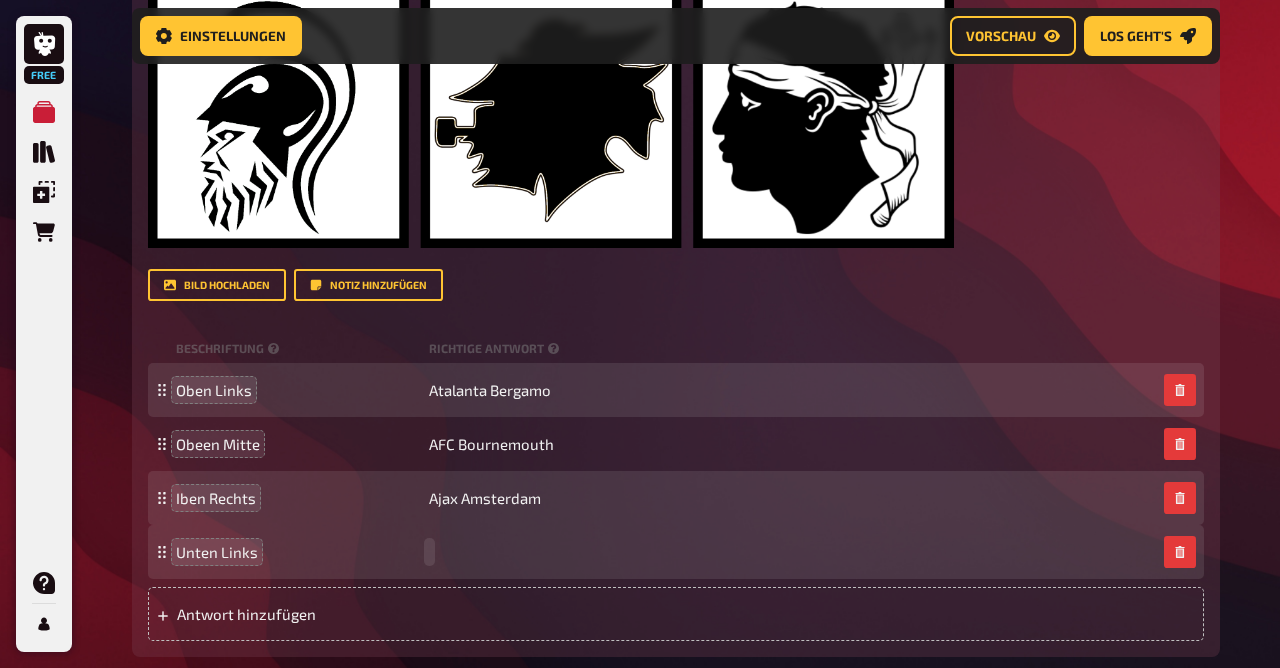 type 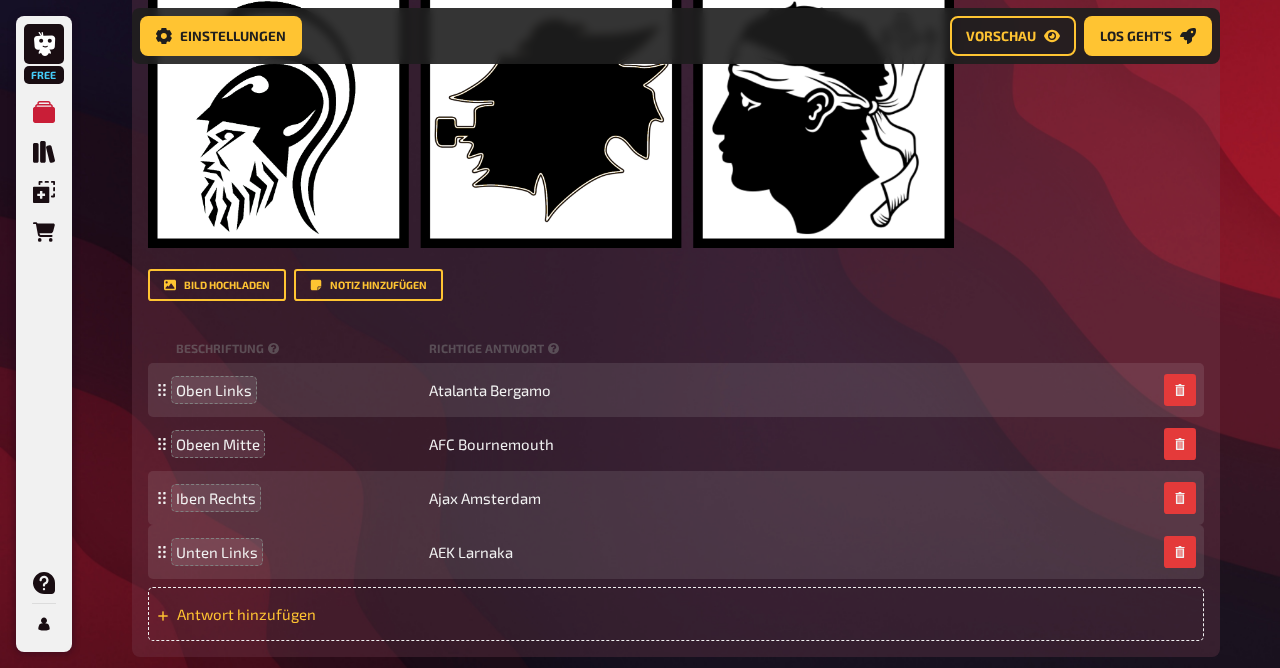 click on "Antwort hinzufügen" at bounding box center [676, 614] 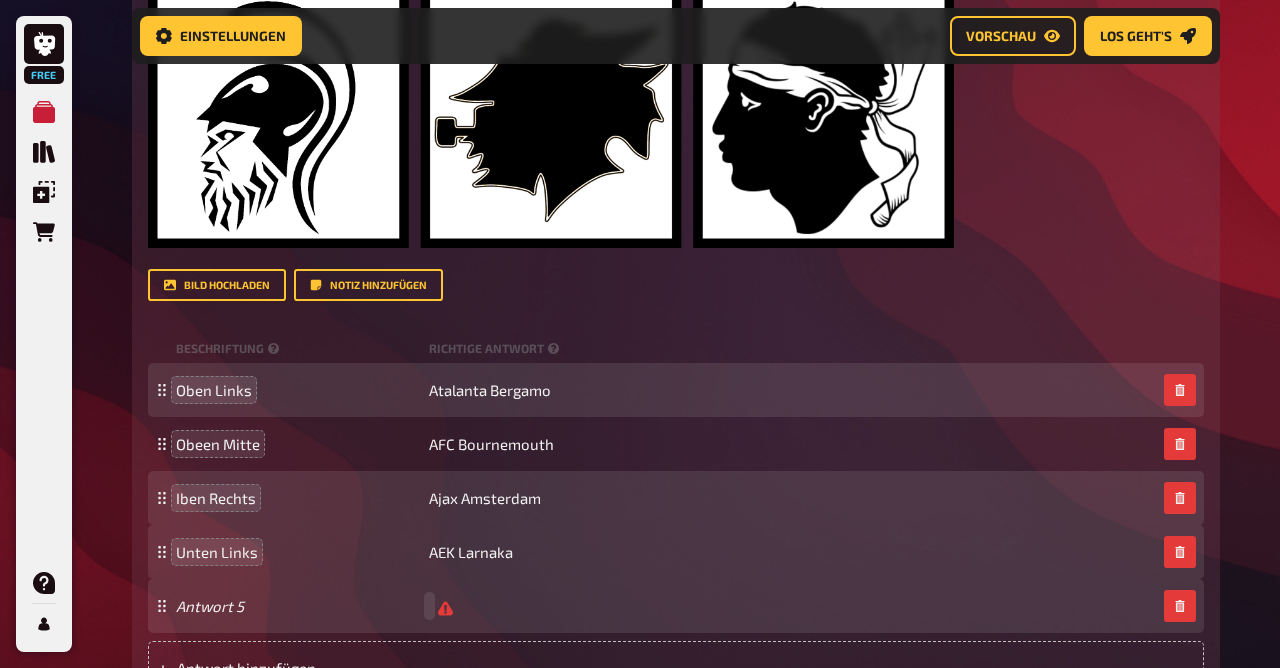 type 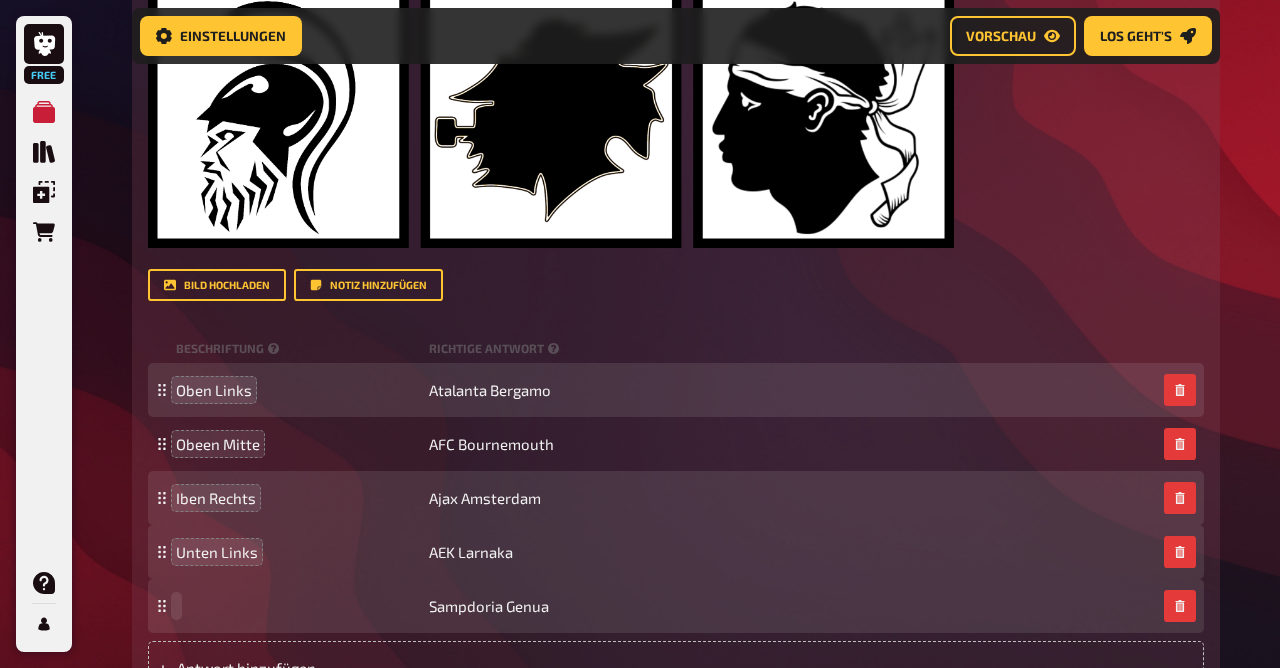 type 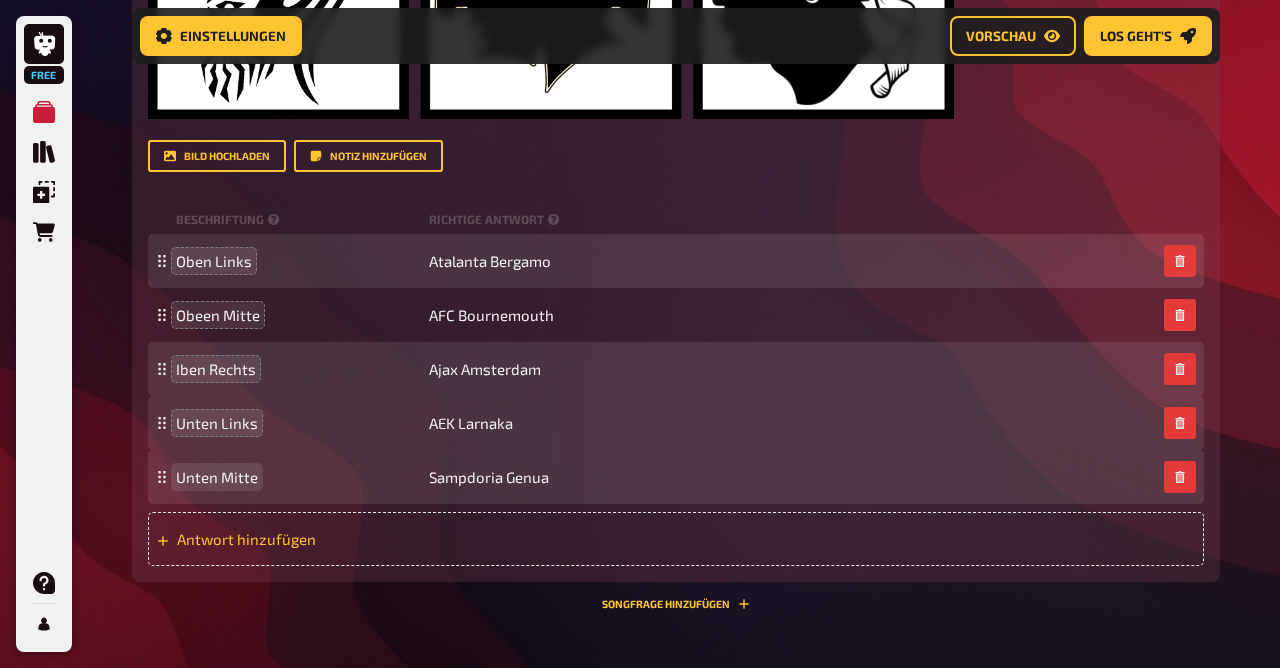 scroll, scrollTop: 2014, scrollLeft: 0, axis: vertical 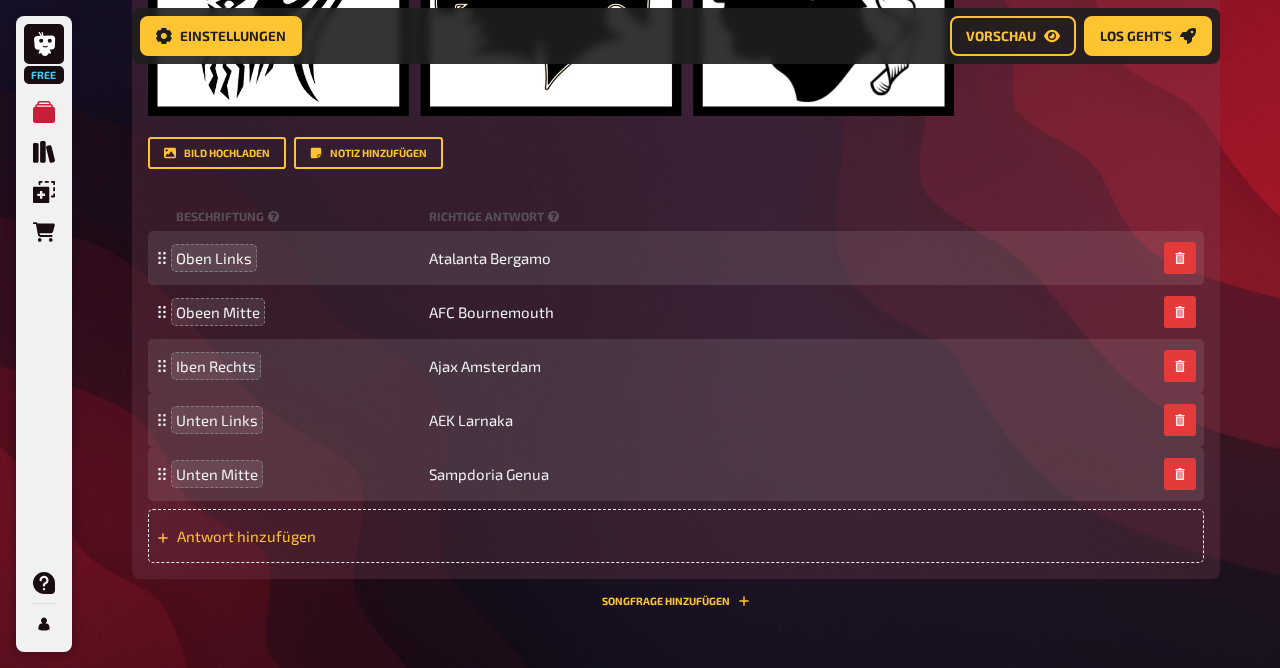 click on "Antwort hinzufügen" at bounding box center (332, 536) 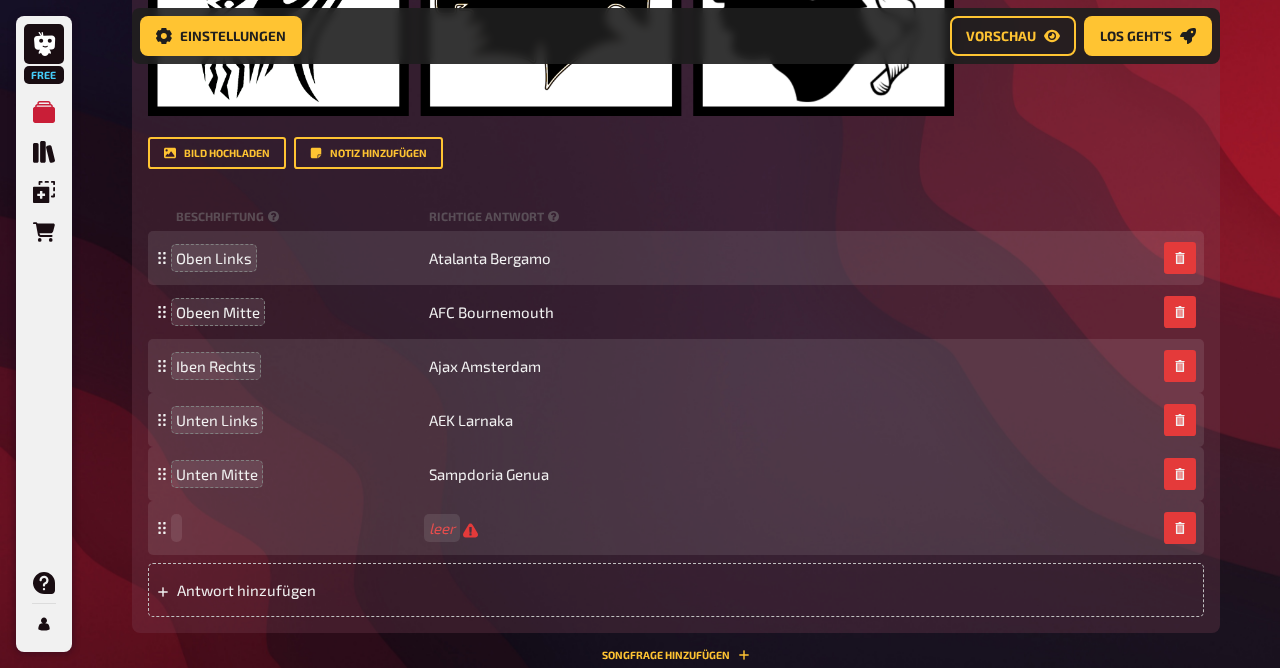 type 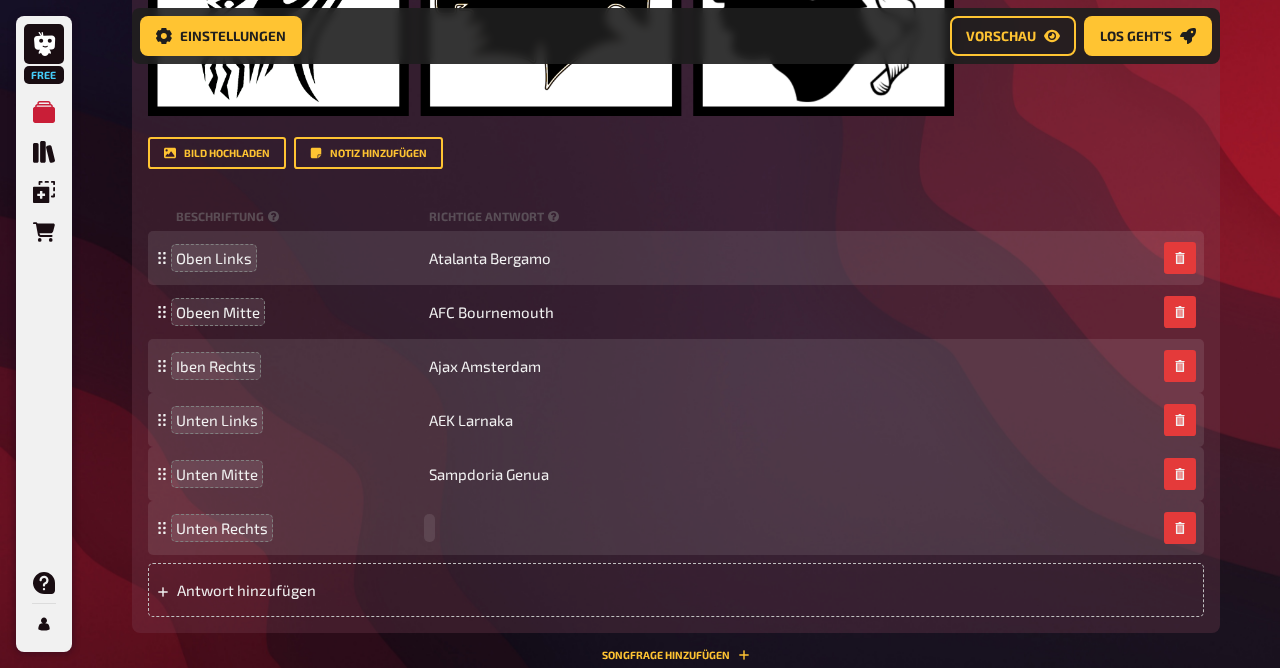 type 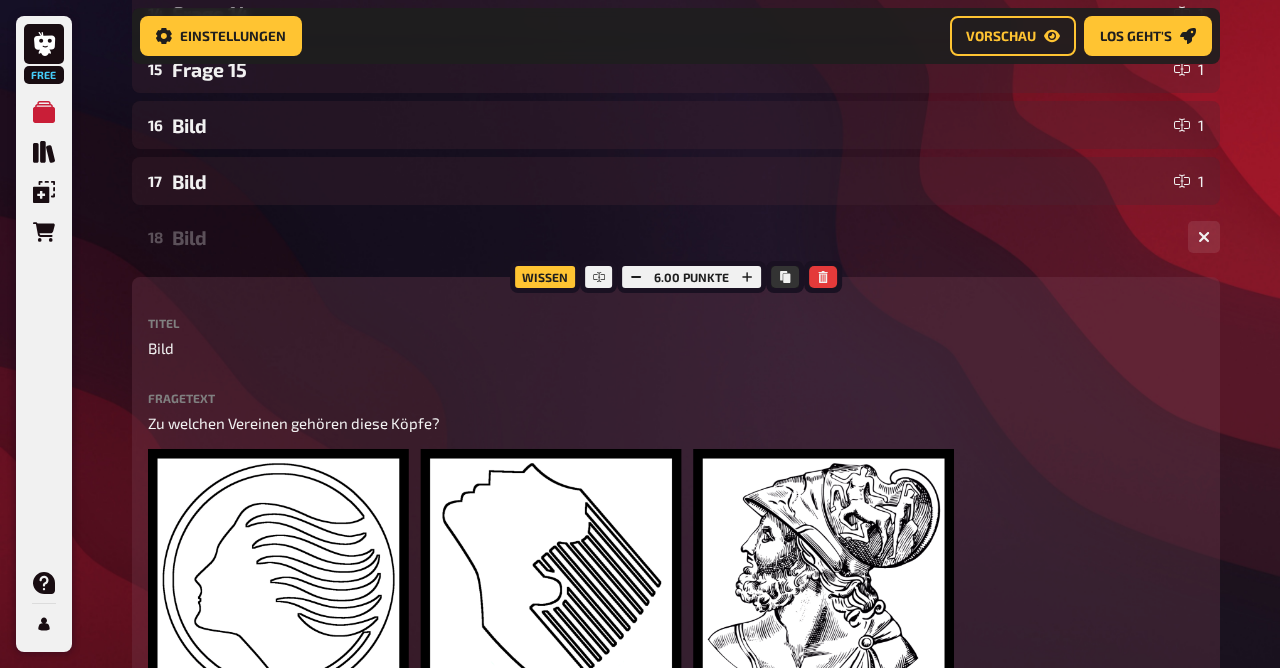 scroll, scrollTop: 1141, scrollLeft: 0, axis: vertical 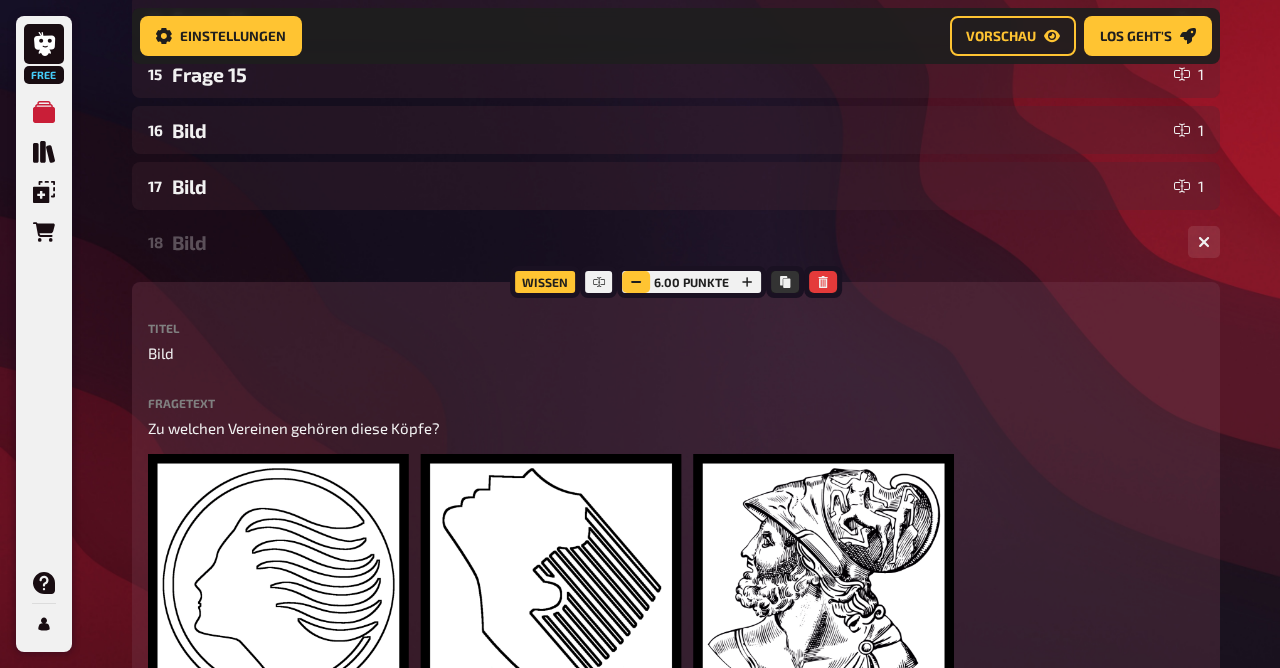 click 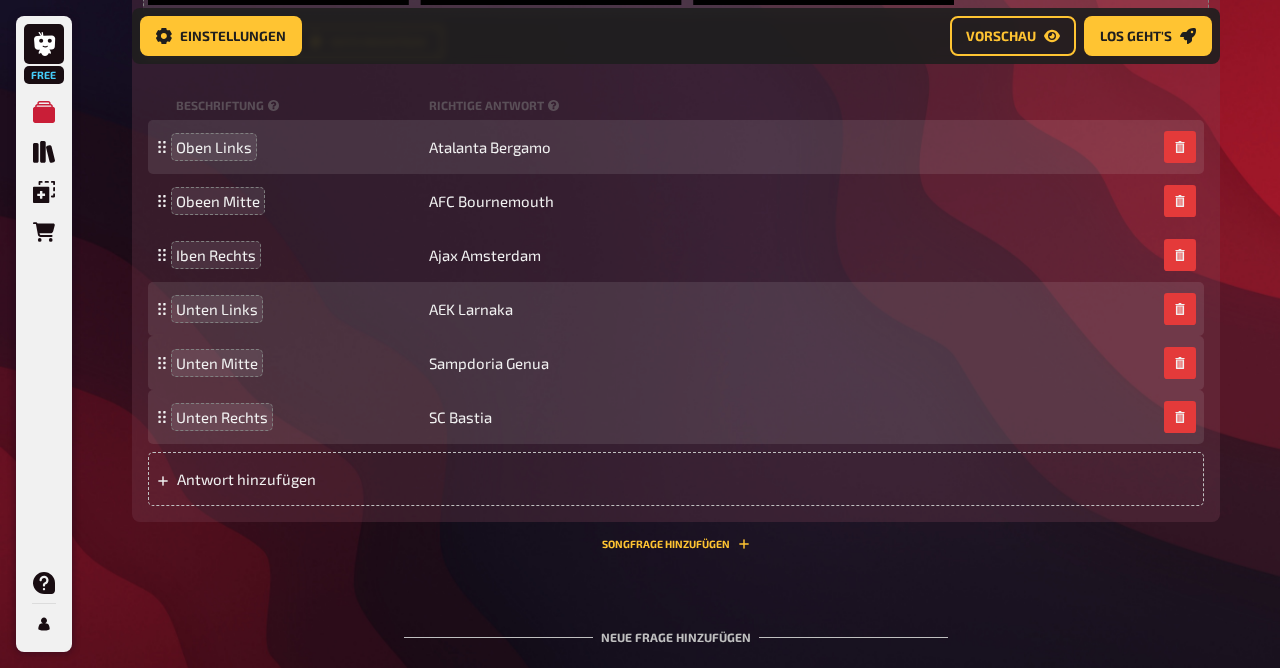 scroll, scrollTop: 2123, scrollLeft: 0, axis: vertical 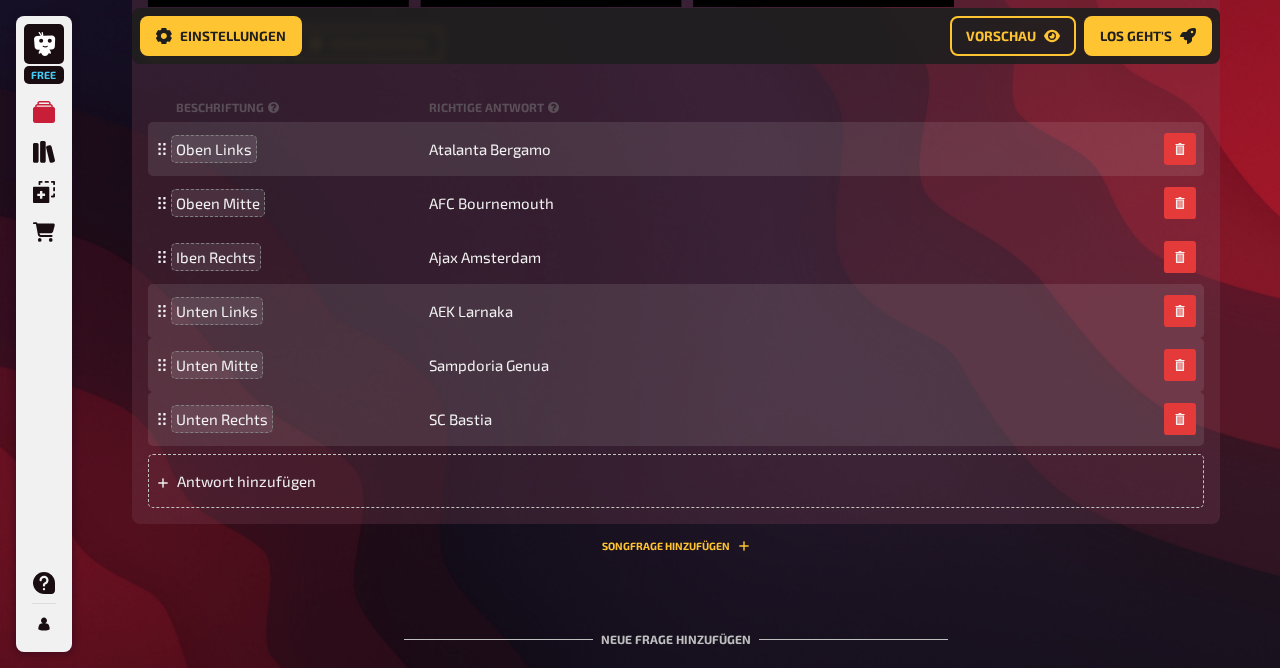 click on "01 Frage 1 1 02 Frage 2 1 03 Frage 3 1 04 Frage 4 1 05 Frage 1 1 06 Frage 6 1 07 Frage 7 1 08 Frage 8 1 09 Frage 9 1 10 Frage 10 1 11 Frage 11 1 12 Frage 13 1 13 Bild 2 14 Frage 14 1 15 Frage 15 1 16 Bild 1 17 Bild 1 18 Bild 6 Wissen 3.00 Punkte Titel Bild Fragetext Zu welchen Vereinen gehören diese Köpfe? ﻿ Hier hinziehen für Dateiupload Bild hochladen   Notiz hinzufügen Beschriftung Richtige Antwort Oben Links Atalanta Bergamo Obeen Mitte AFC Bournemouth Iben Rechts Ajax Amsterdam Unten Links AEK Larnaka Unten Mitte Sampdoria Genua Unten Rechts SC Bastia
To pick up a draggable item, press the space bar.
While dragging, use the arrow keys to move the item.
Press space again to drop the item in its new position, or press escape to cancel.
Antwort hinzufügen Songfrage hinzufügen
To pick up a draggable item, press the space bar.
While dragging, use the arrow keys to move the item.
Press space again to drop the item in its new position, or press escape to cancel." at bounding box center [676, -483] 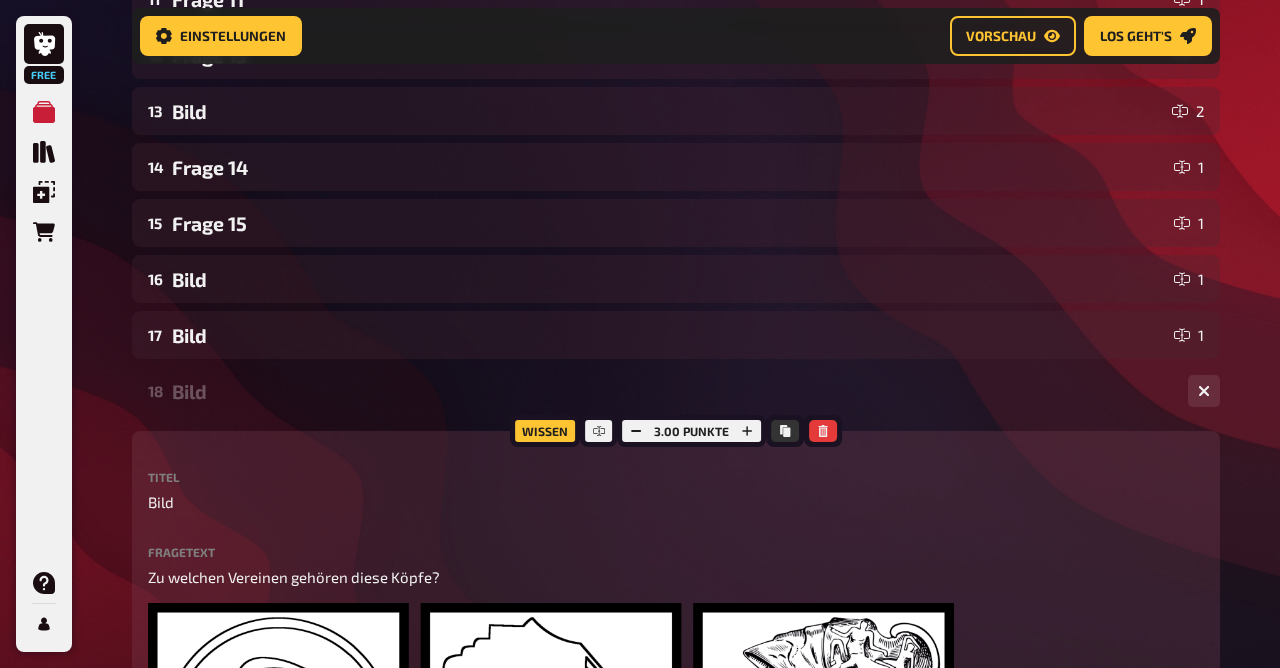scroll, scrollTop: 1193, scrollLeft: 0, axis: vertical 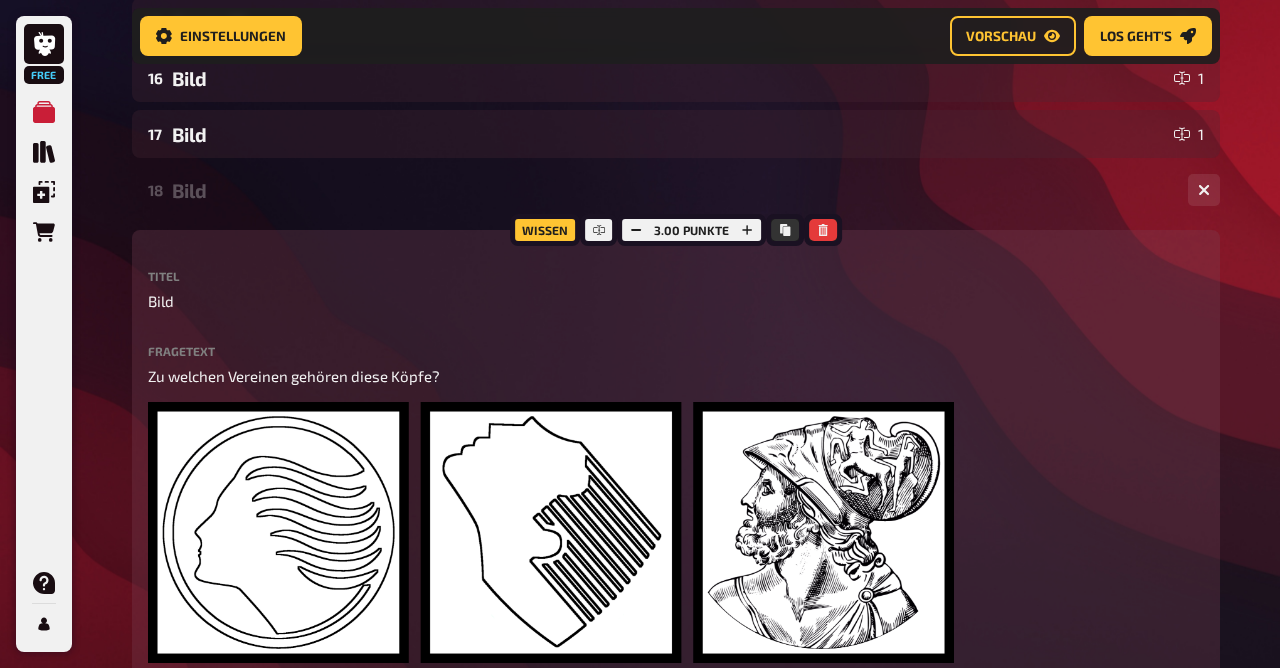 click on "18 Bild 6" at bounding box center (676, 190) 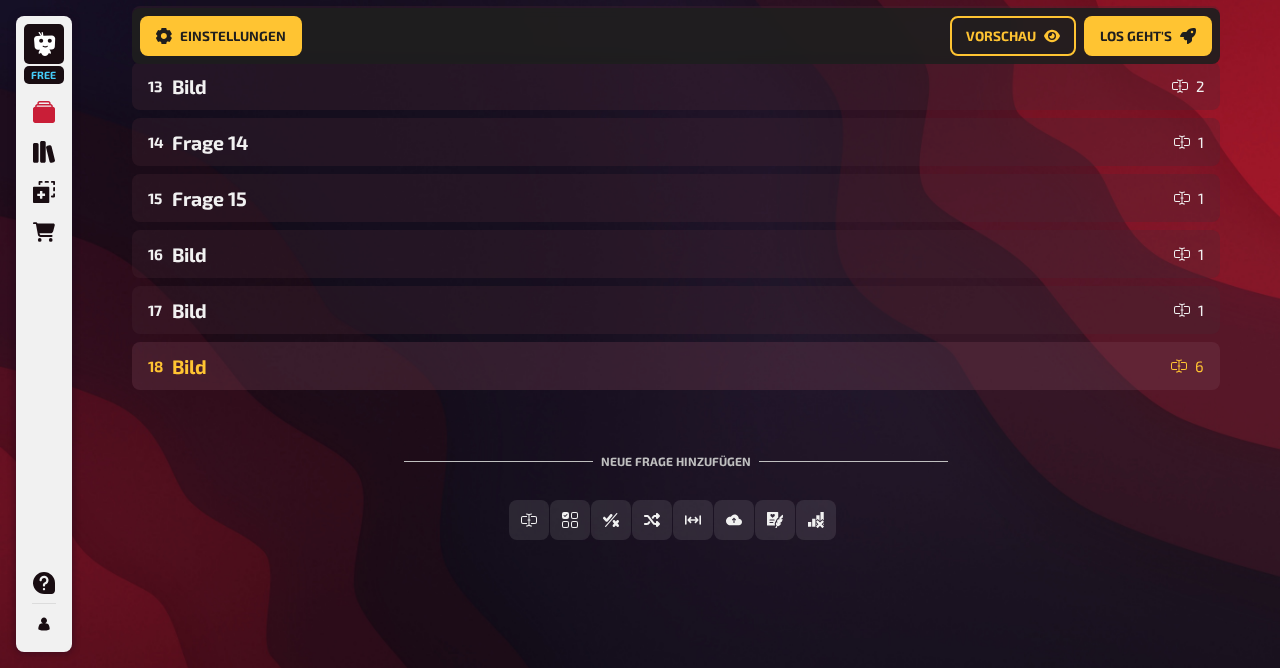 scroll, scrollTop: 1019, scrollLeft: 0, axis: vertical 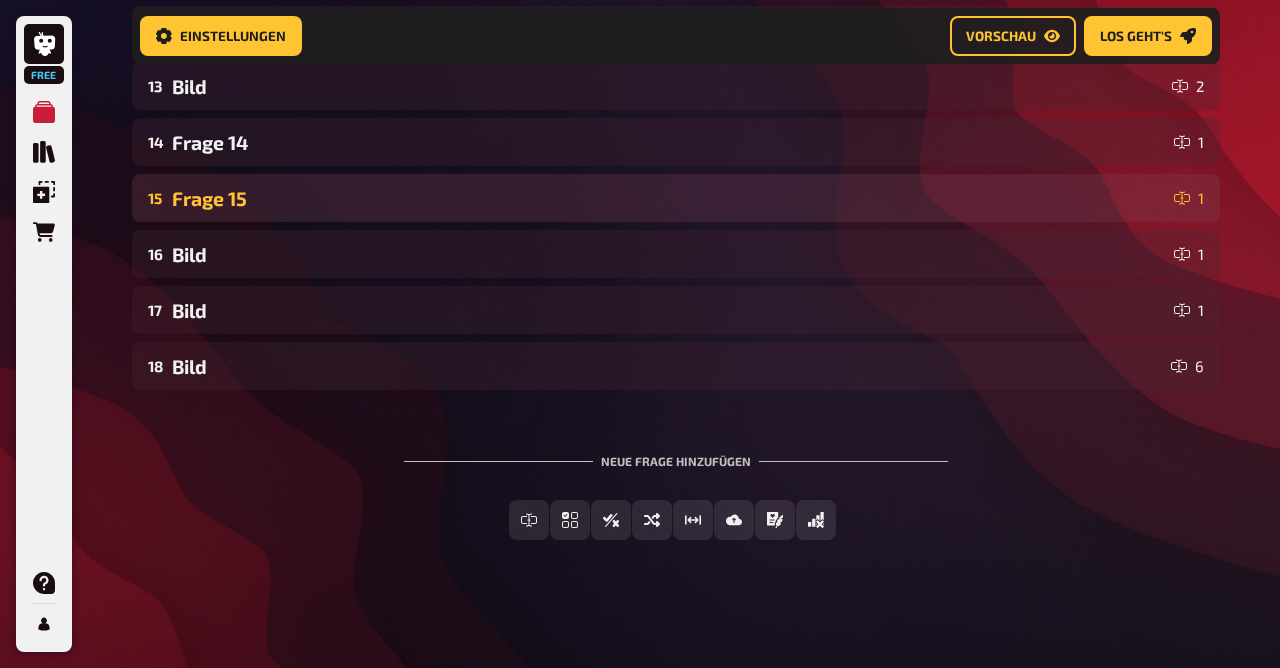 click on "15 Frage 15 1" at bounding box center (676, 198) 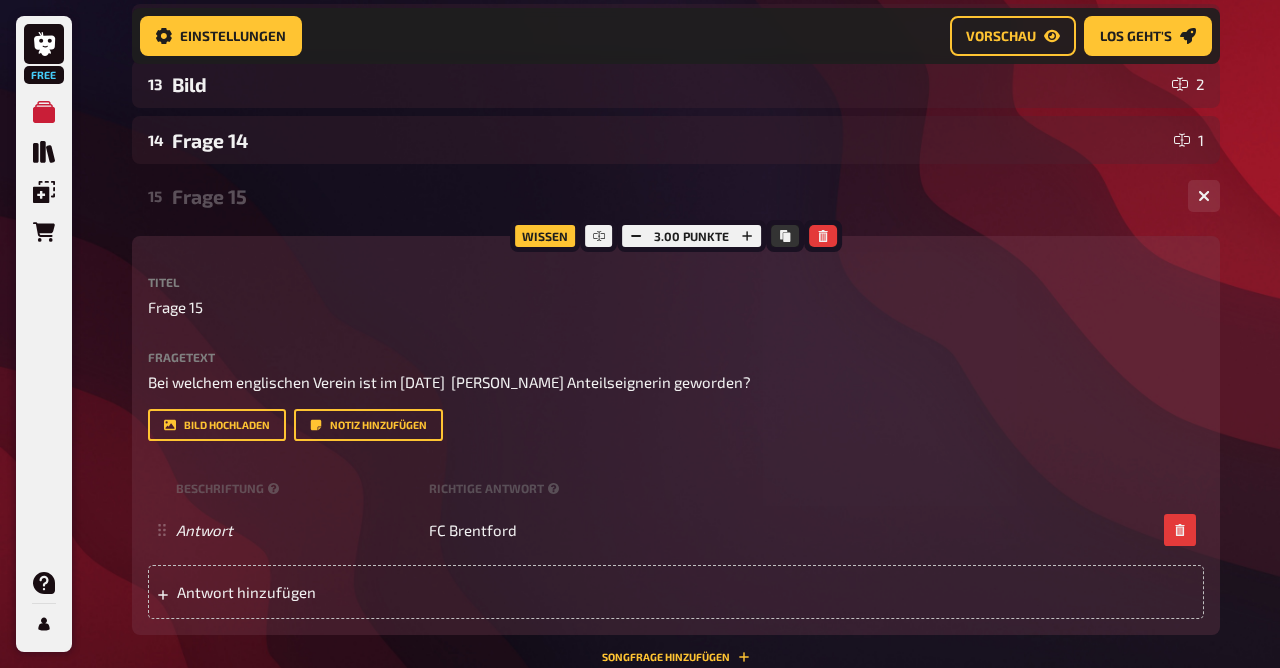click on "15 Frage 15 1" at bounding box center [676, 196] 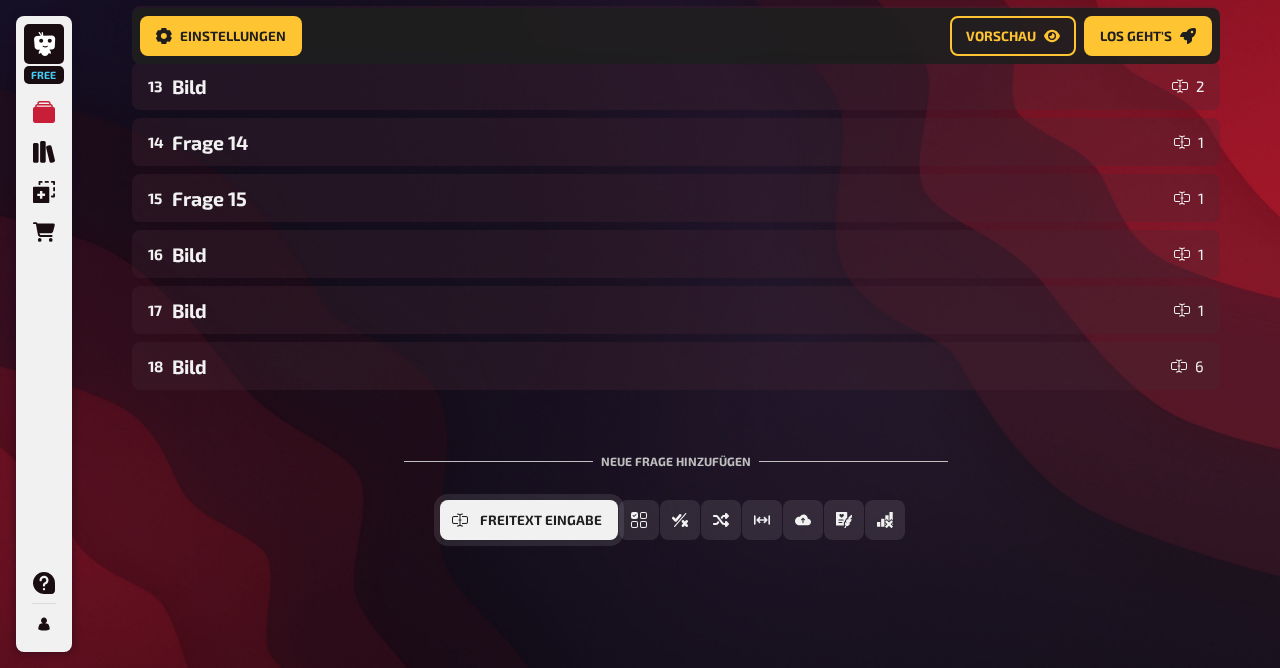 click on "Freitext Eingabe" at bounding box center (529, 520) 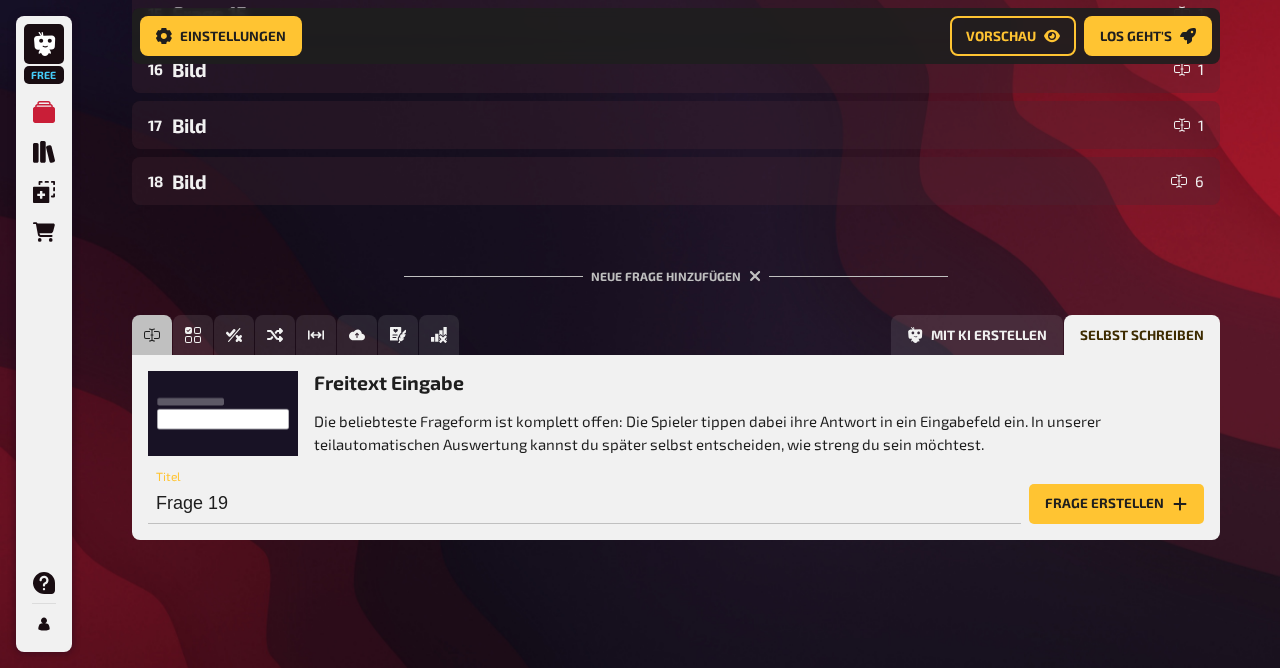 scroll, scrollTop: 1203, scrollLeft: 0, axis: vertical 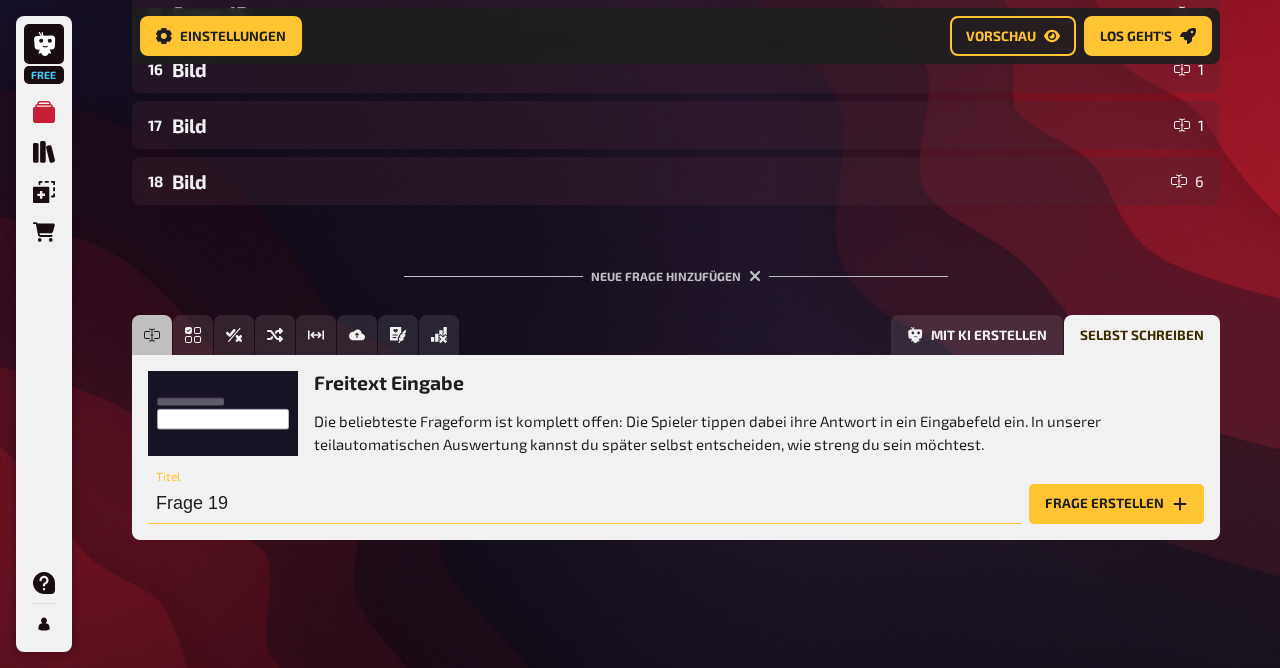 drag, startPoint x: 314, startPoint y: 510, endPoint x: 0, endPoint y: 455, distance: 318.7805 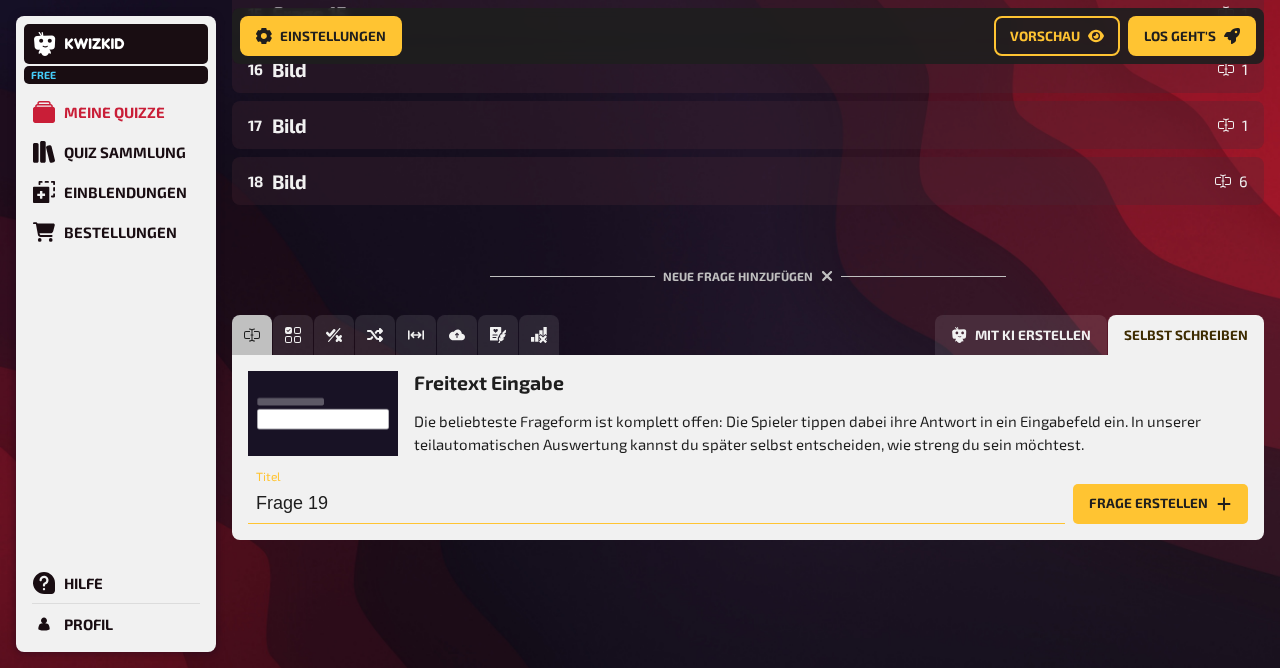 drag, startPoint x: 369, startPoint y: 506, endPoint x: 49, endPoint y: 415, distance: 332.68753 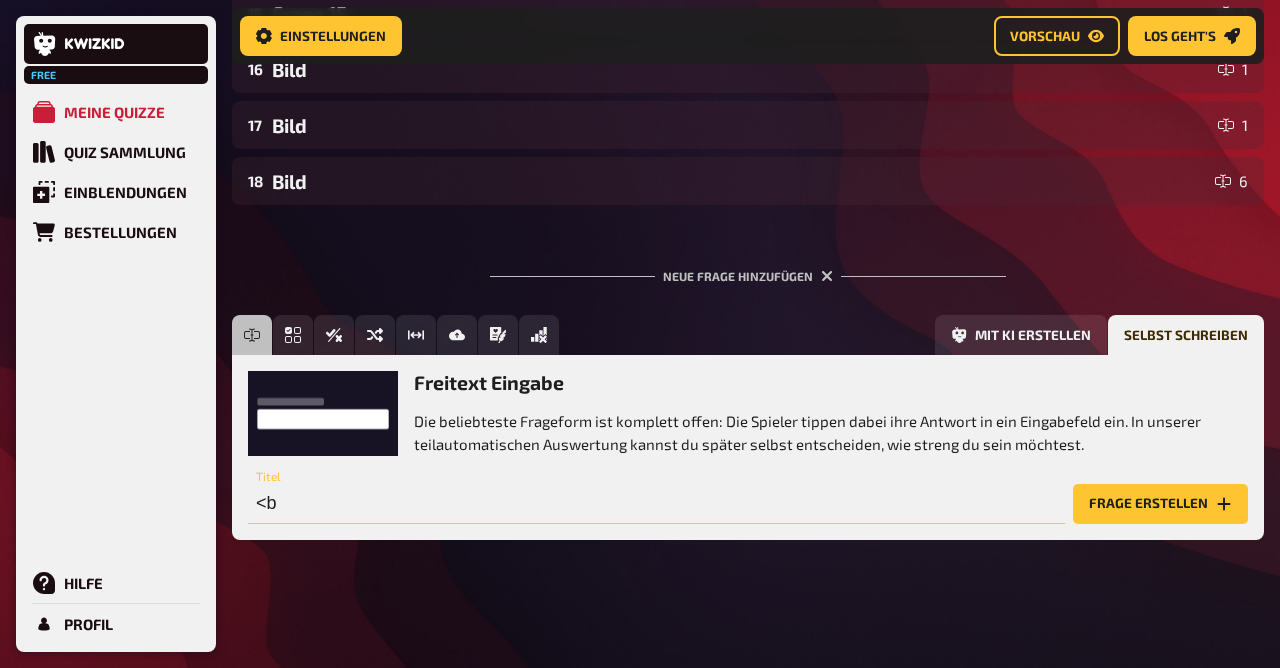 type on "<" 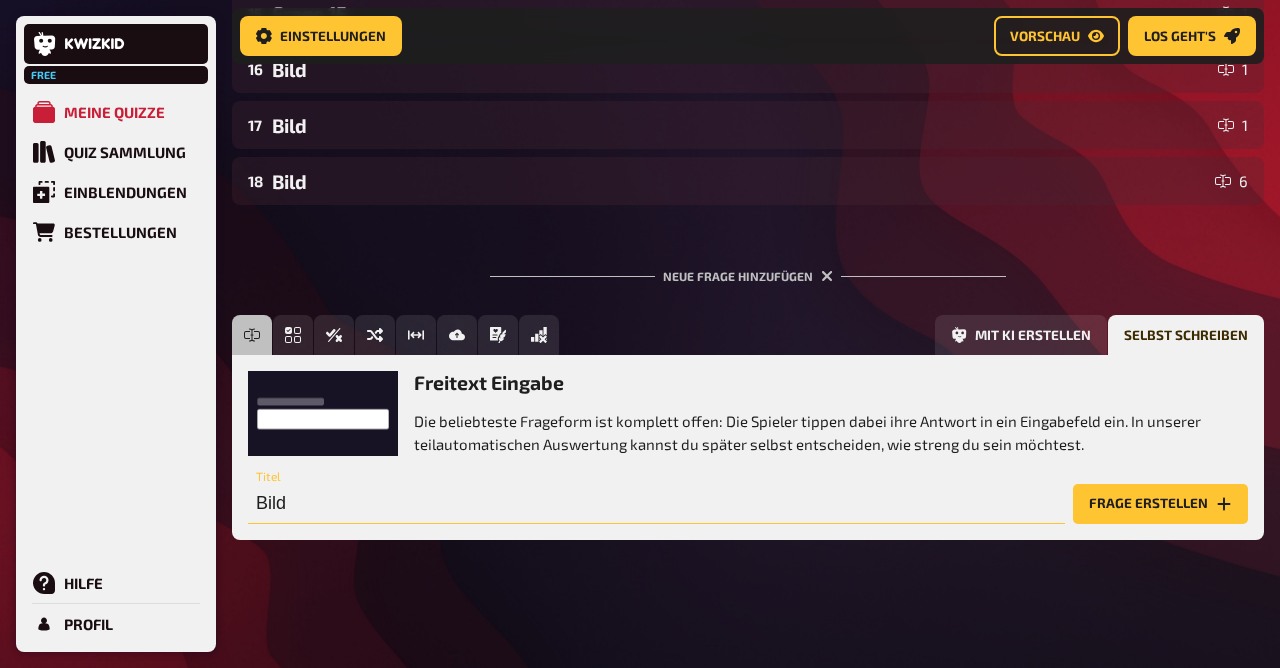 type on "Bild" 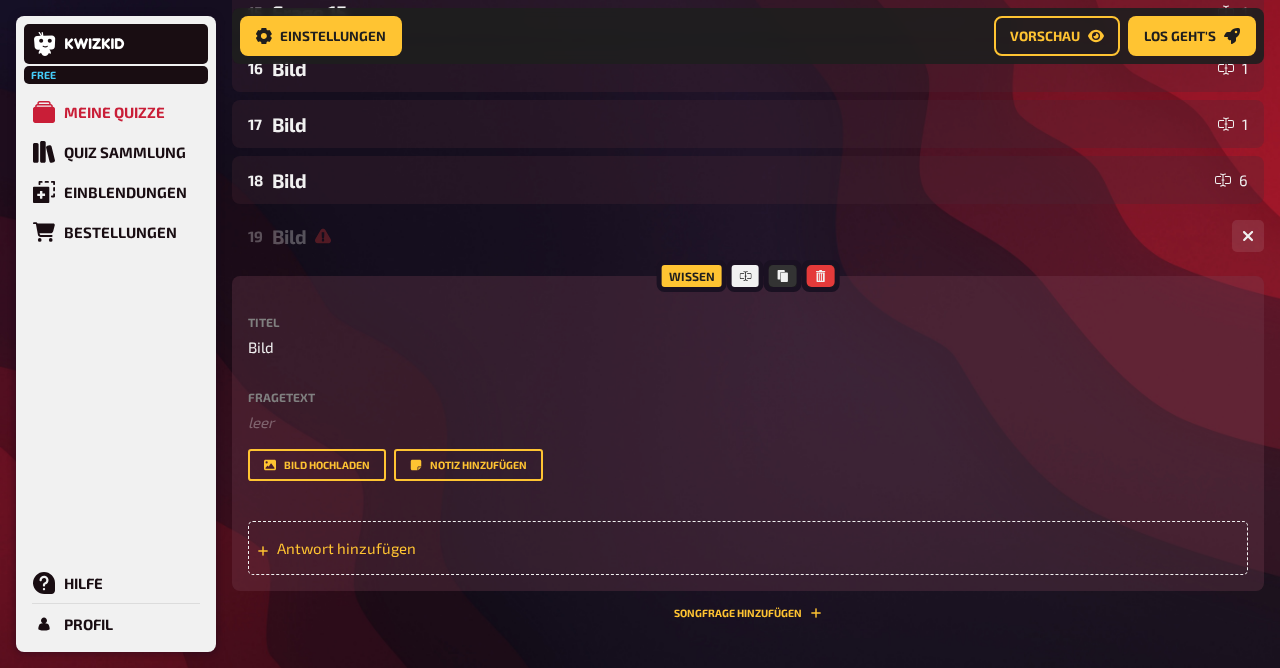 click on "Antwort hinzufügen" at bounding box center [424, 548] 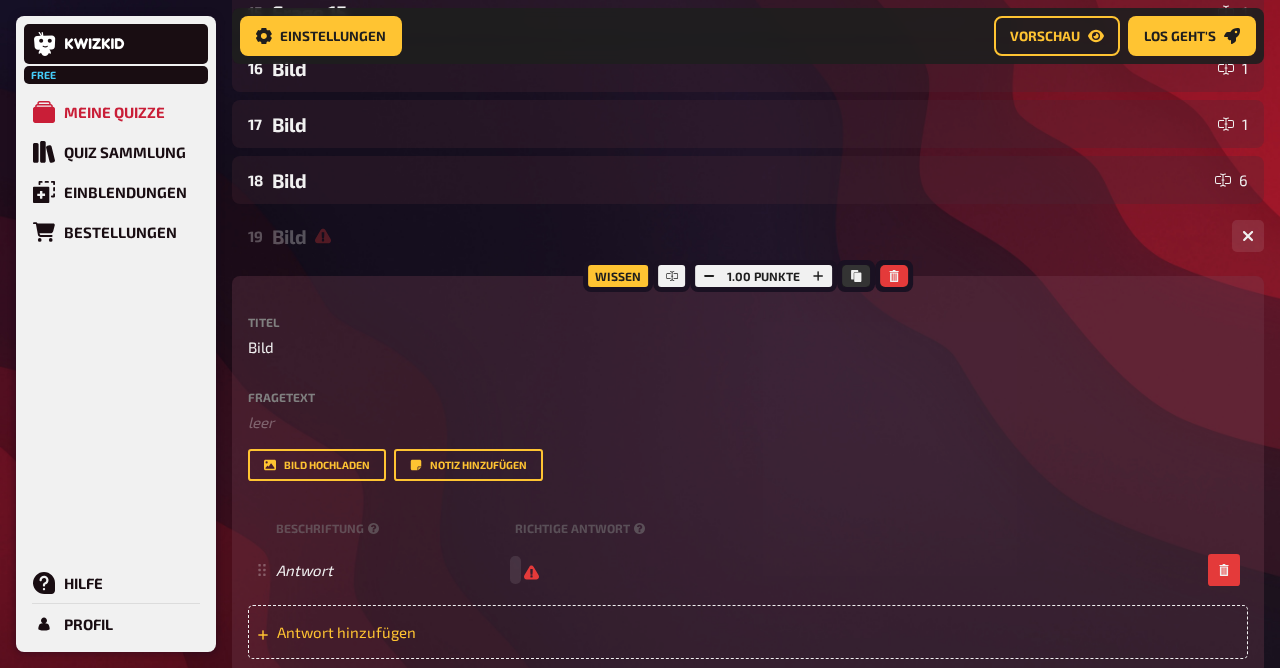type 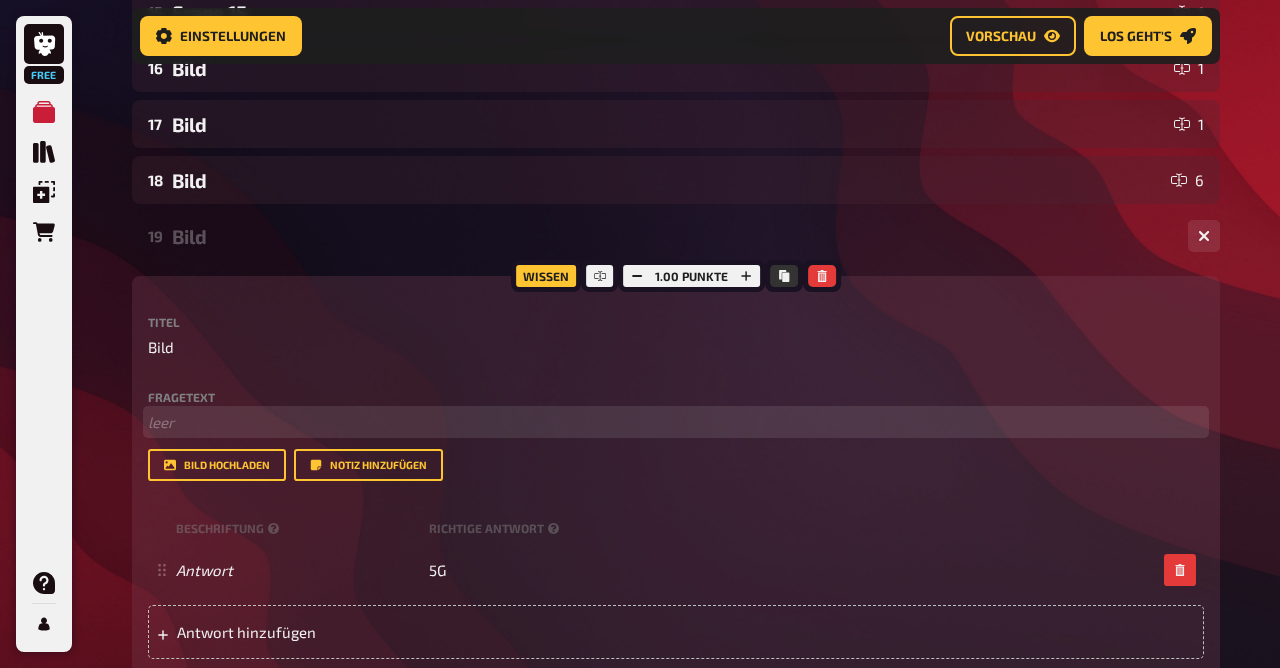 click on "﻿ leer" at bounding box center [676, 422] 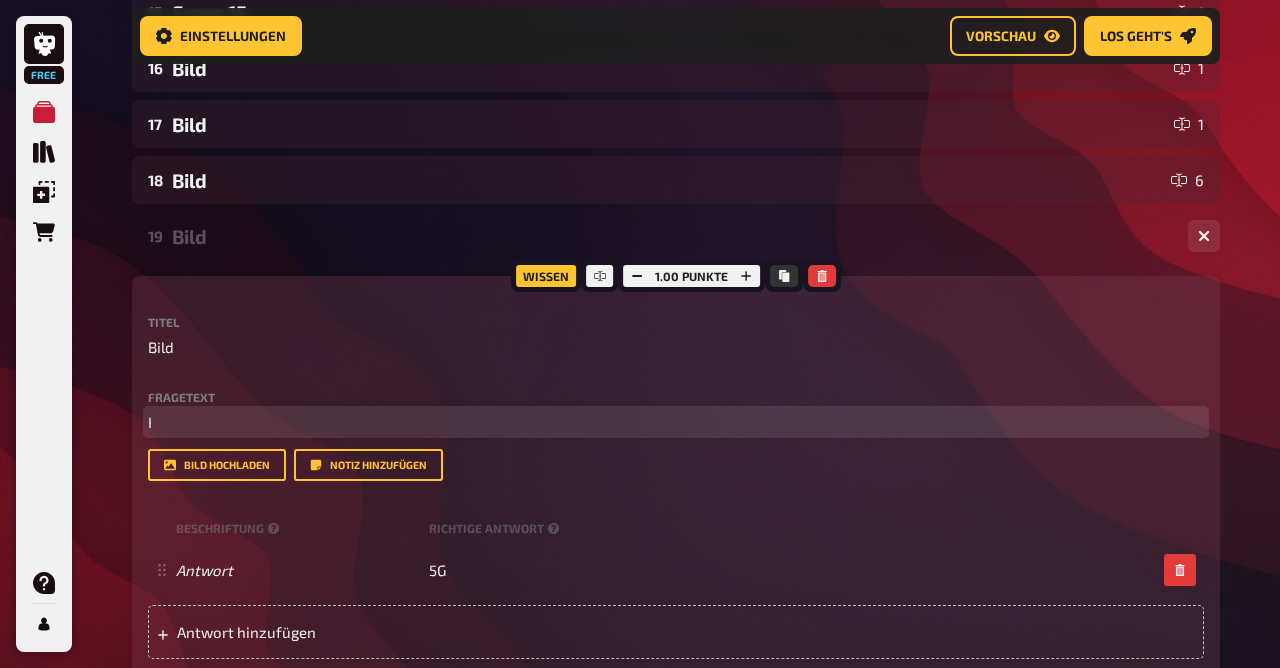 type 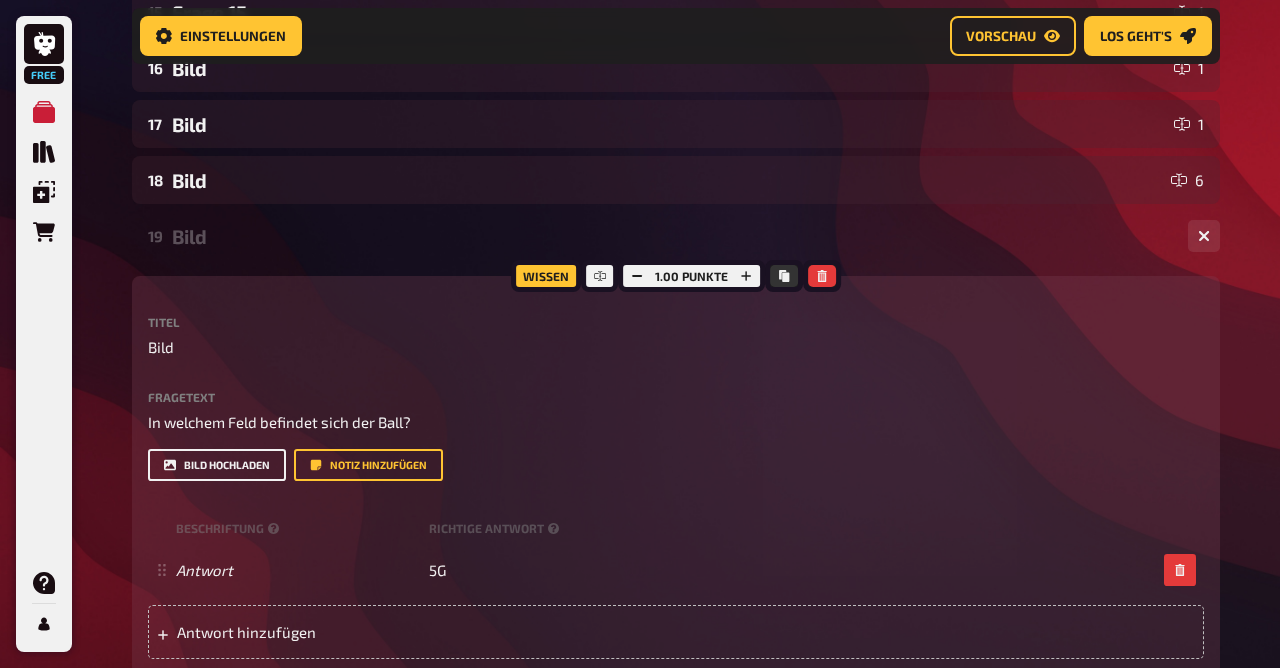 click on "Bild hochladen" at bounding box center (217, 465) 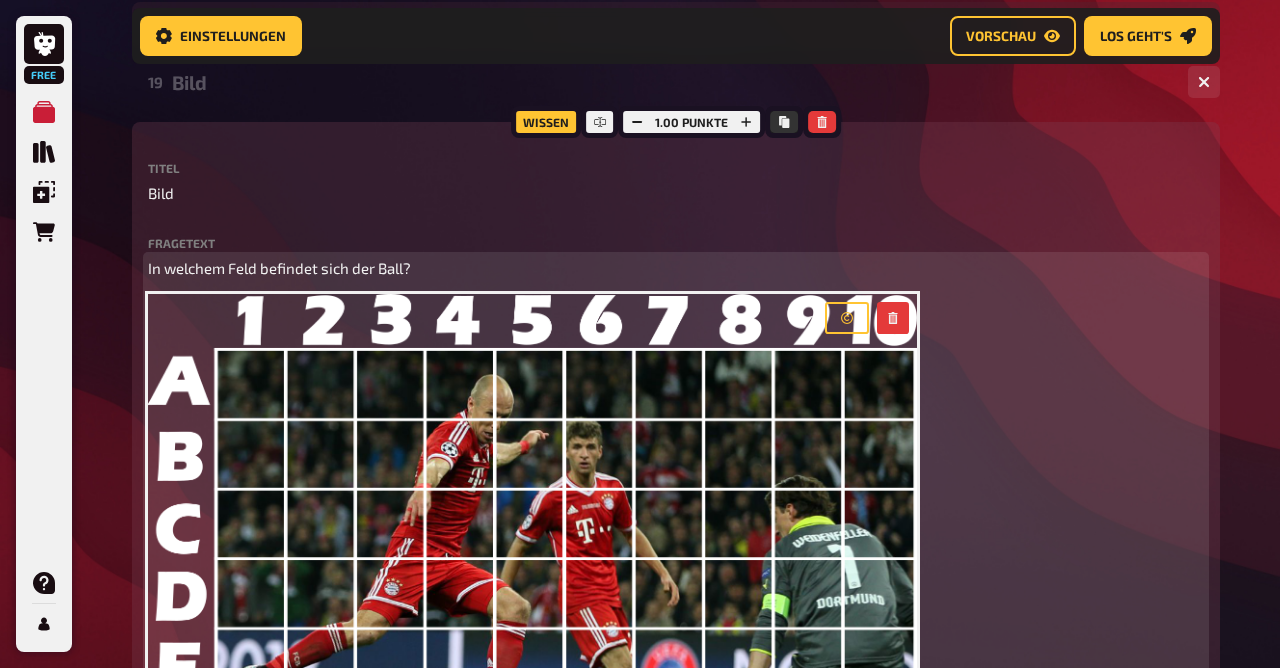 scroll, scrollTop: 1354, scrollLeft: 0, axis: vertical 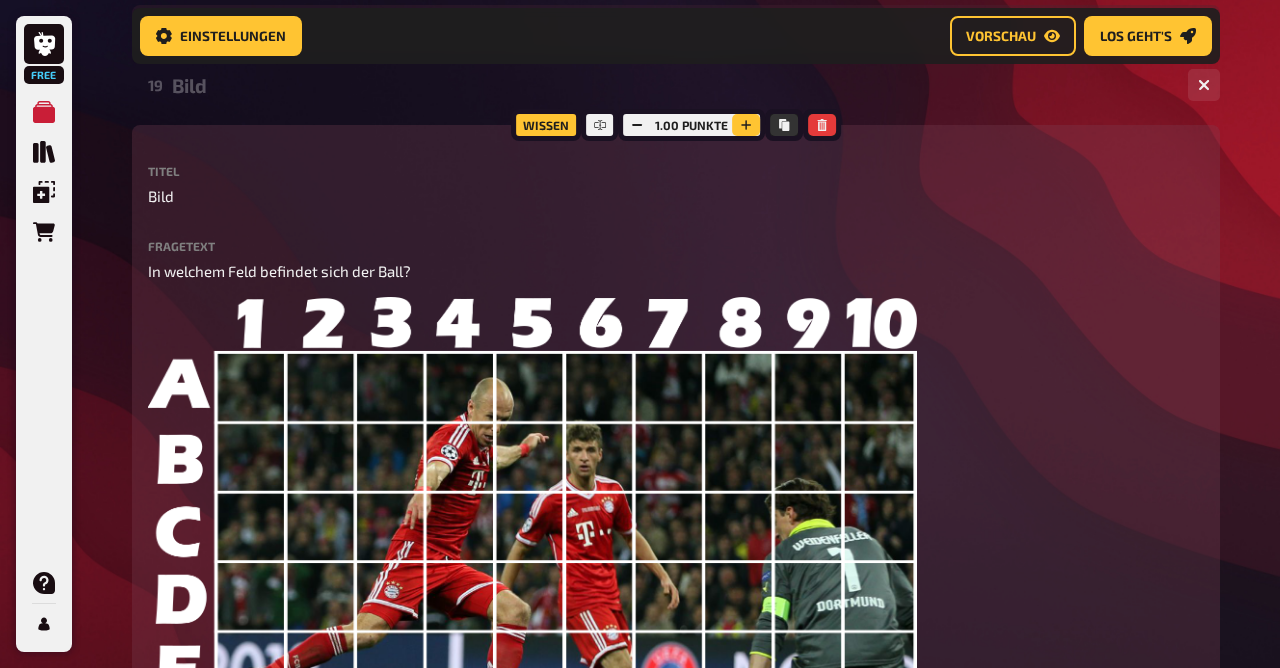 click 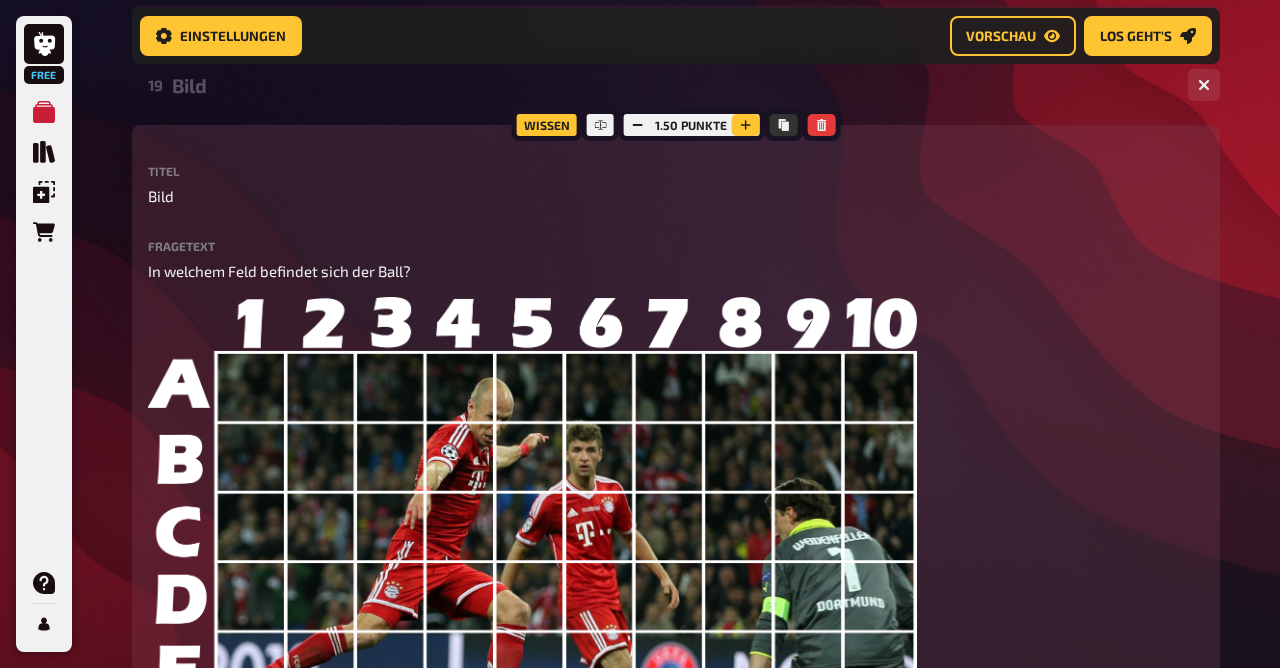 click 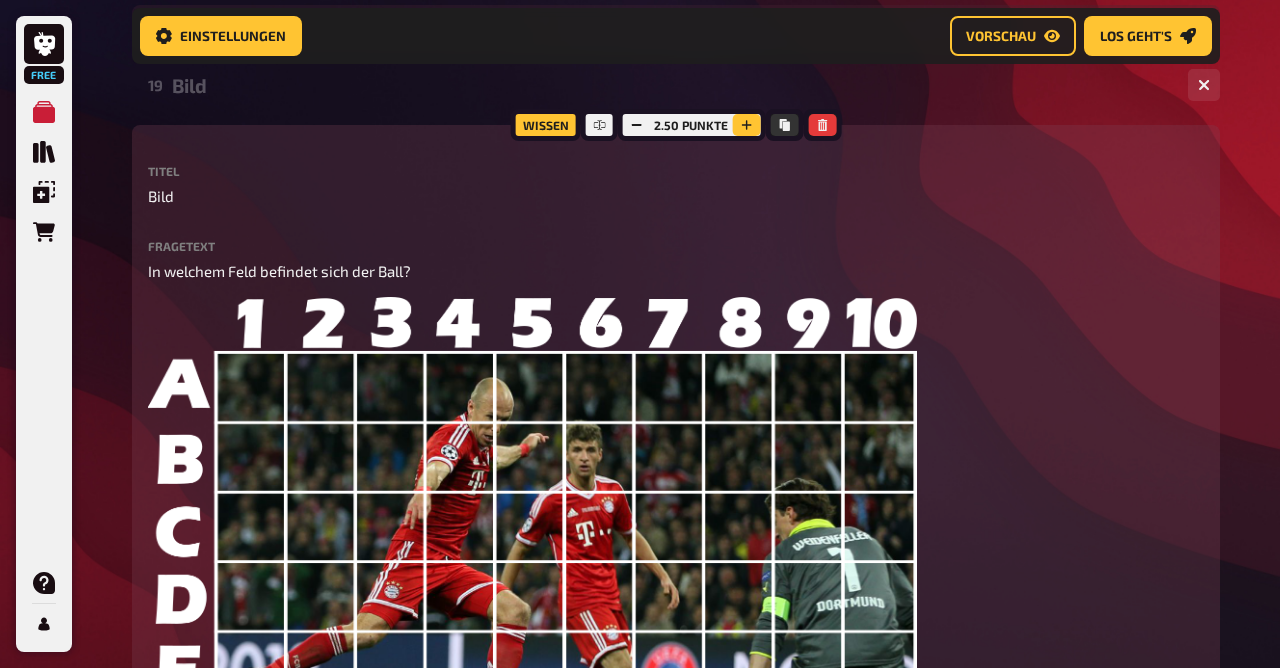 click 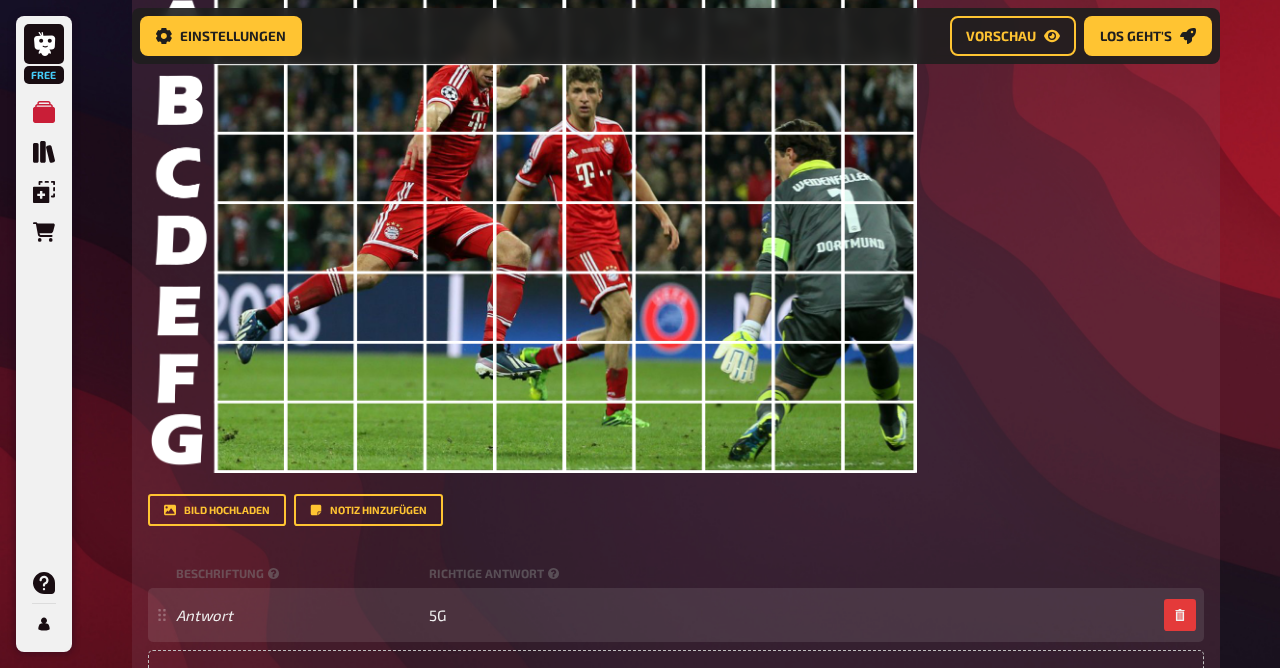 scroll, scrollTop: 1714, scrollLeft: 0, axis: vertical 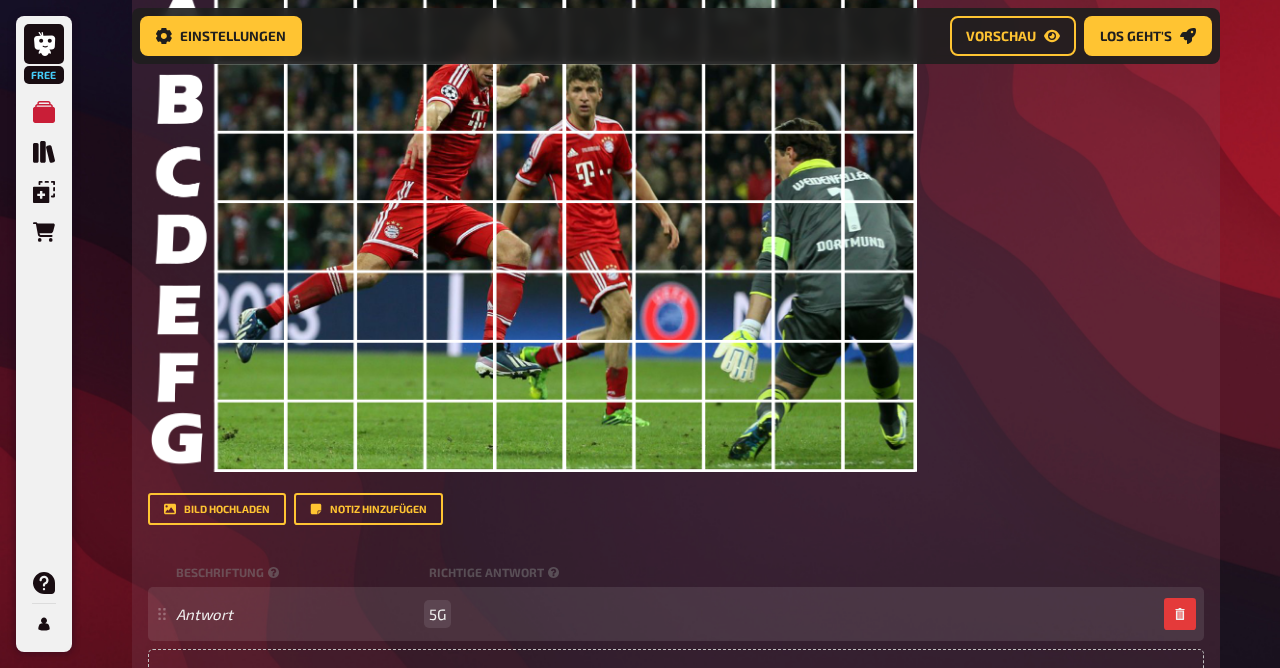 click on "5G" at bounding box center [437, 614] 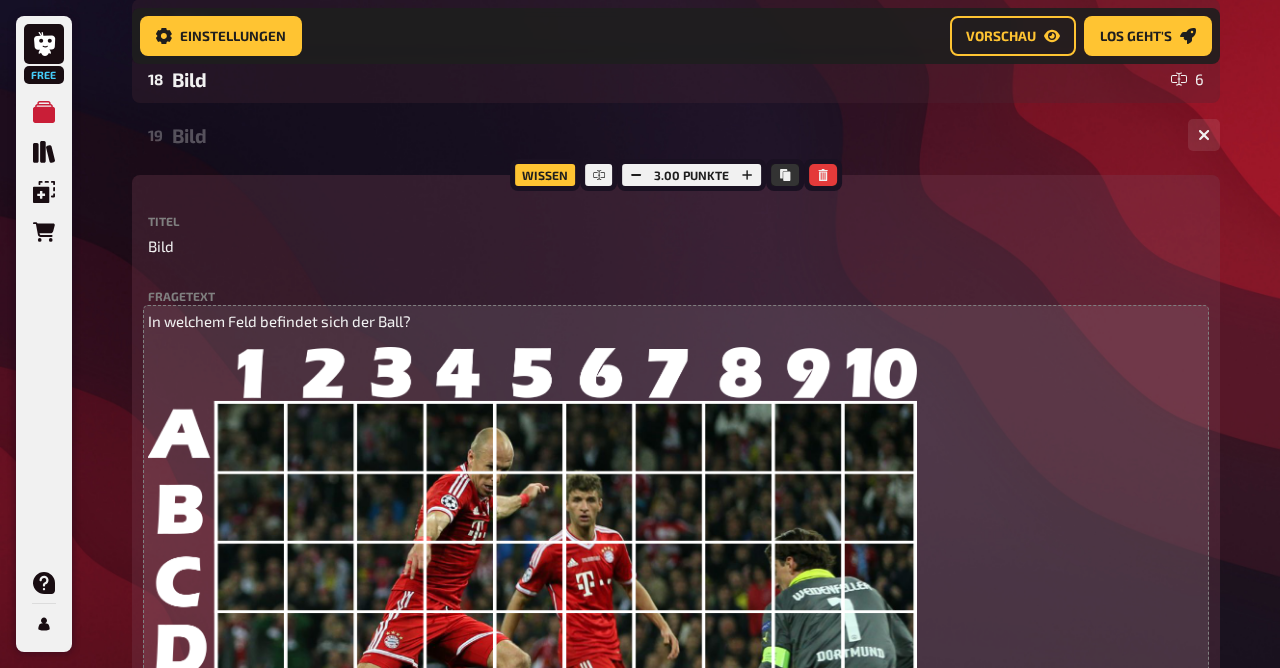 scroll, scrollTop: 1299, scrollLeft: 0, axis: vertical 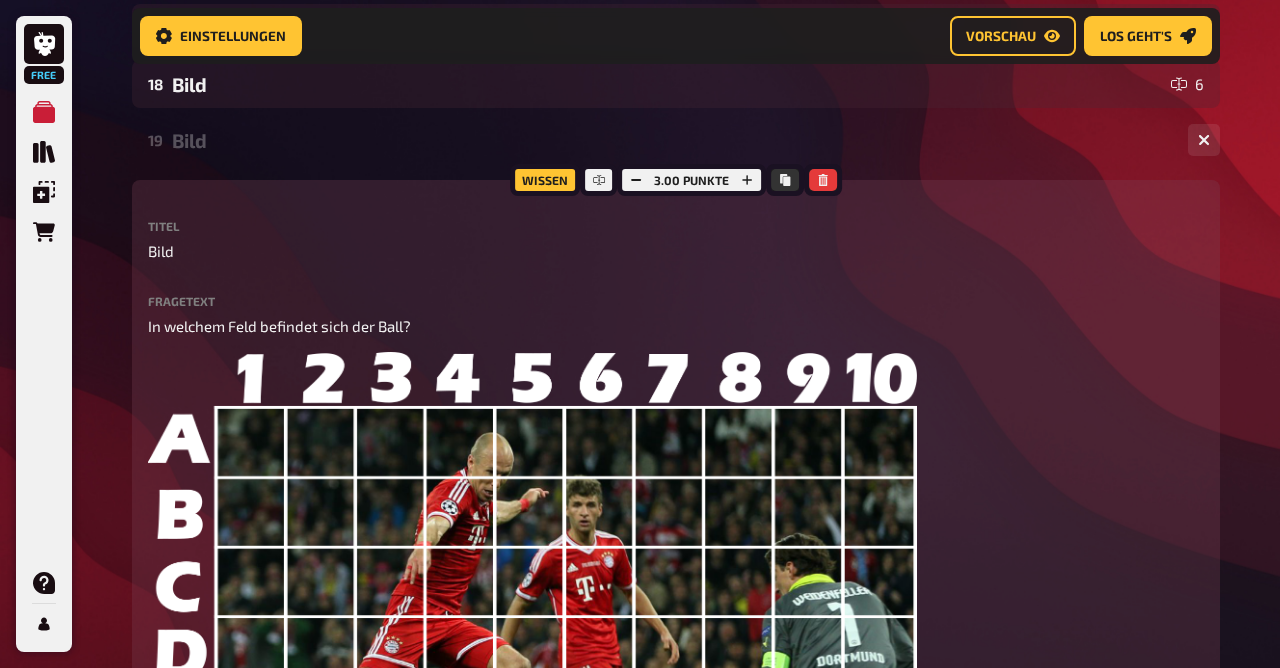 click on "Bild" at bounding box center [672, 140] 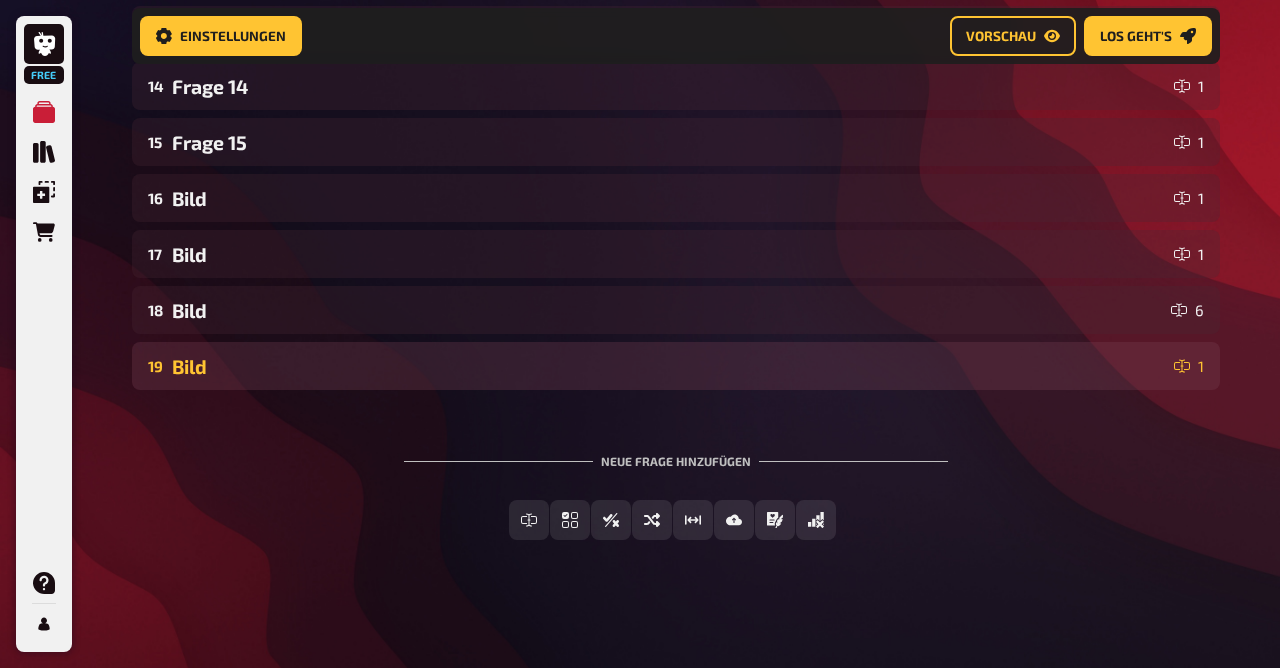 scroll, scrollTop: 1075, scrollLeft: 0, axis: vertical 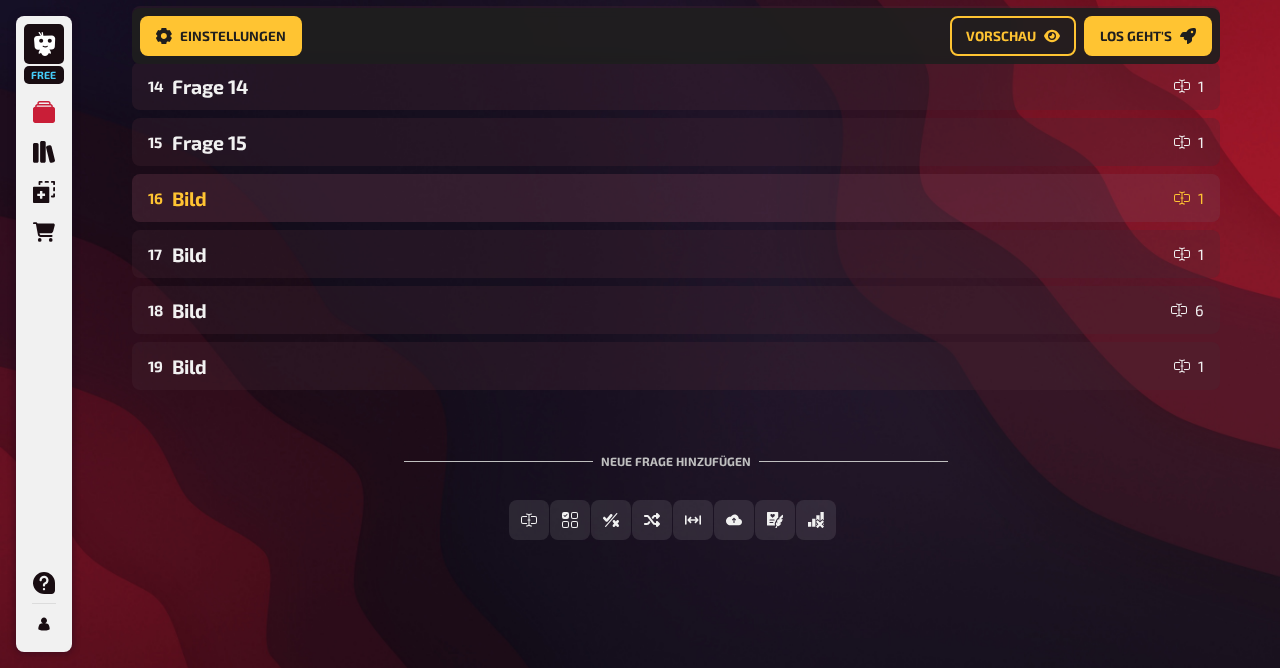 click on "Bild" at bounding box center [669, 198] 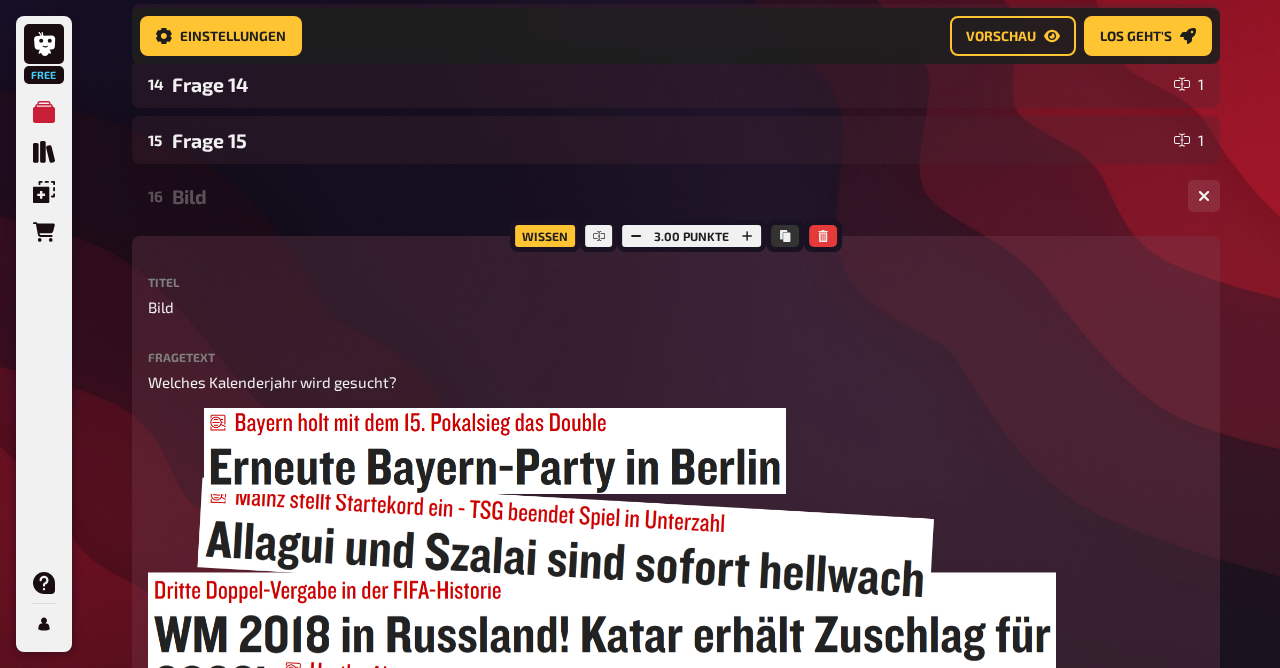 click on "Bild" at bounding box center [672, 196] 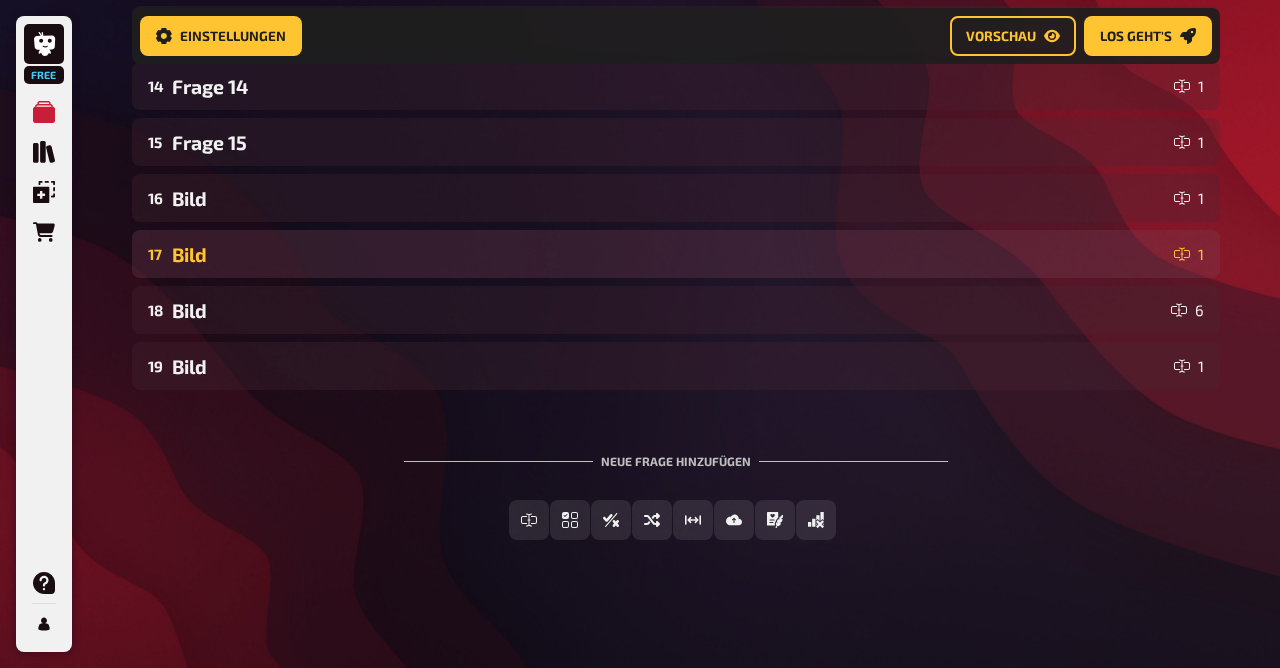 click on "Bild" at bounding box center [669, 254] 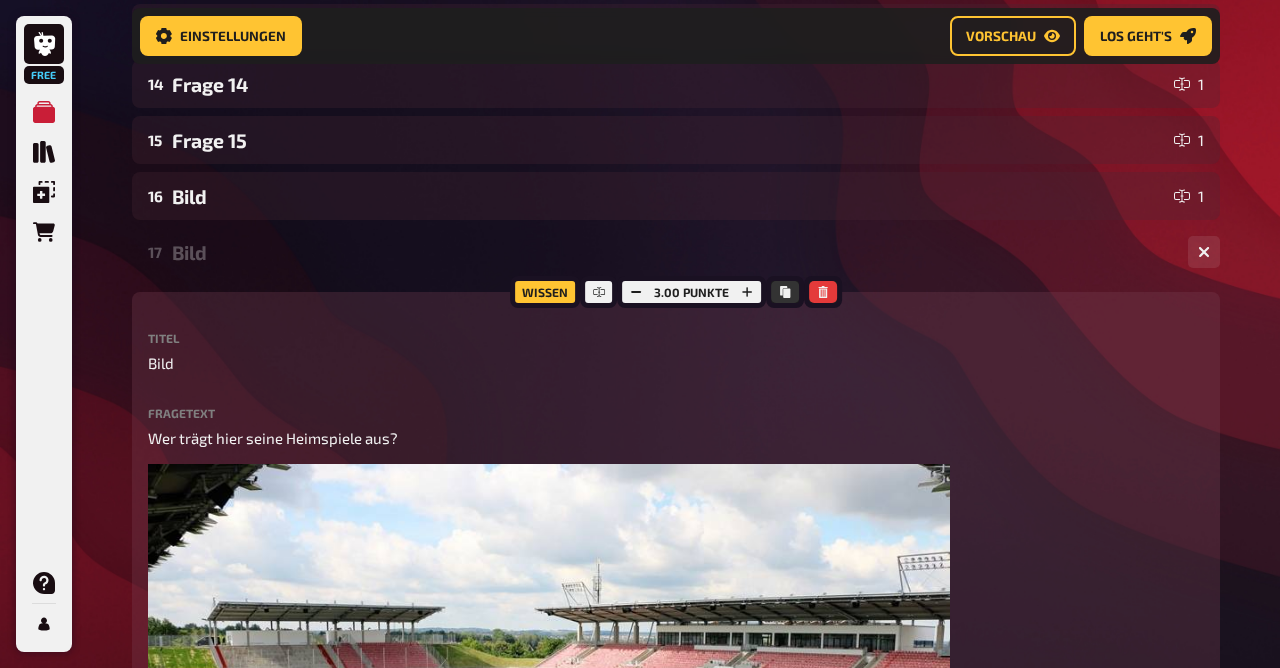 click on "Bild" at bounding box center [672, 252] 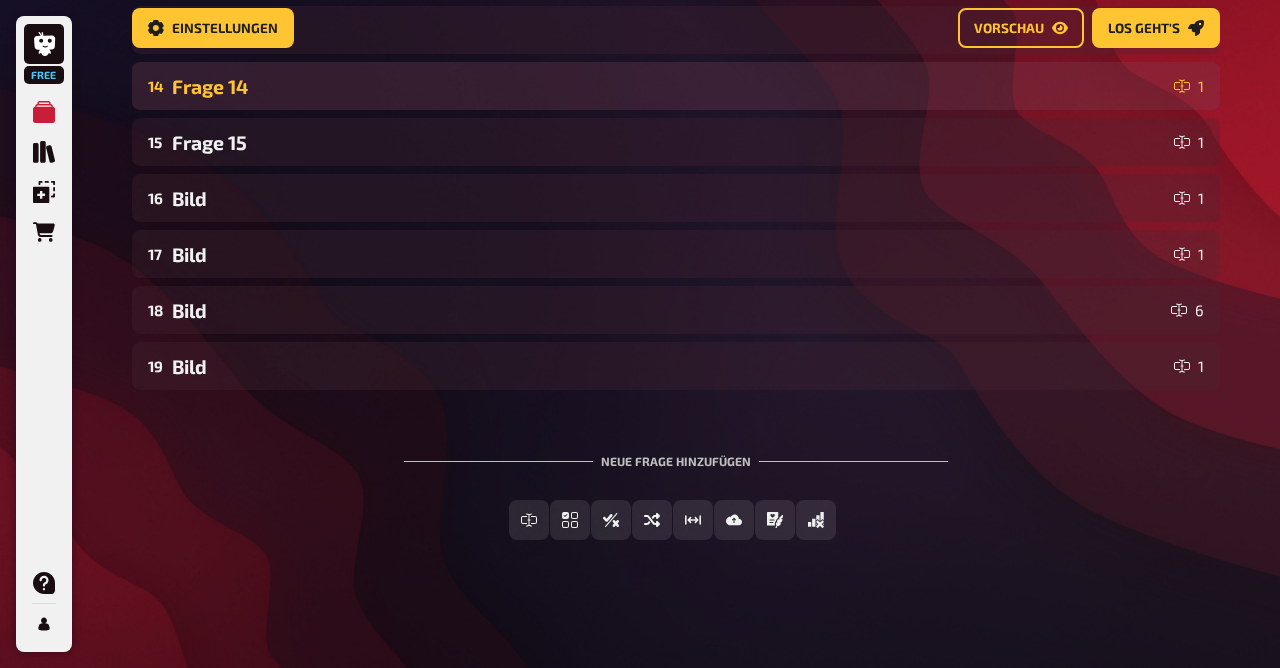scroll, scrollTop: 1073, scrollLeft: 0, axis: vertical 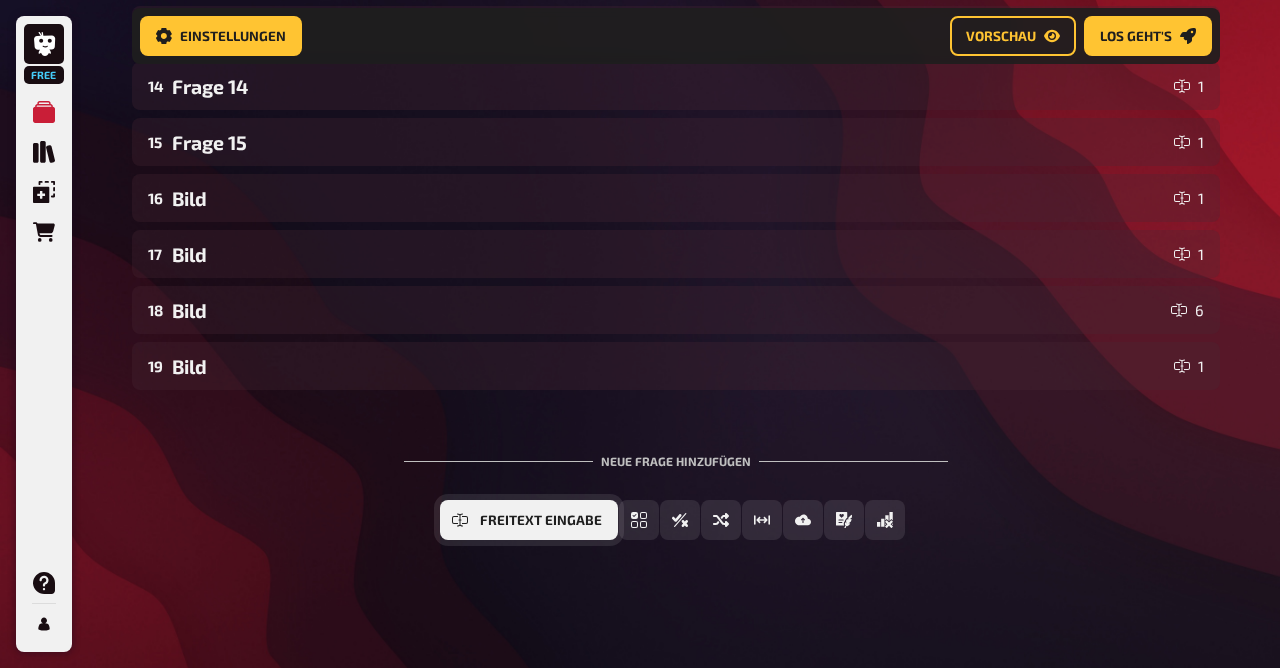 click on "Freitext Eingabe" at bounding box center [541, 521] 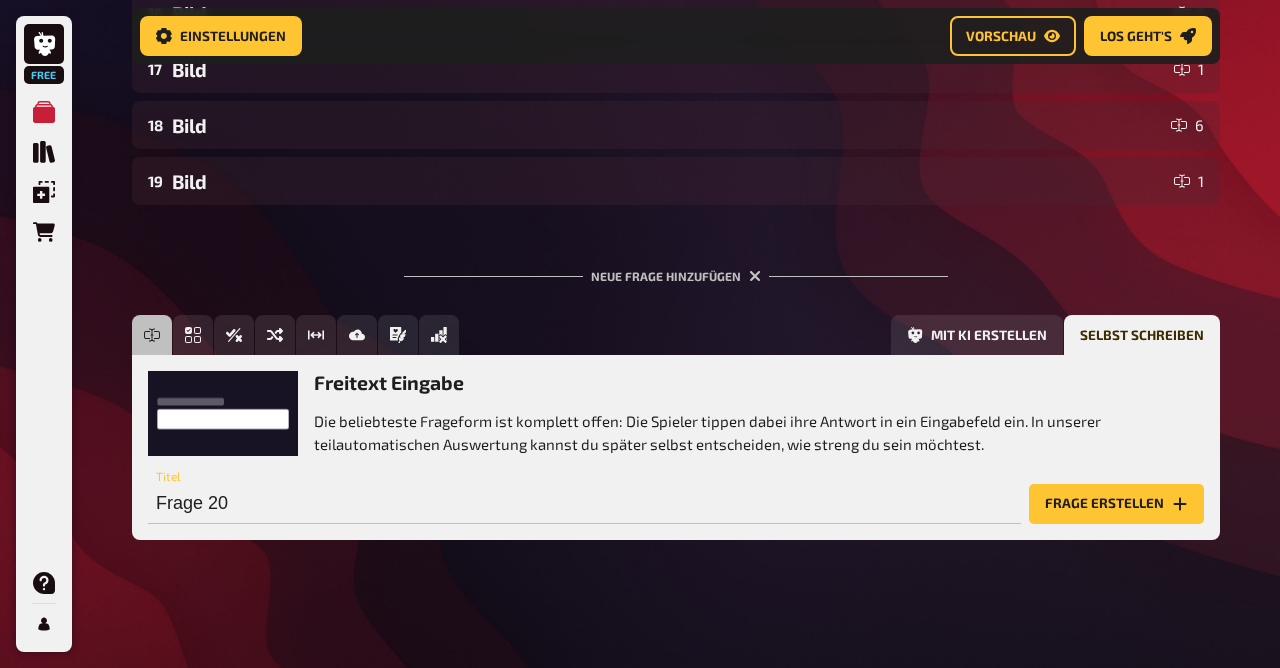 scroll, scrollTop: 1259, scrollLeft: 0, axis: vertical 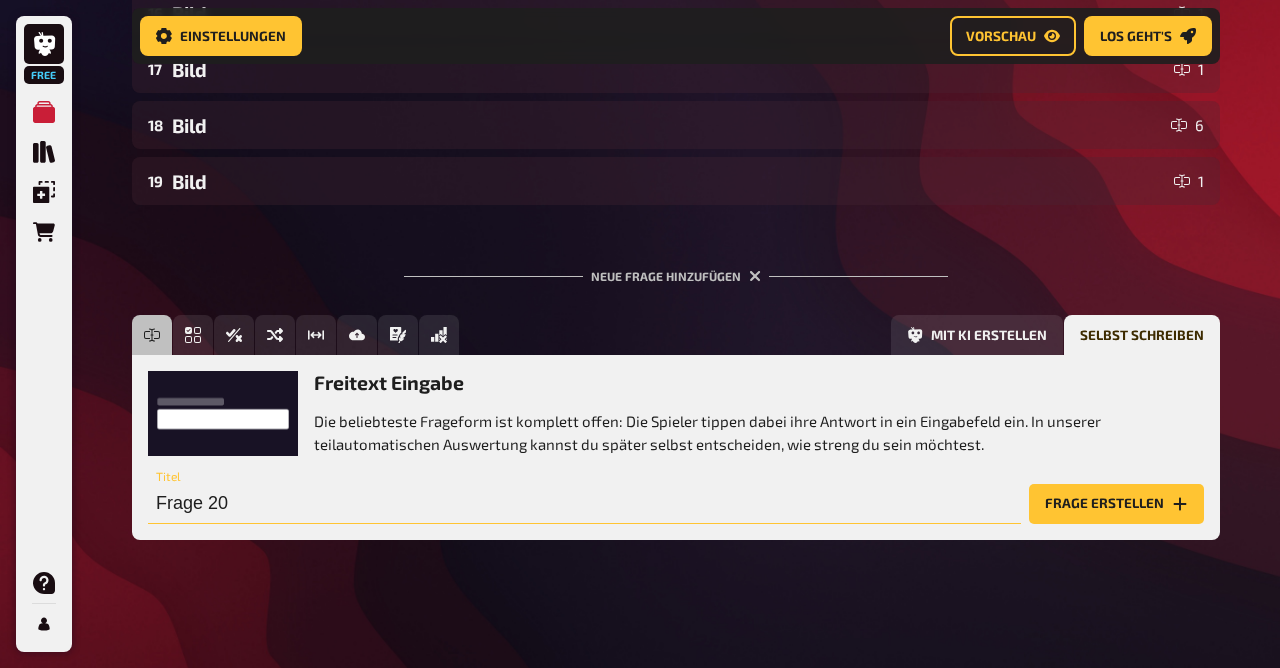 click on "Frage 20" at bounding box center [584, 504] 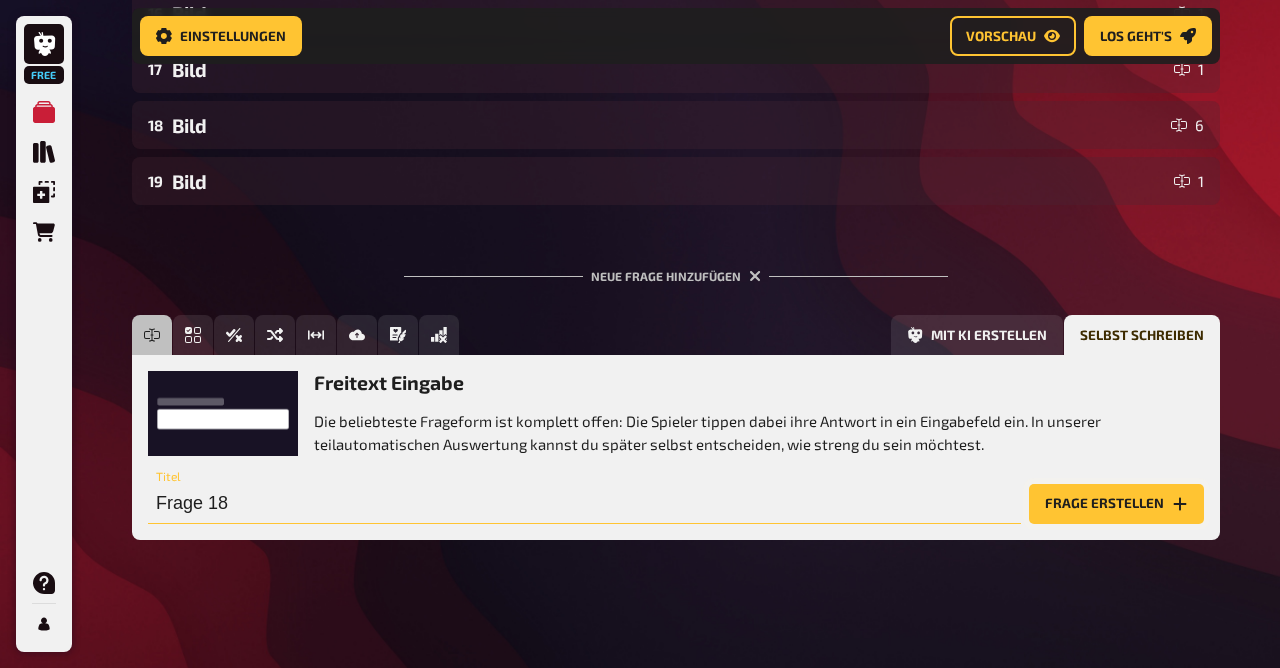 type on "Frage 18" 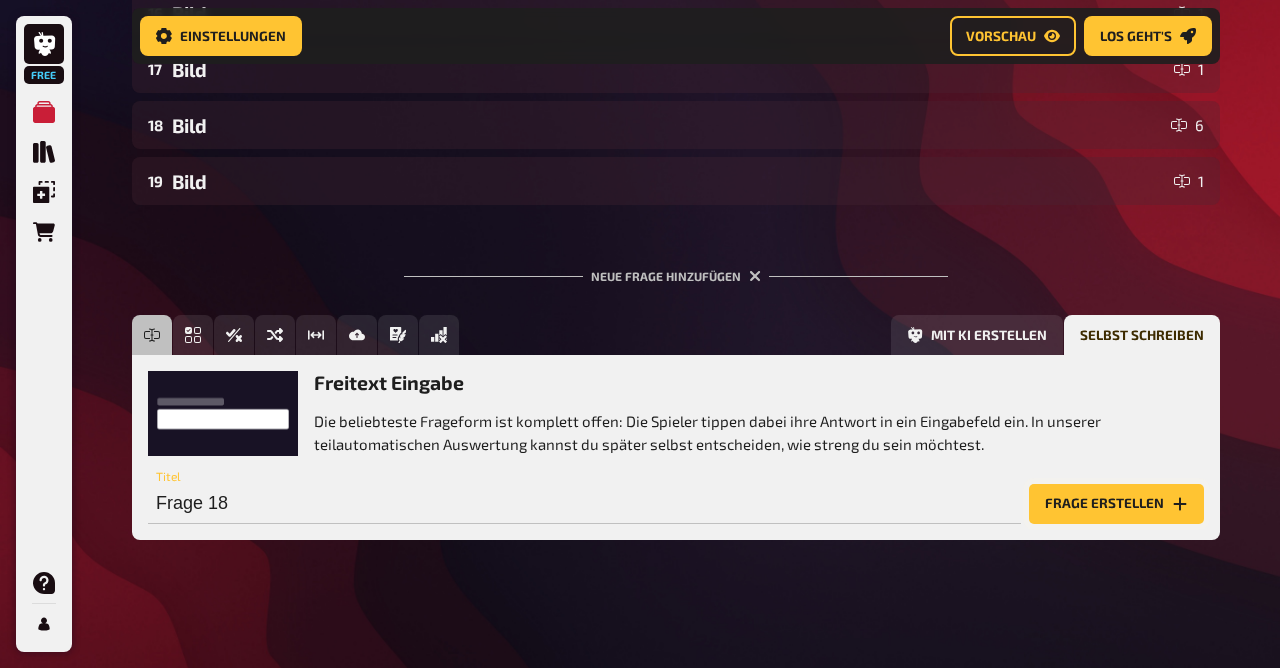 click on "Frage erstellen" at bounding box center [1116, 504] 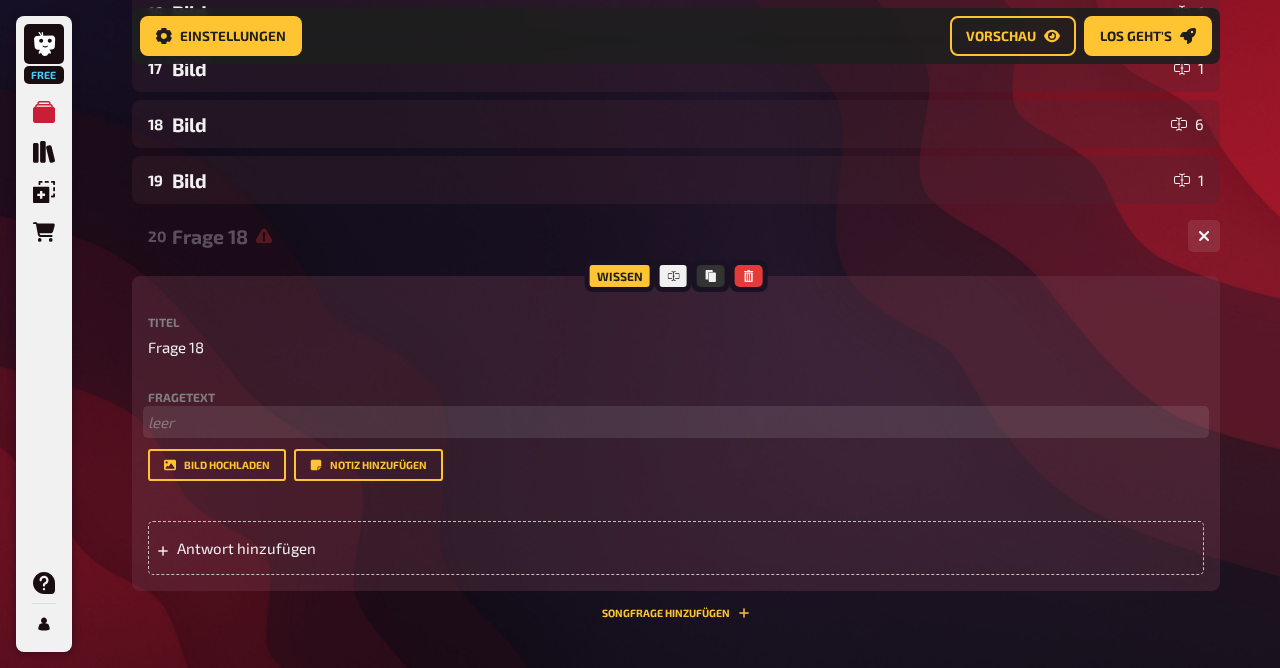 click on "﻿ leer" at bounding box center [676, 422] 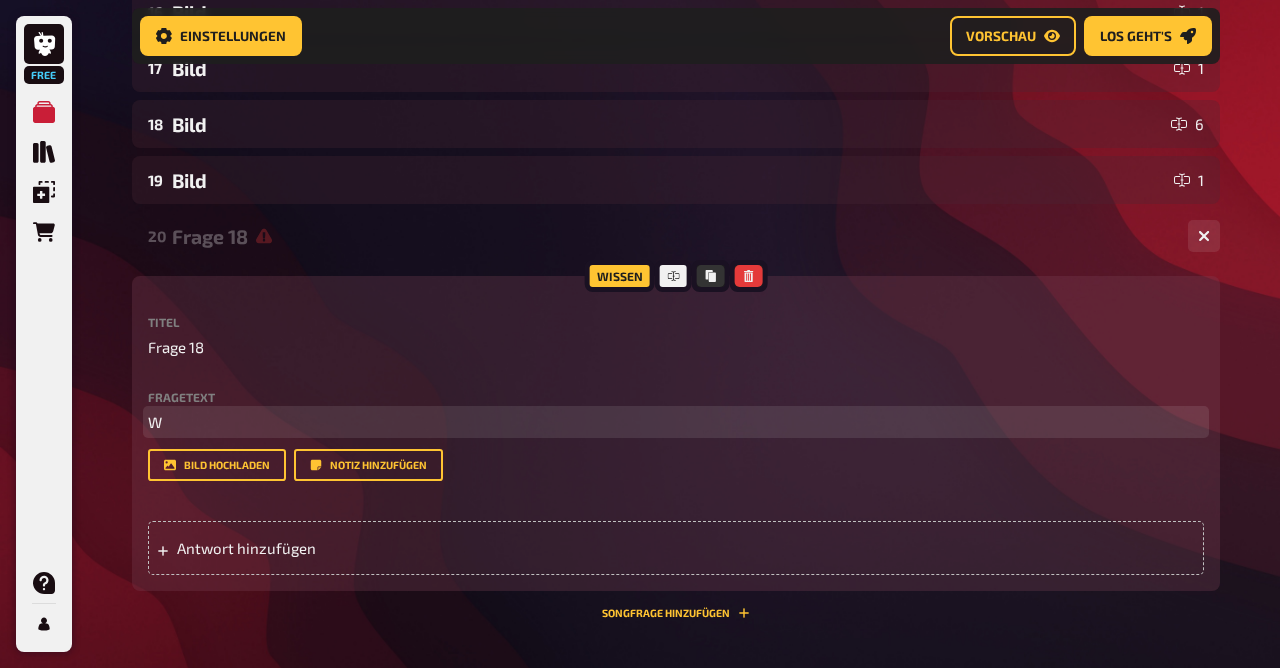 type 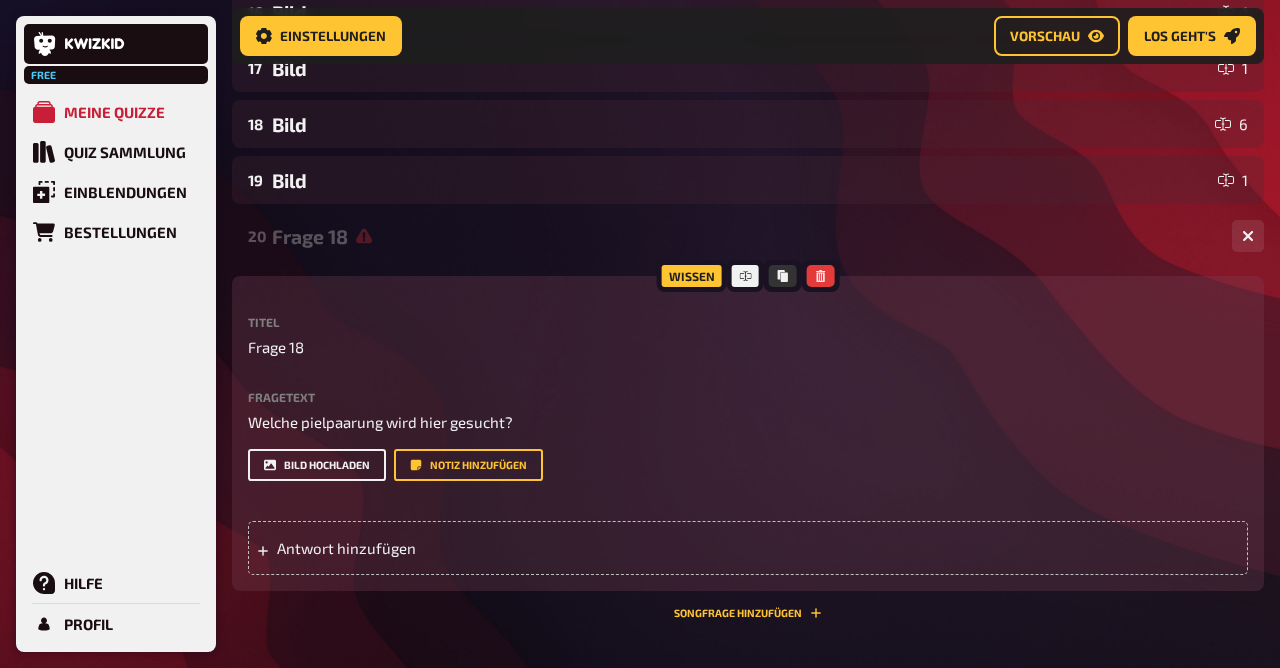 click on "Bild hochladen" at bounding box center (317, 465) 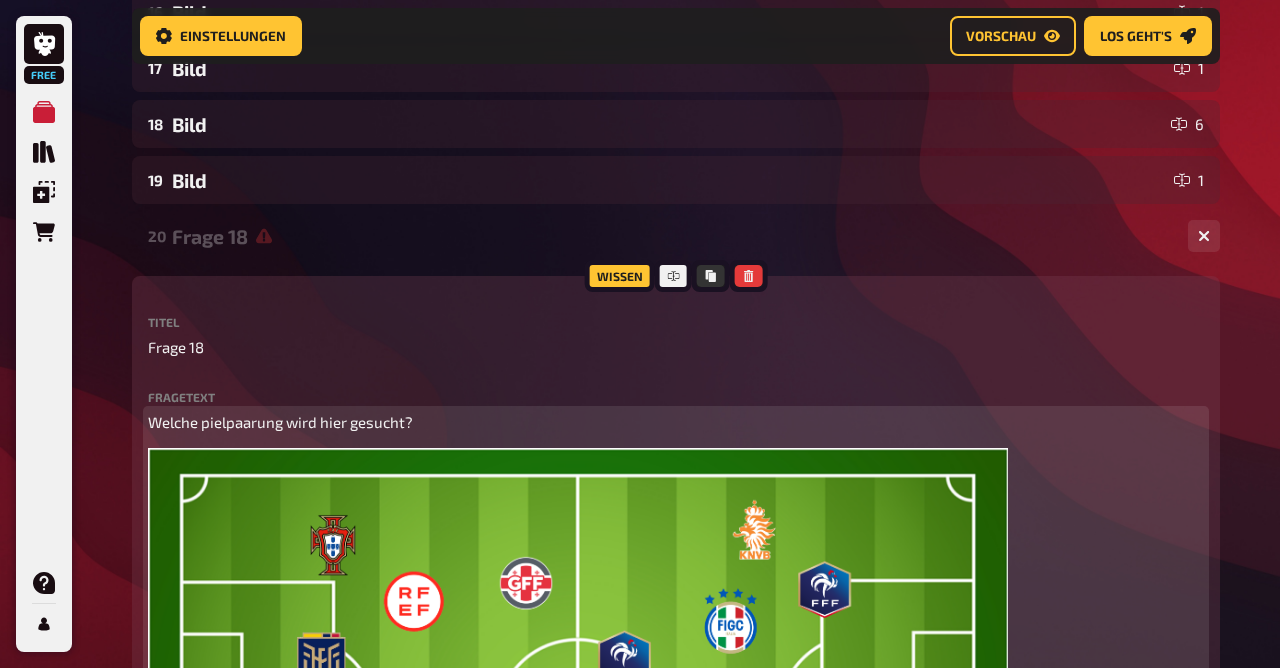 click on "Welche pielpaarung wird hier gesucht?" at bounding box center (280, 422) 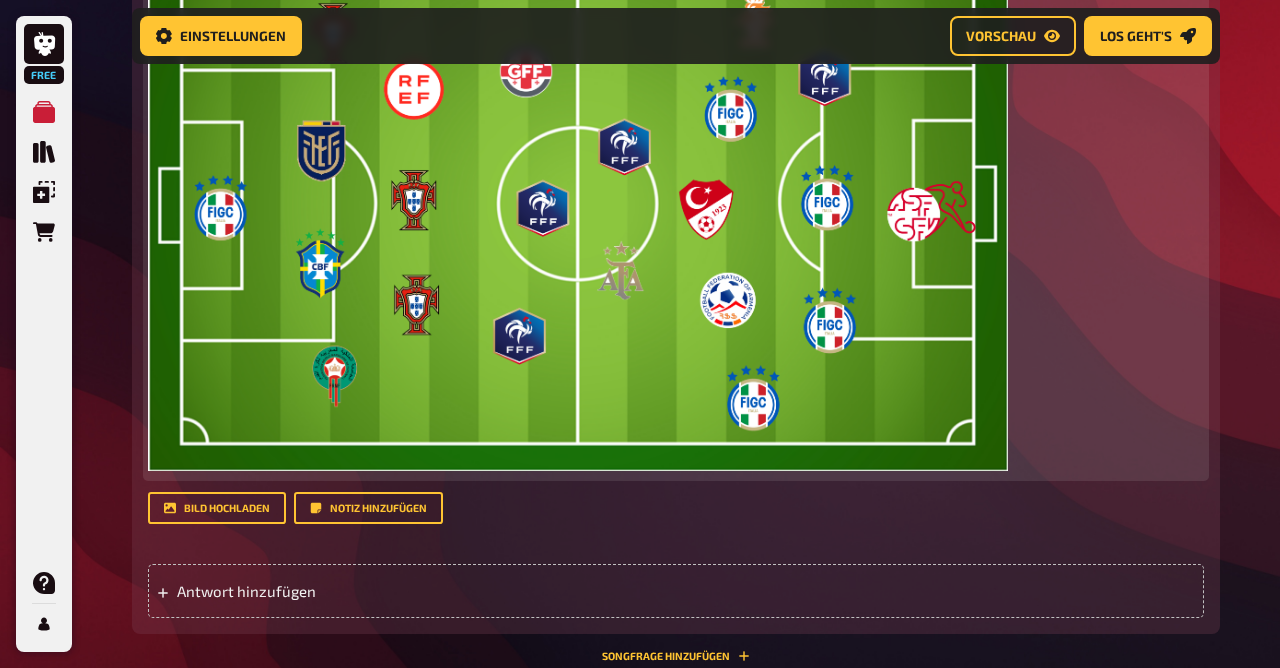scroll, scrollTop: 1772, scrollLeft: 0, axis: vertical 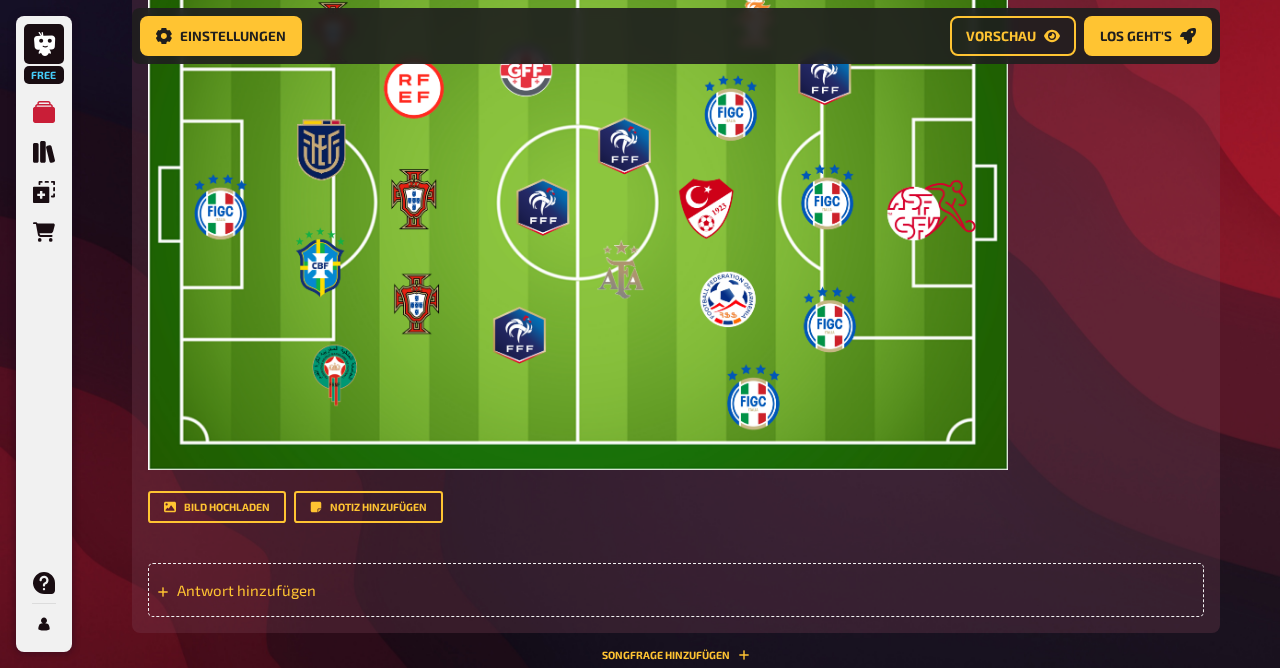 click on "Antwort hinzufügen" at bounding box center (332, 590) 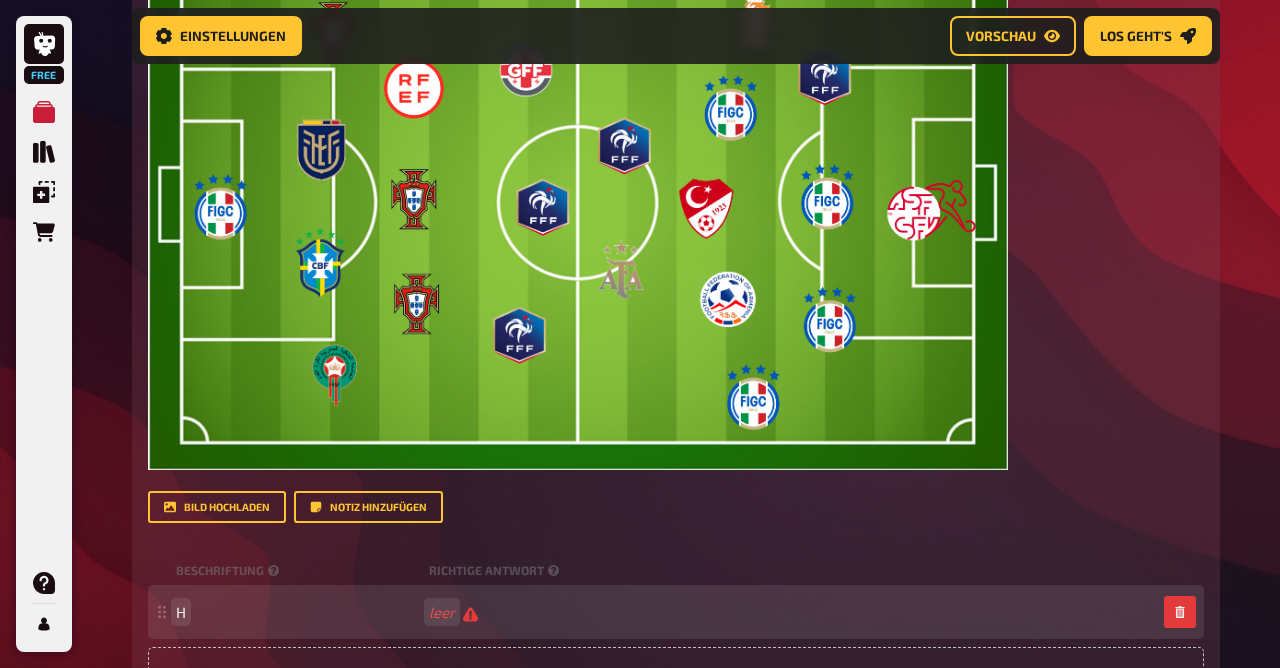 type 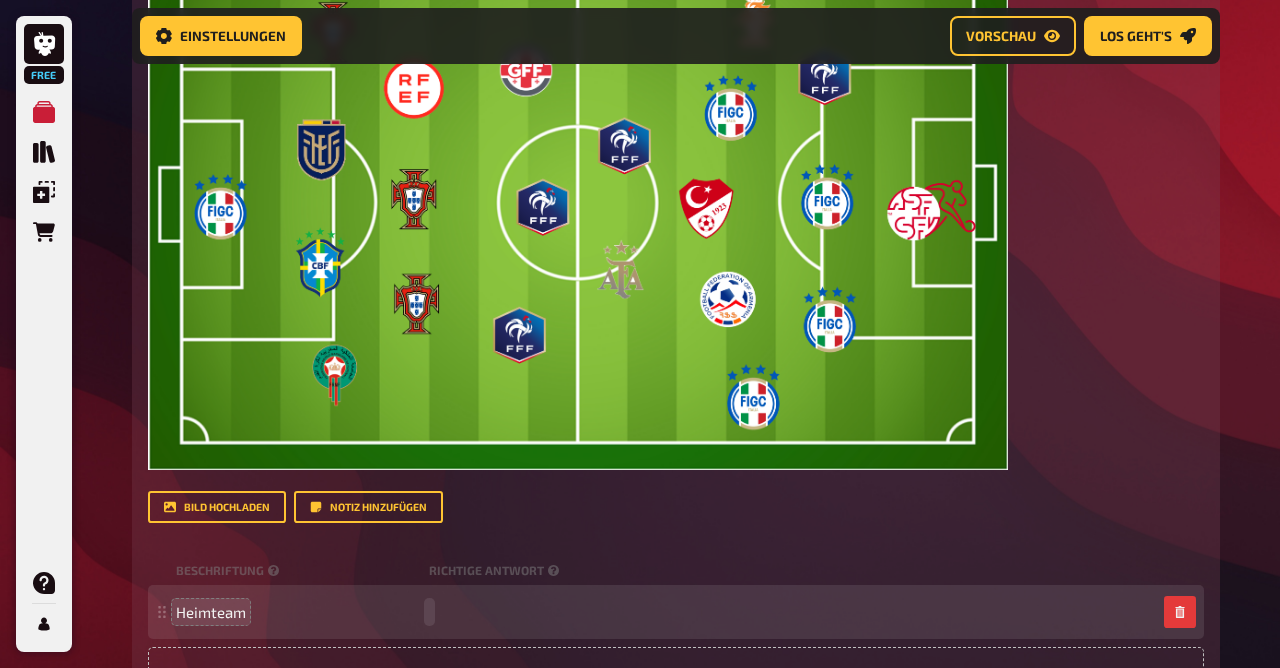 type 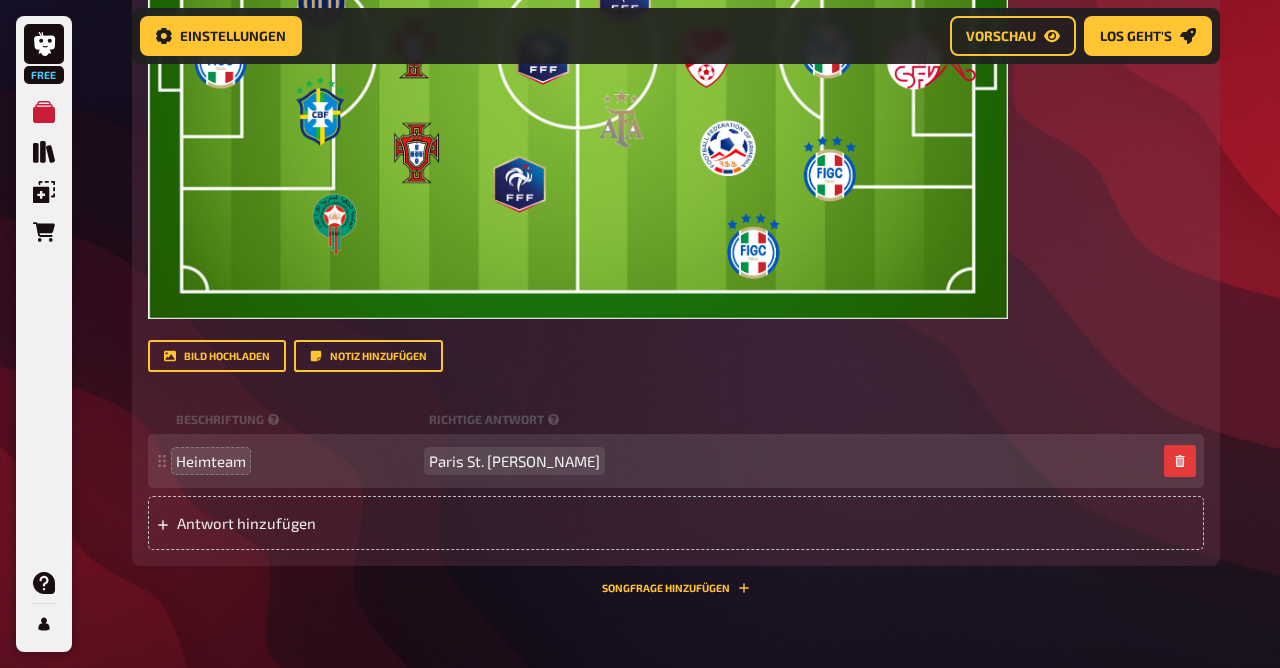 scroll, scrollTop: 1924, scrollLeft: 0, axis: vertical 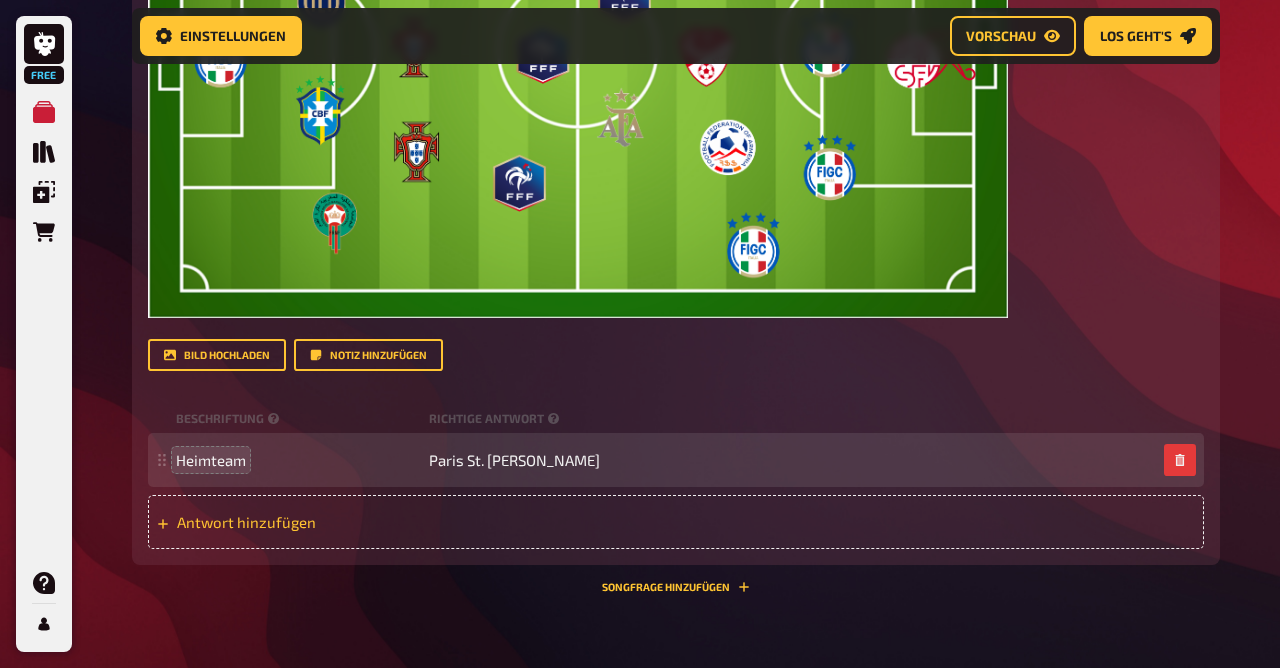 click on "Antwort hinzufügen" at bounding box center [332, 522] 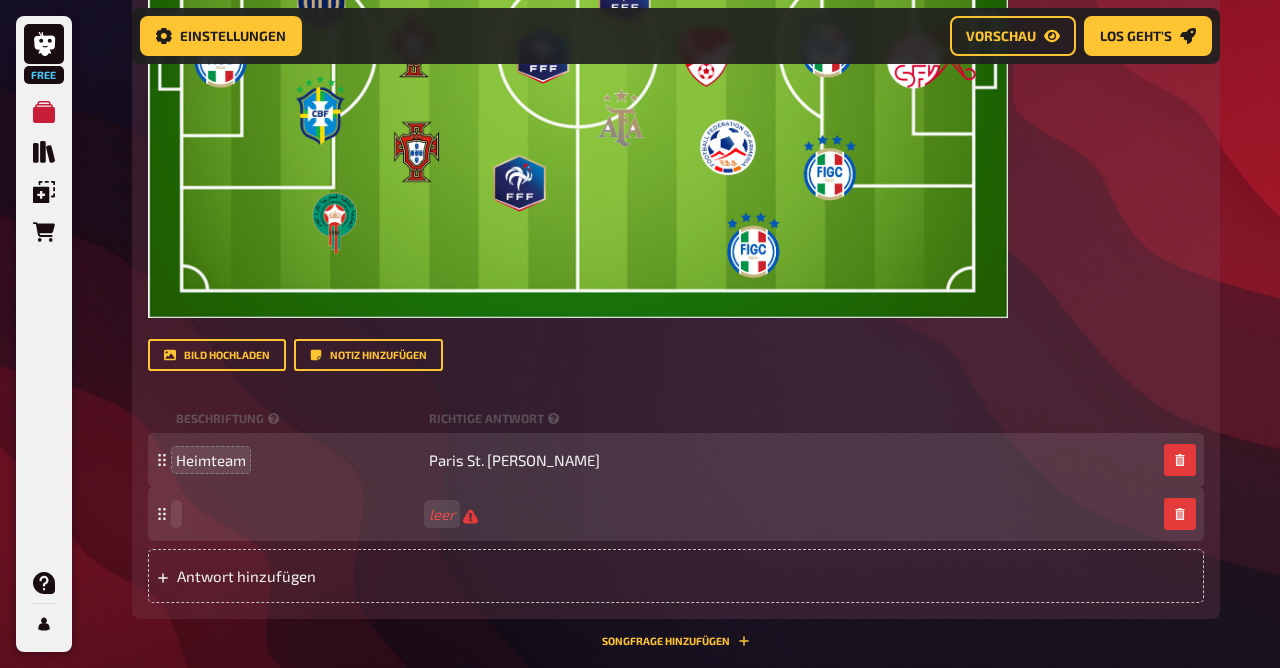 type 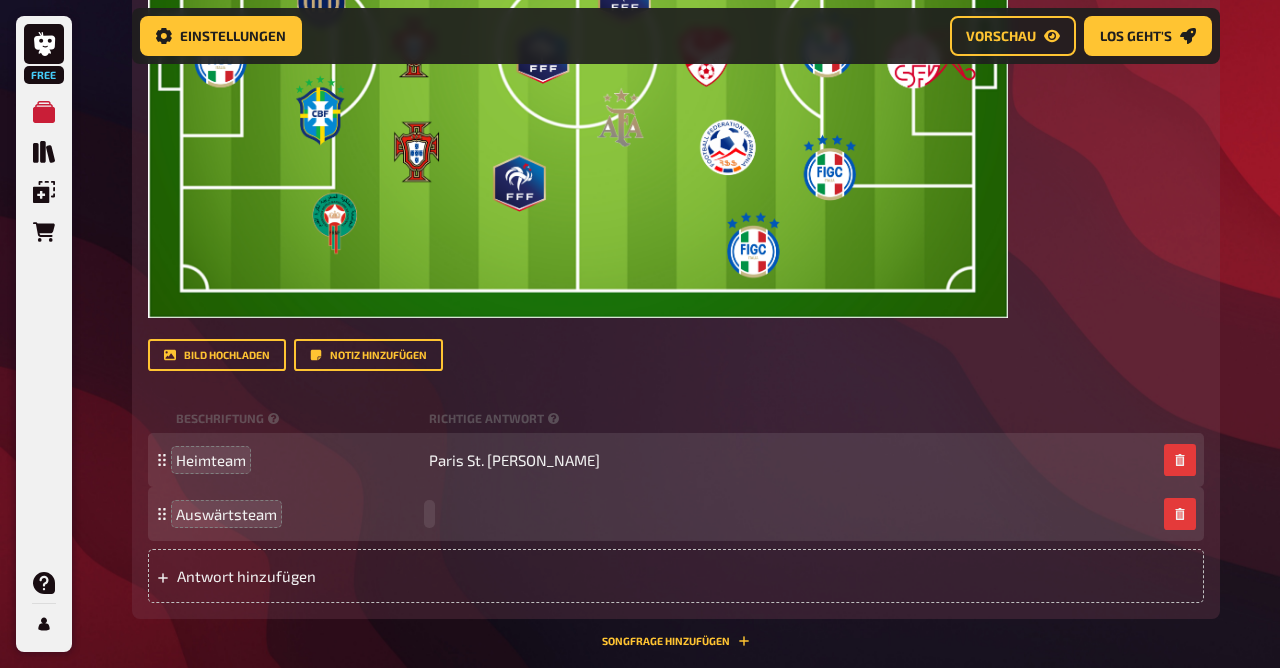 type 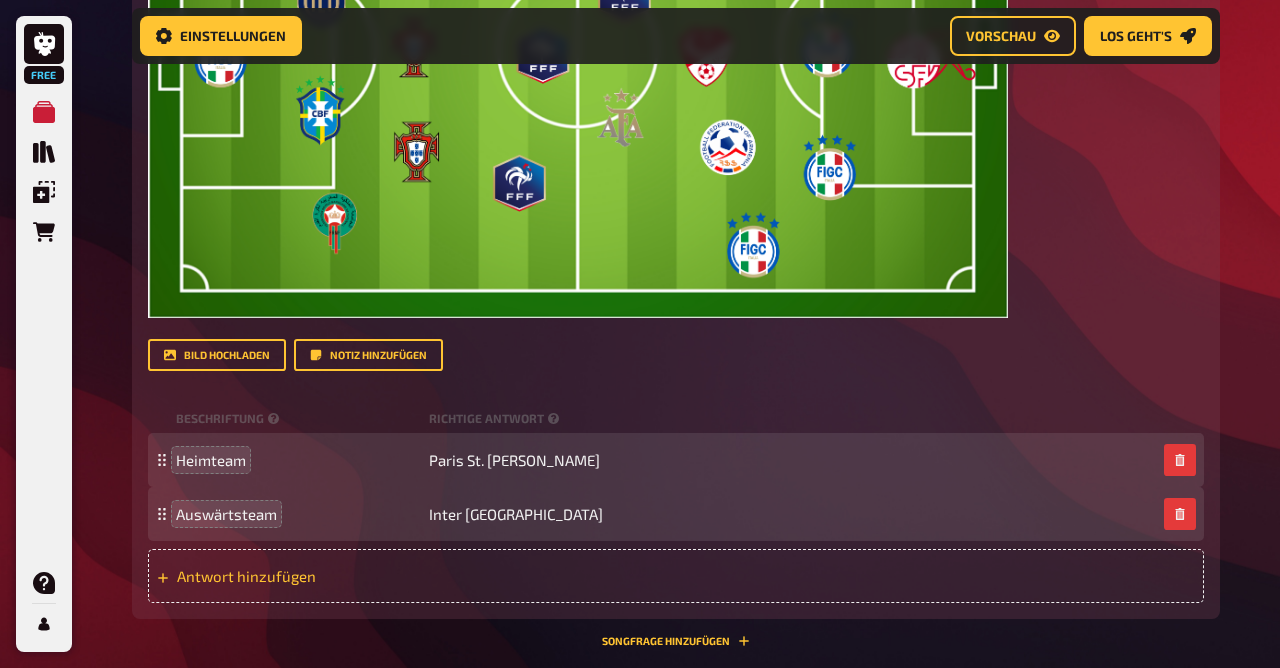 click on "Antwort hinzufügen" at bounding box center [332, 576] 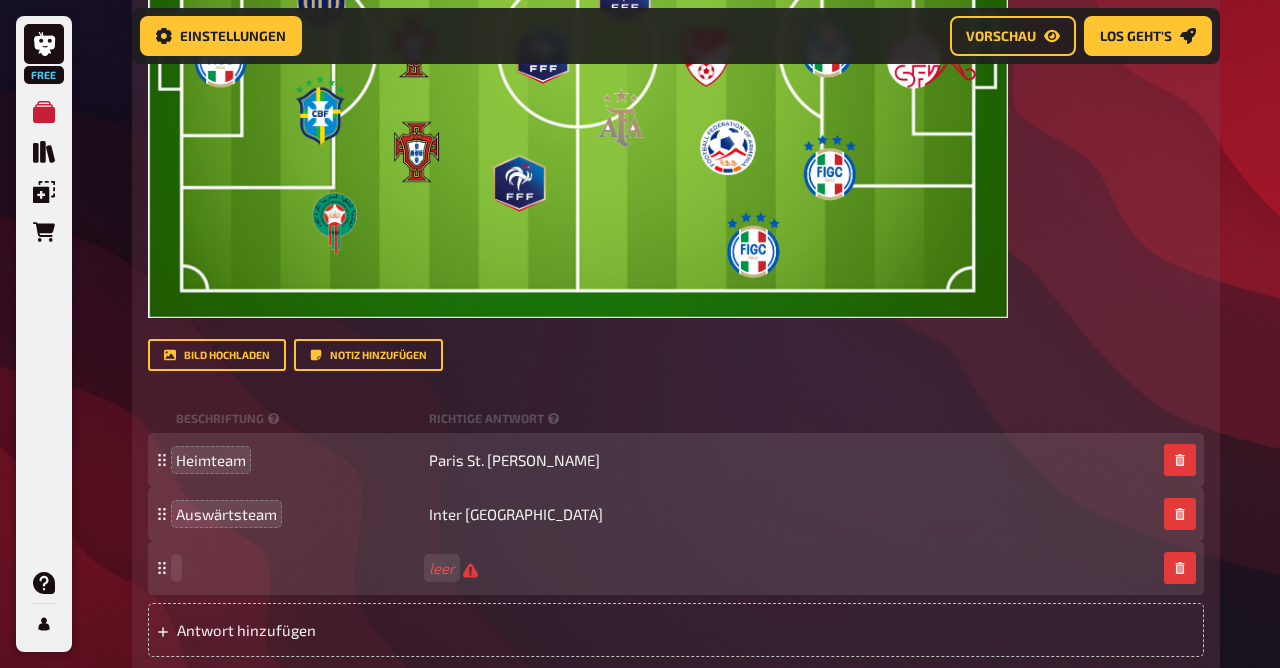 type 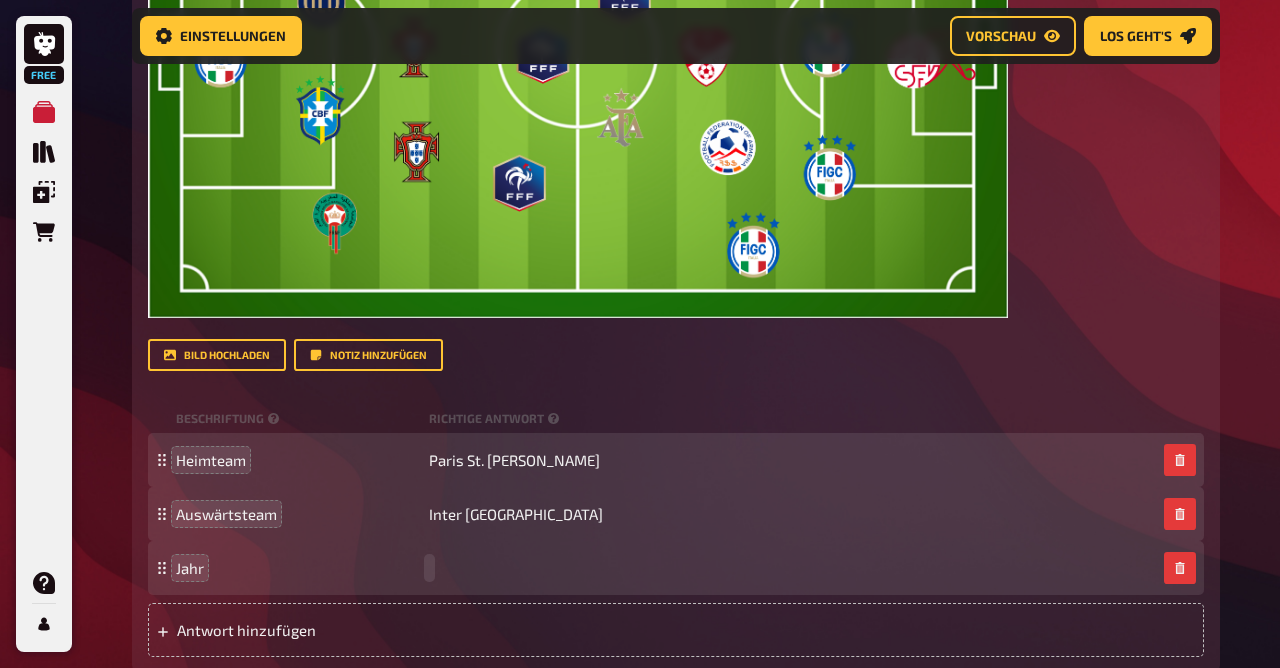 type 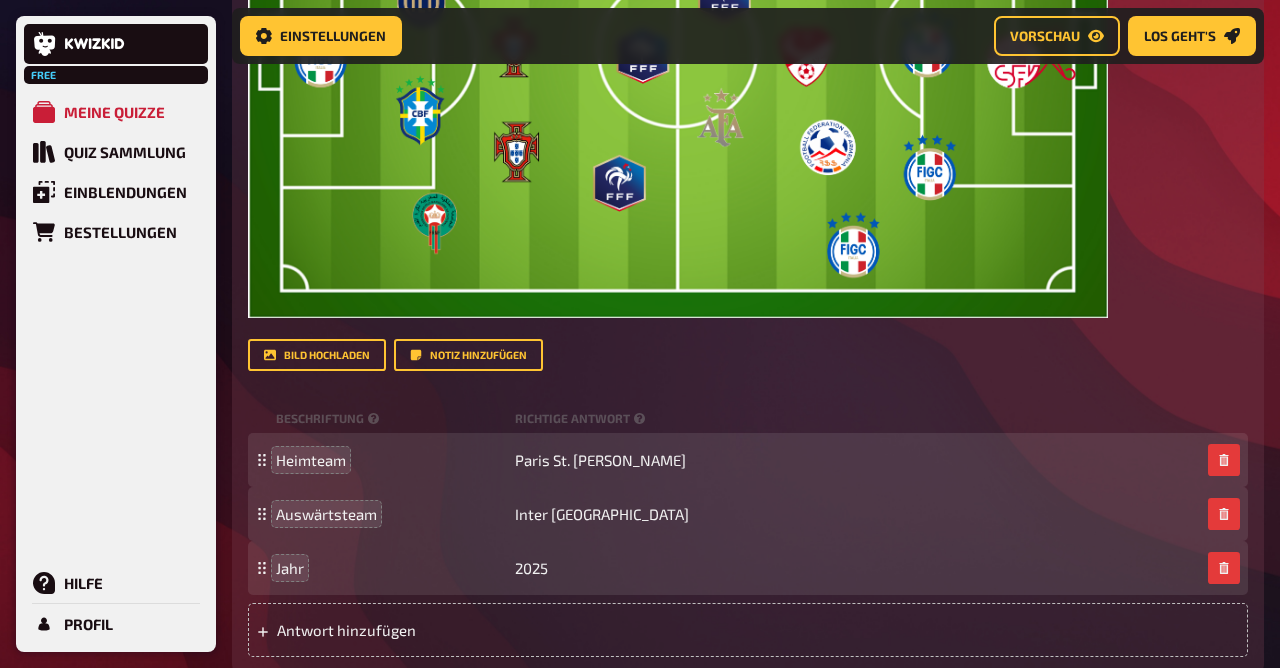 click on "Wissen 3.00 Punkte Titel Frage 18 Fragetext Welche Spielpaarung wird hier gesucht? ﻿ Hier hinziehen für Dateiupload Bild hochladen   Notiz hinzufügen Beschriftung Richtige Antwort Heimteam Paris St. [PERSON_NAME] Auswärtsteam Inter Mailand Jahr 2025
To pick up a draggable item, press the space bar.
While dragging, use the arrow keys to move the item.
Press space again to drop the item in its new position, or press escape to cancel.
Antwort hinzufügen" at bounding box center (748, 142) 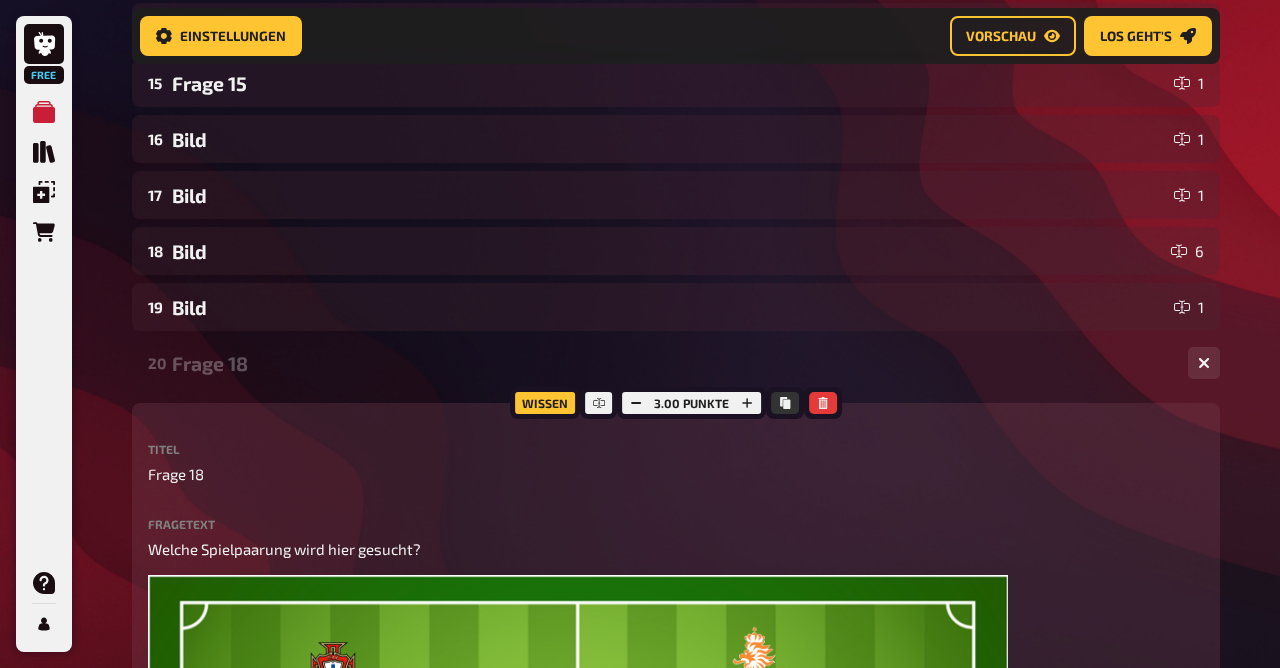 scroll, scrollTop: 1129, scrollLeft: 0, axis: vertical 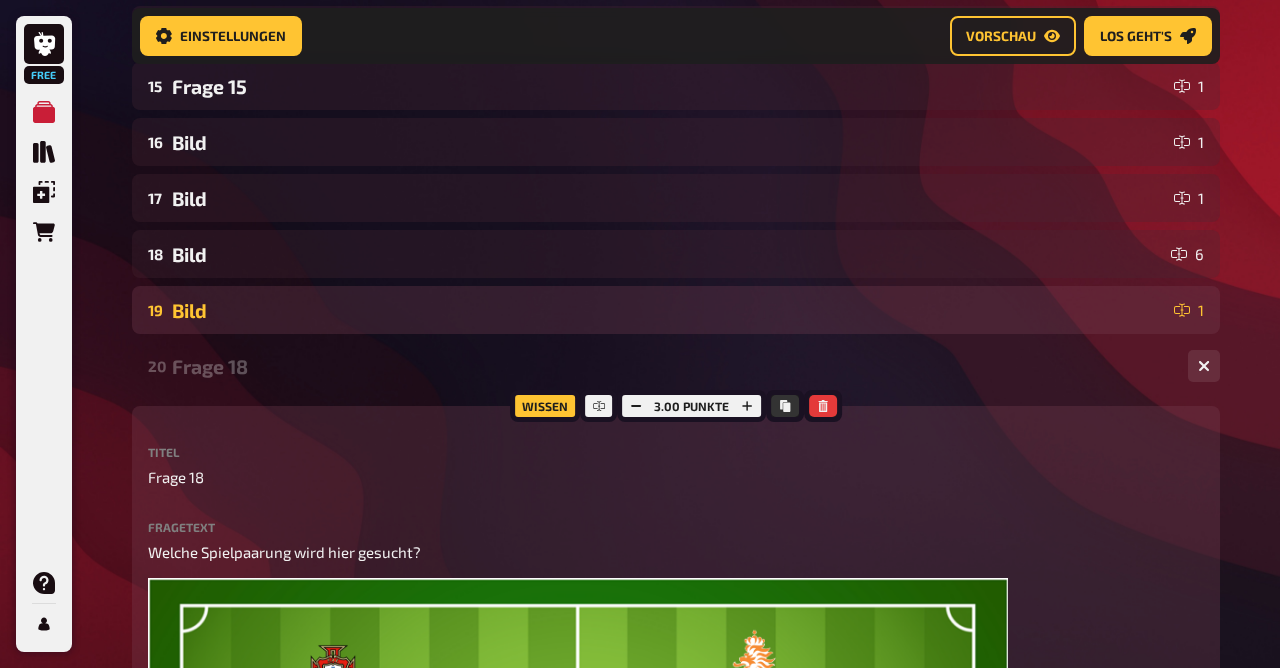 click on "Bild" at bounding box center [669, 310] 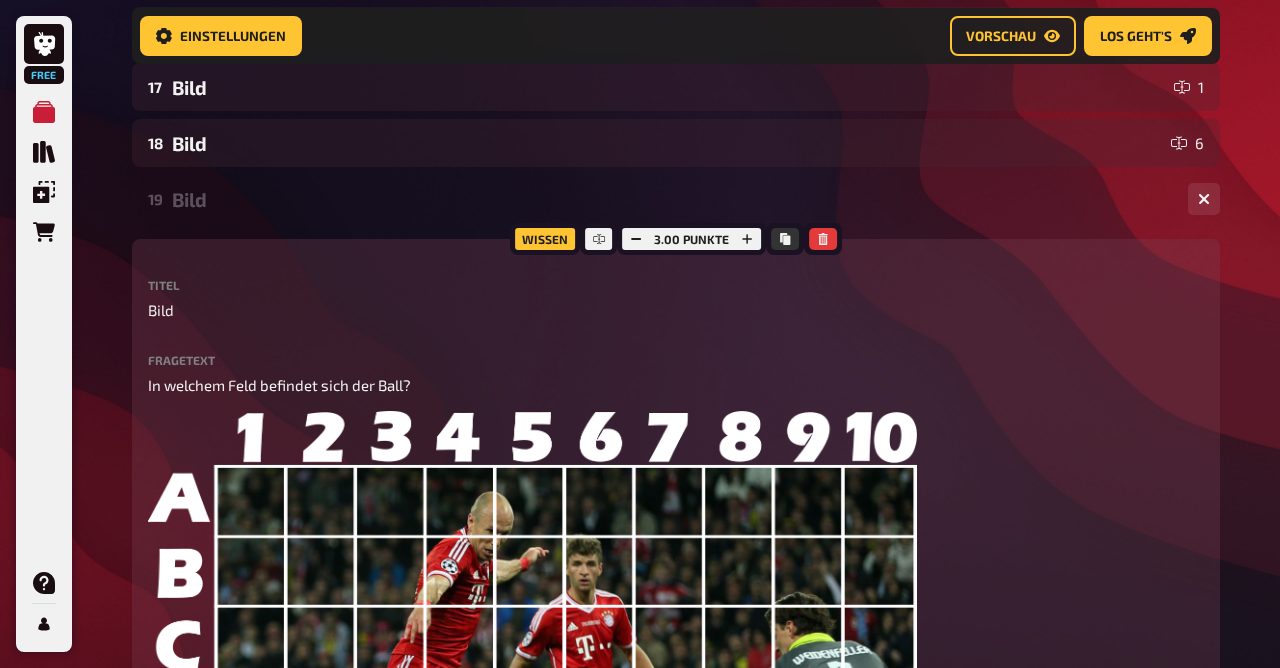 scroll, scrollTop: 1244, scrollLeft: 0, axis: vertical 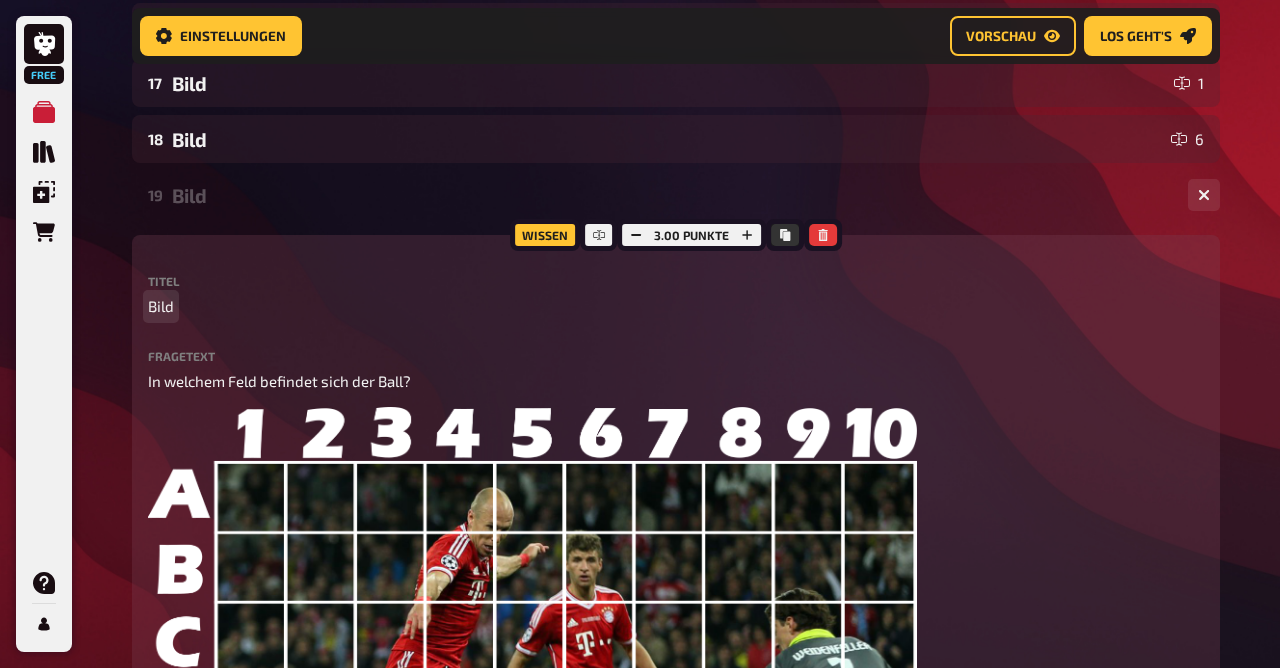 click on "Bild" at bounding box center (161, 306) 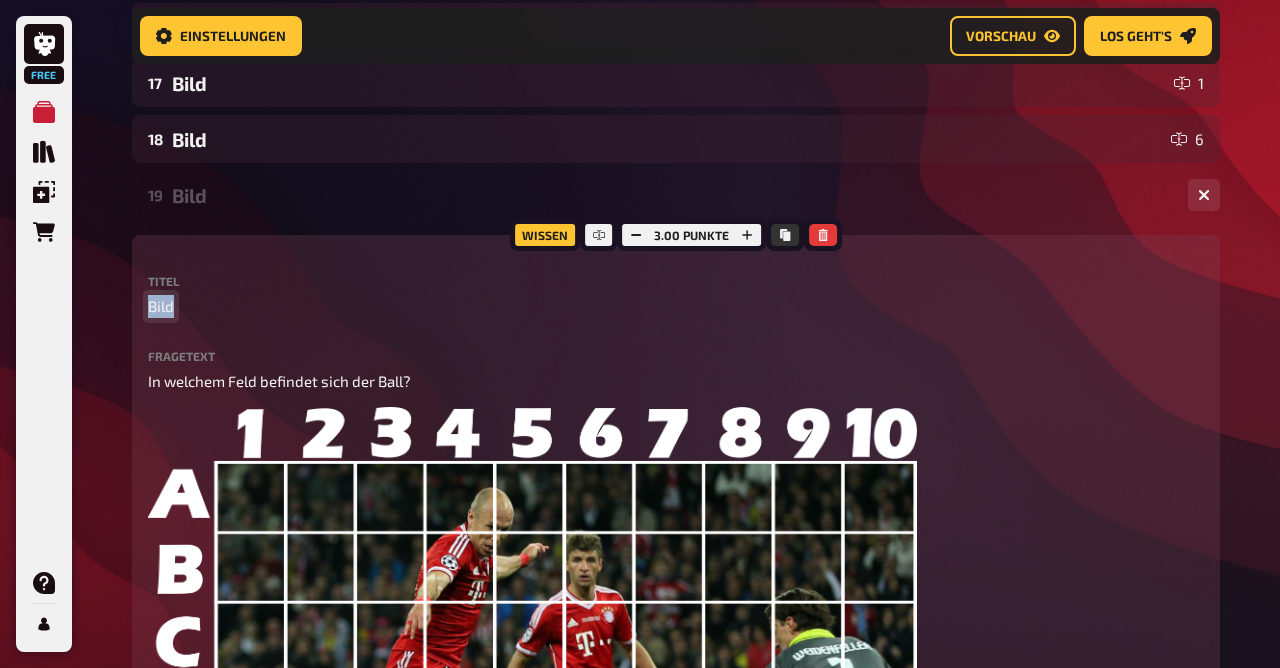 click on "Bild" at bounding box center (161, 306) 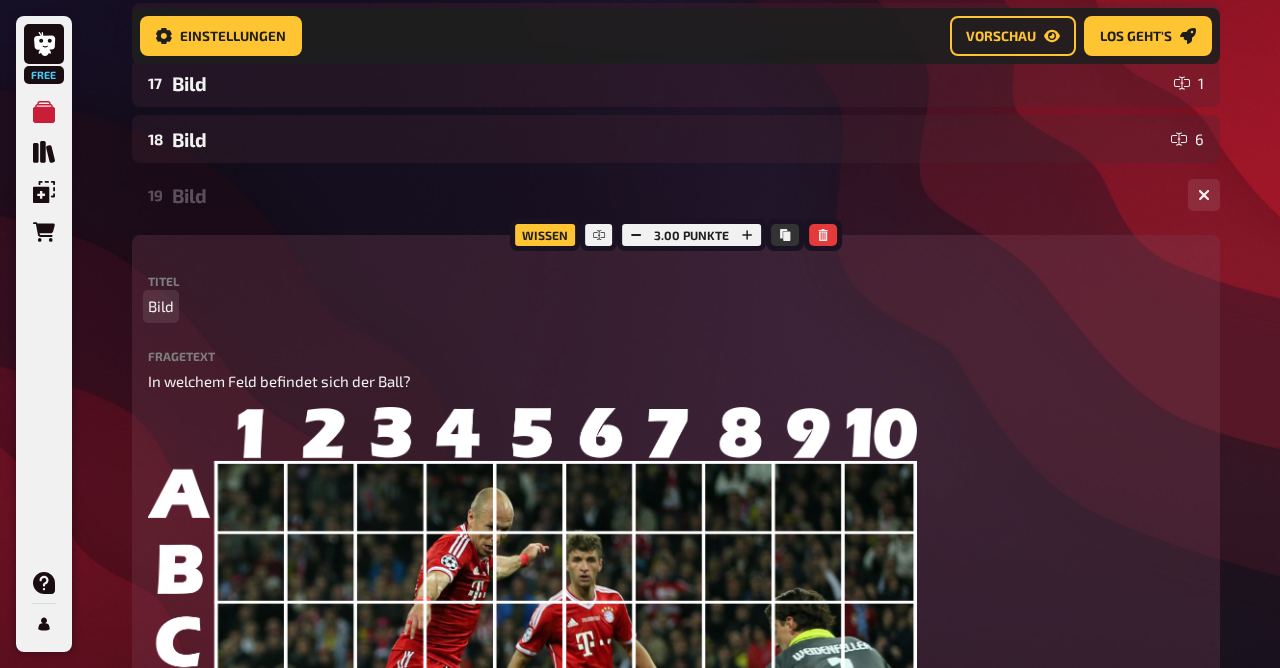 click on "Bild" at bounding box center [161, 306] 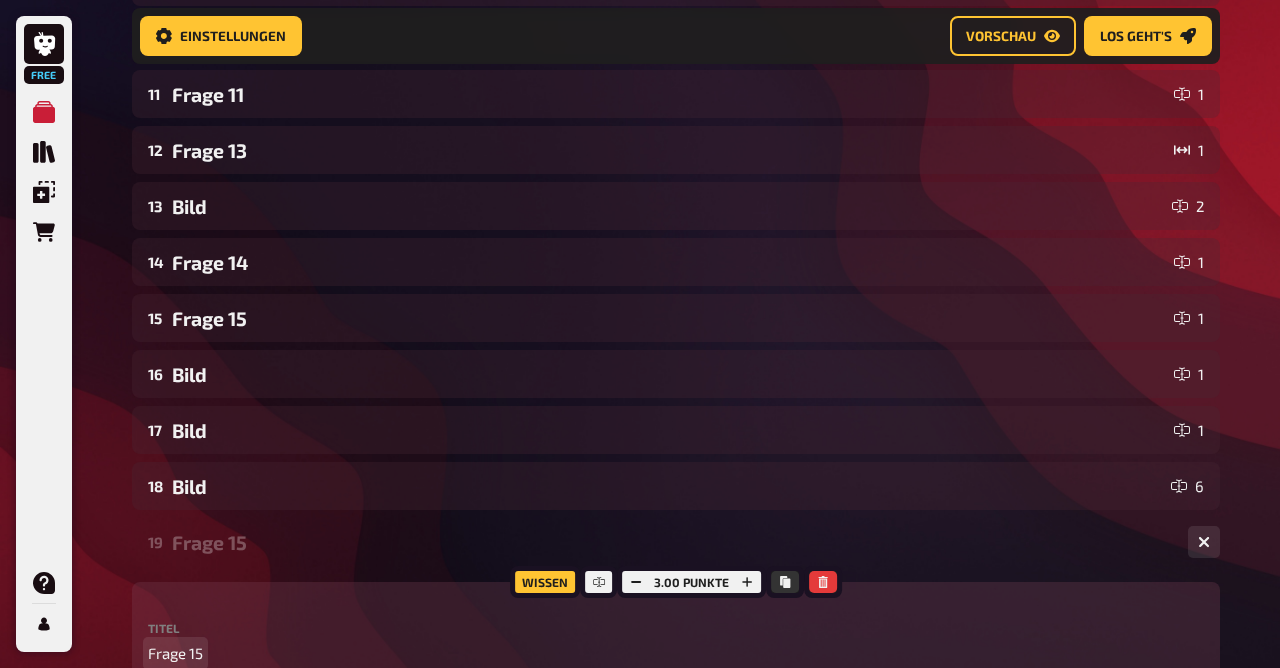 scroll, scrollTop: 894, scrollLeft: 0, axis: vertical 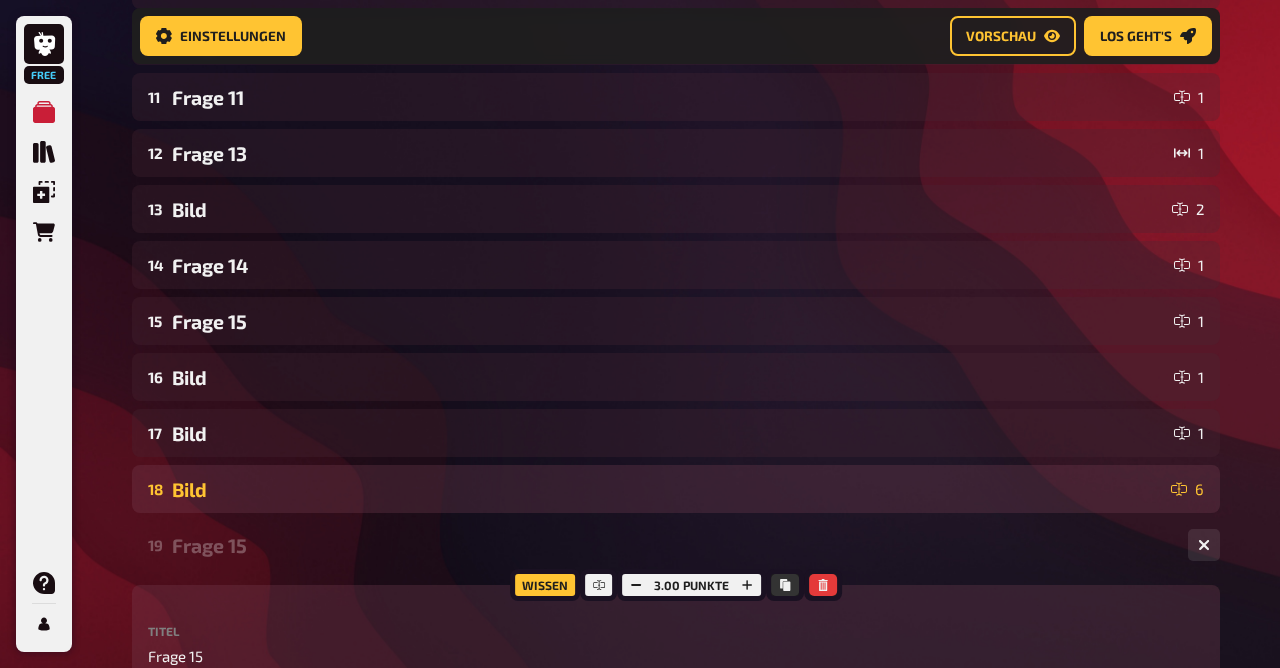 click on "Bild" at bounding box center [667, 489] 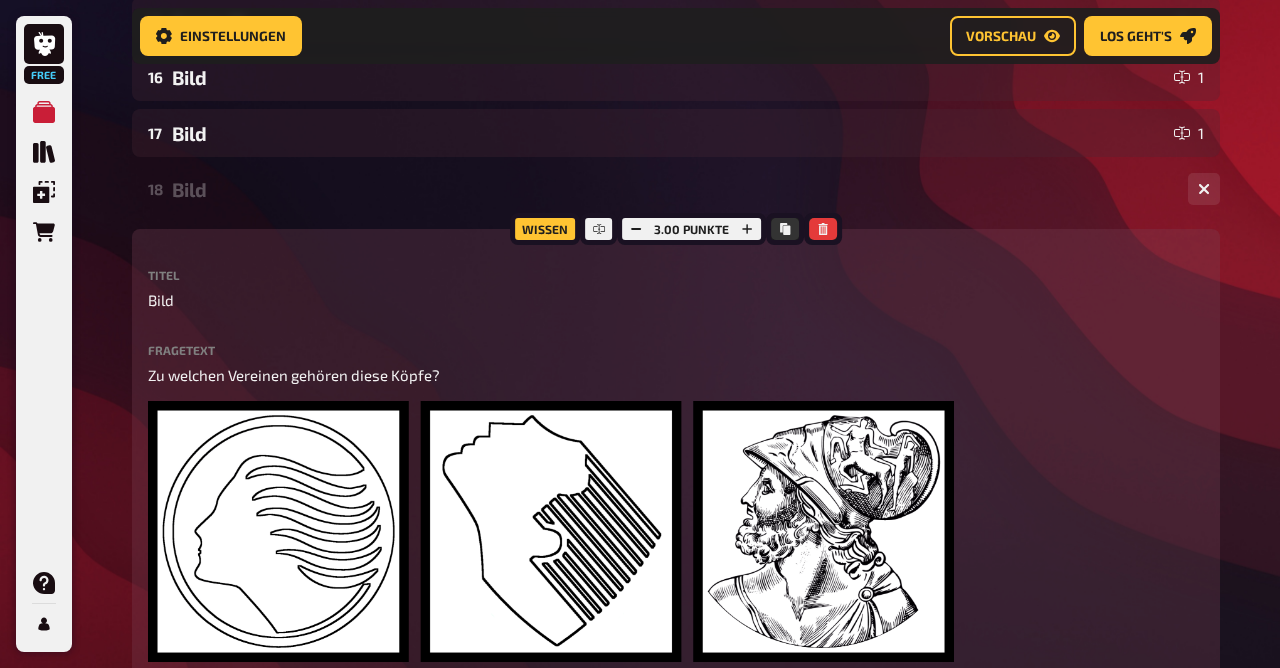 scroll, scrollTop: 1205, scrollLeft: 0, axis: vertical 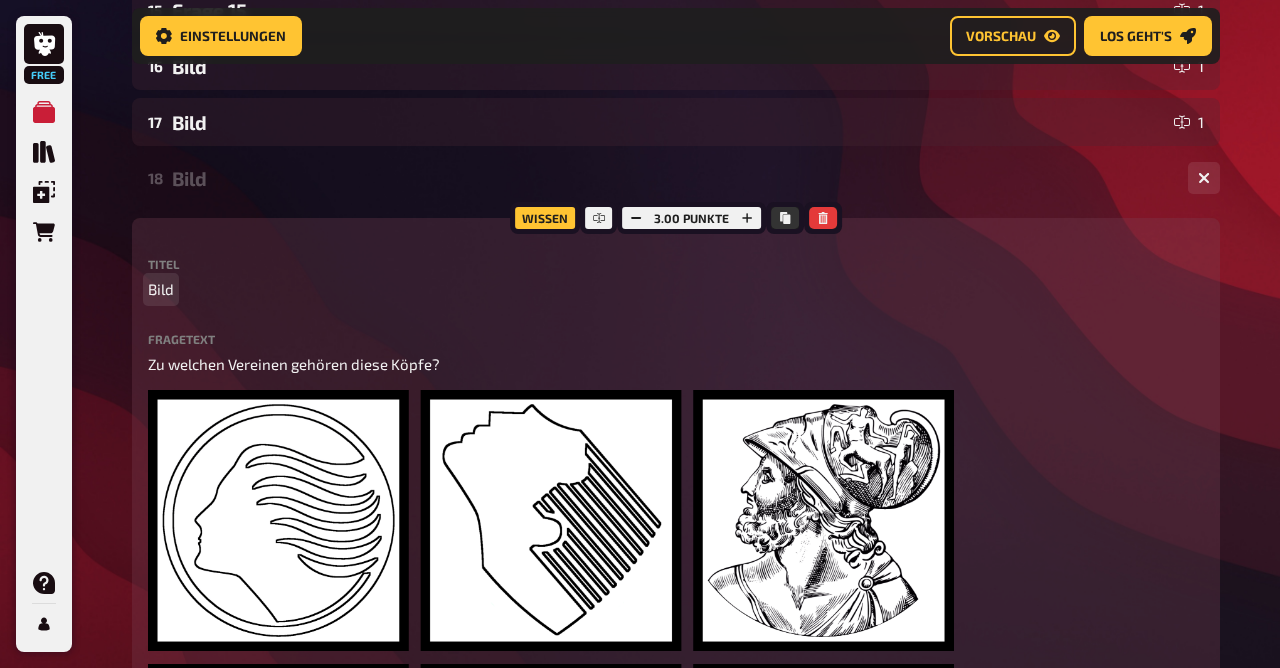 click on "Bild" at bounding box center (161, 289) 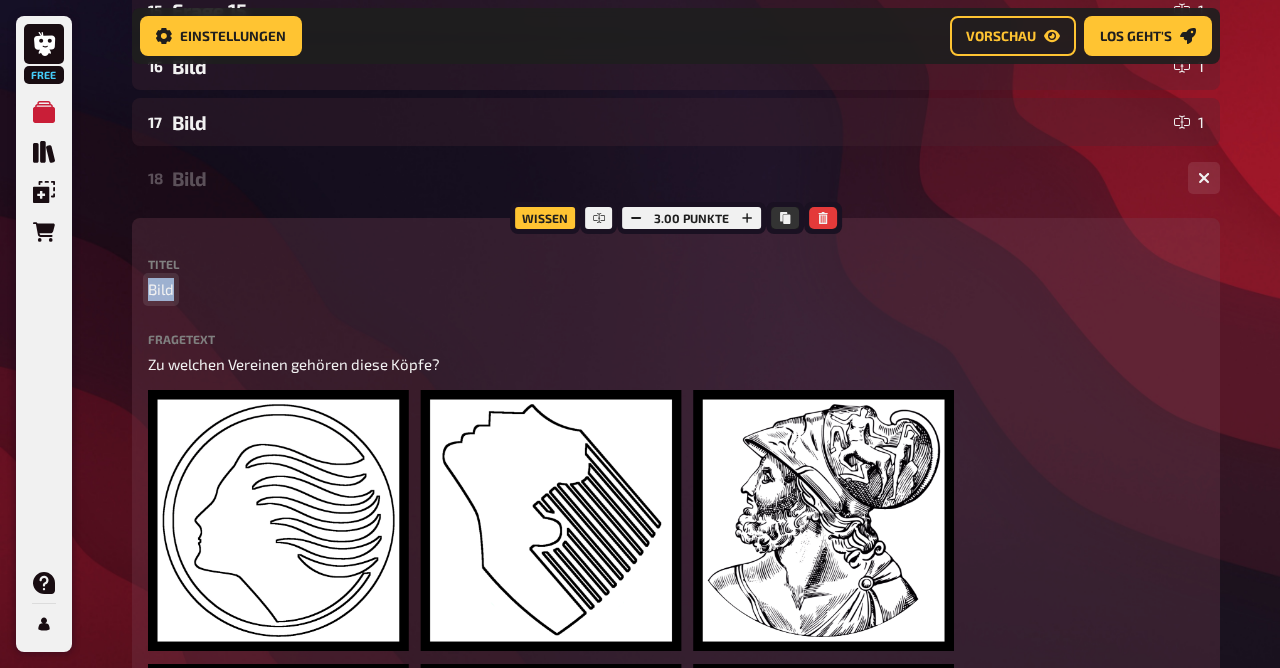 click on "Bild" at bounding box center (161, 289) 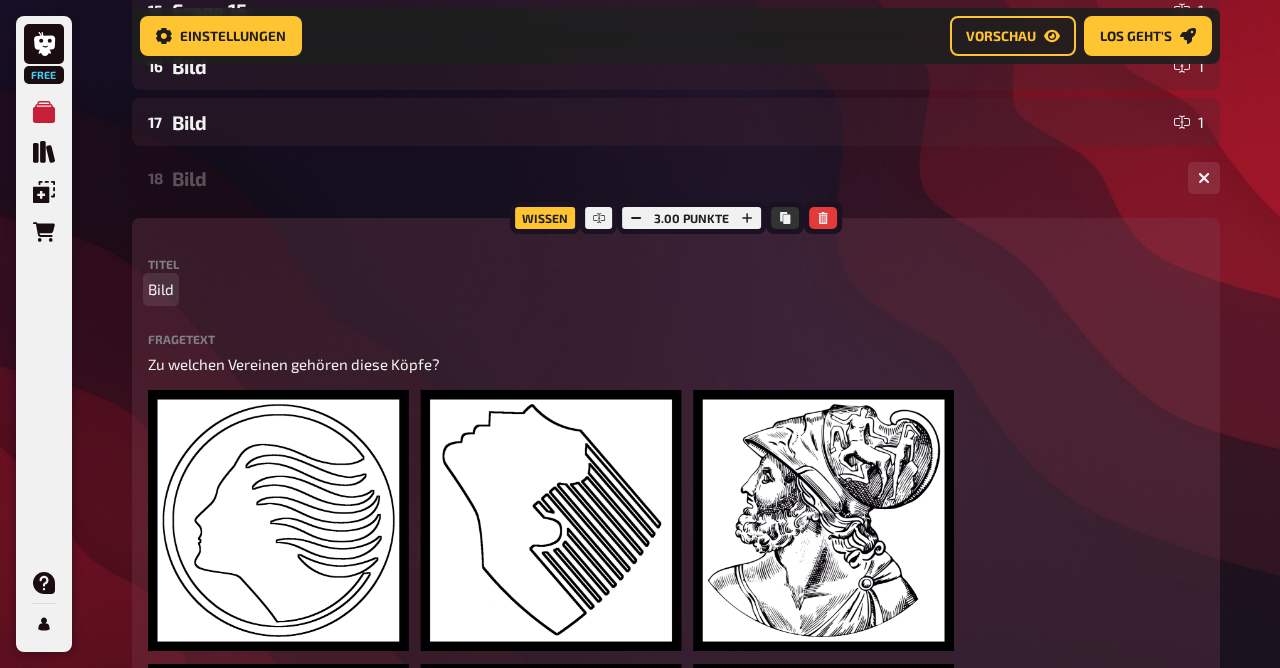 click on "Bild" at bounding box center [161, 289] 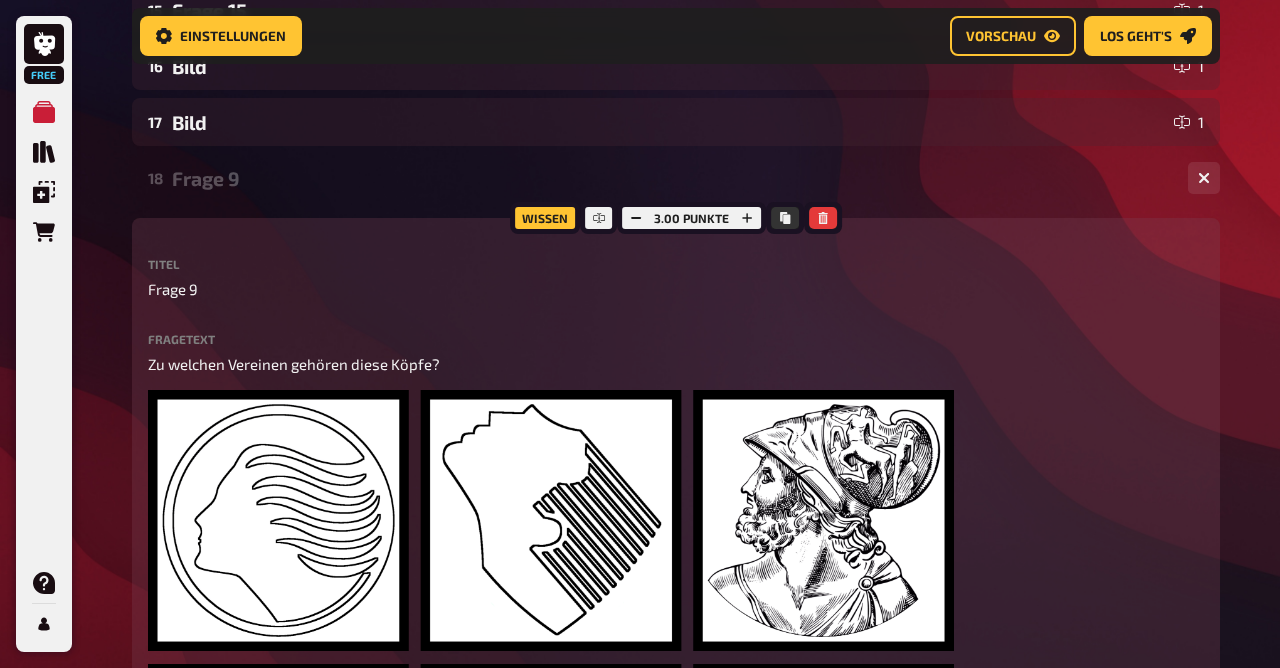 click on "Frage 9" at bounding box center [672, 178] 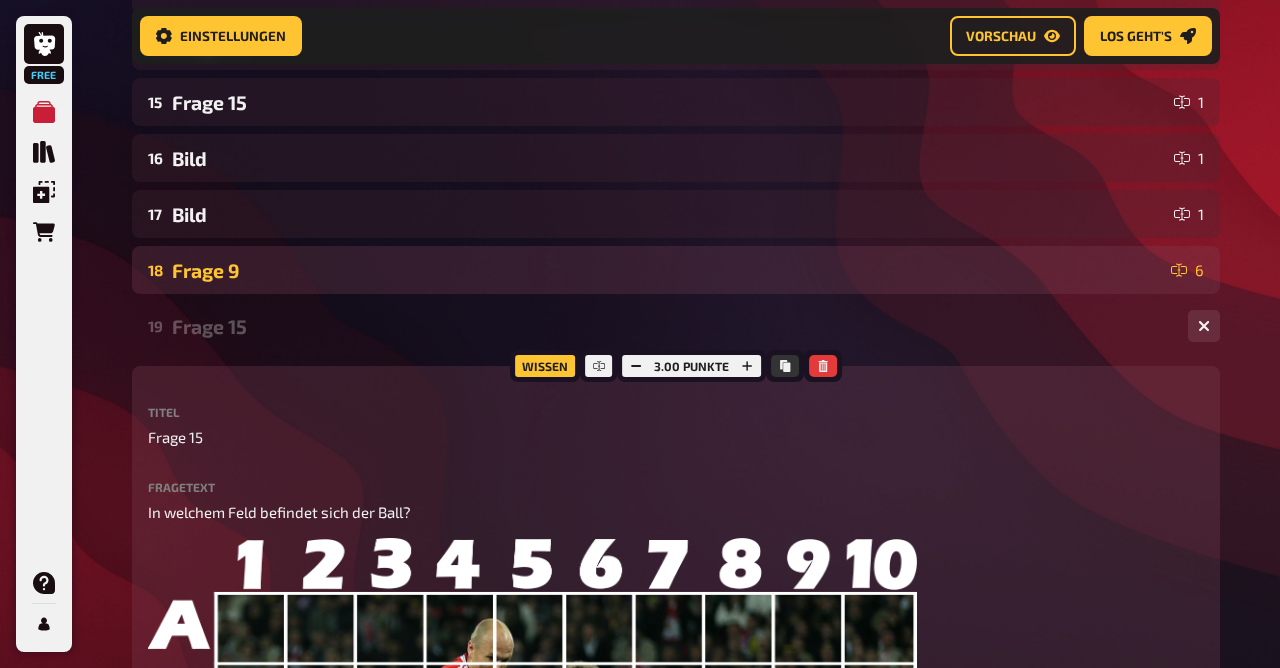 scroll, scrollTop: 1112, scrollLeft: 0, axis: vertical 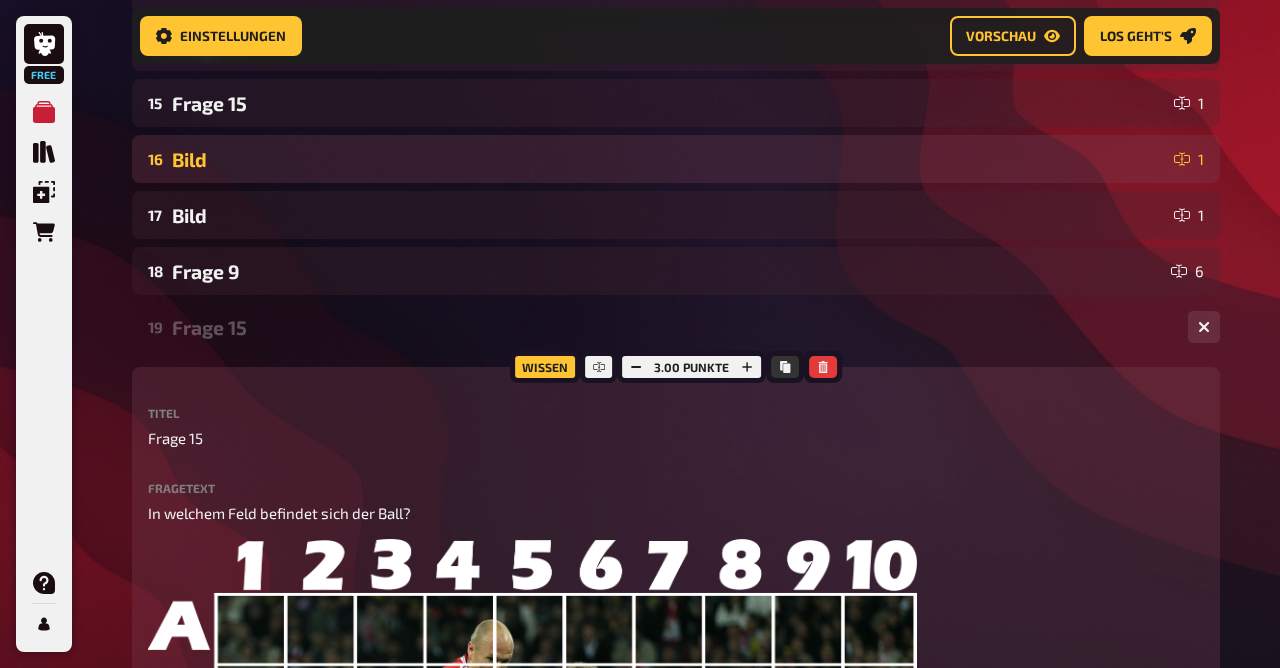 click on "Bild" at bounding box center [669, 159] 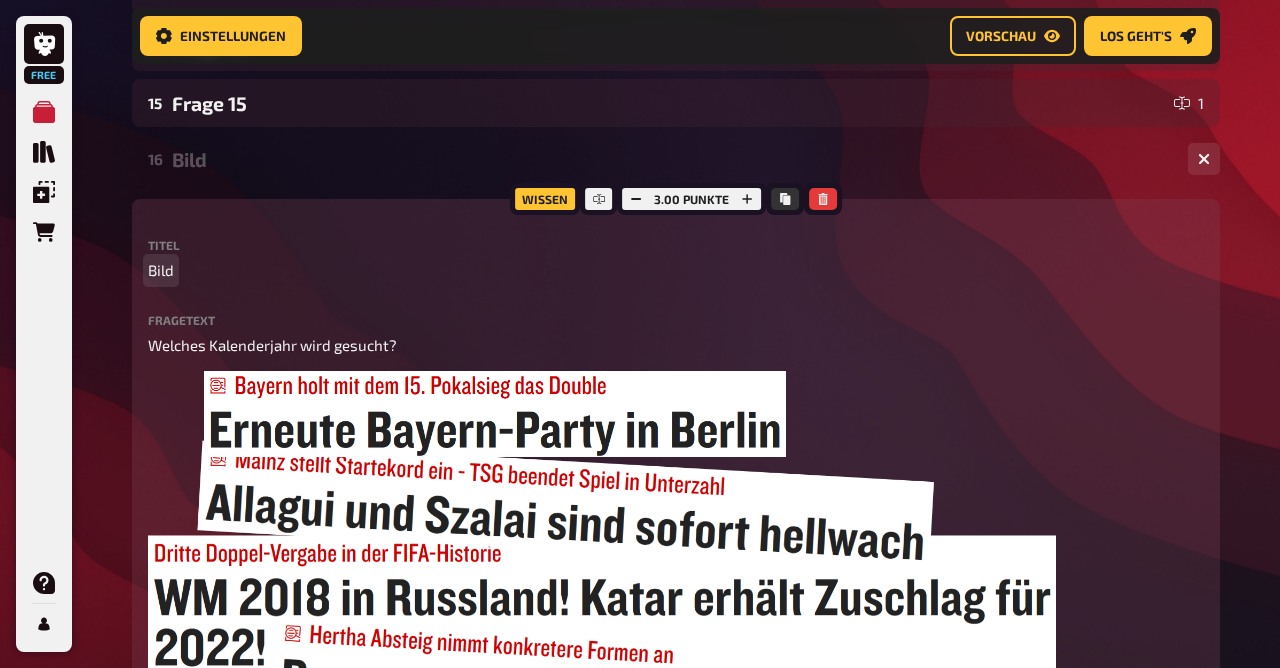 click on "Bild" at bounding box center [161, 270] 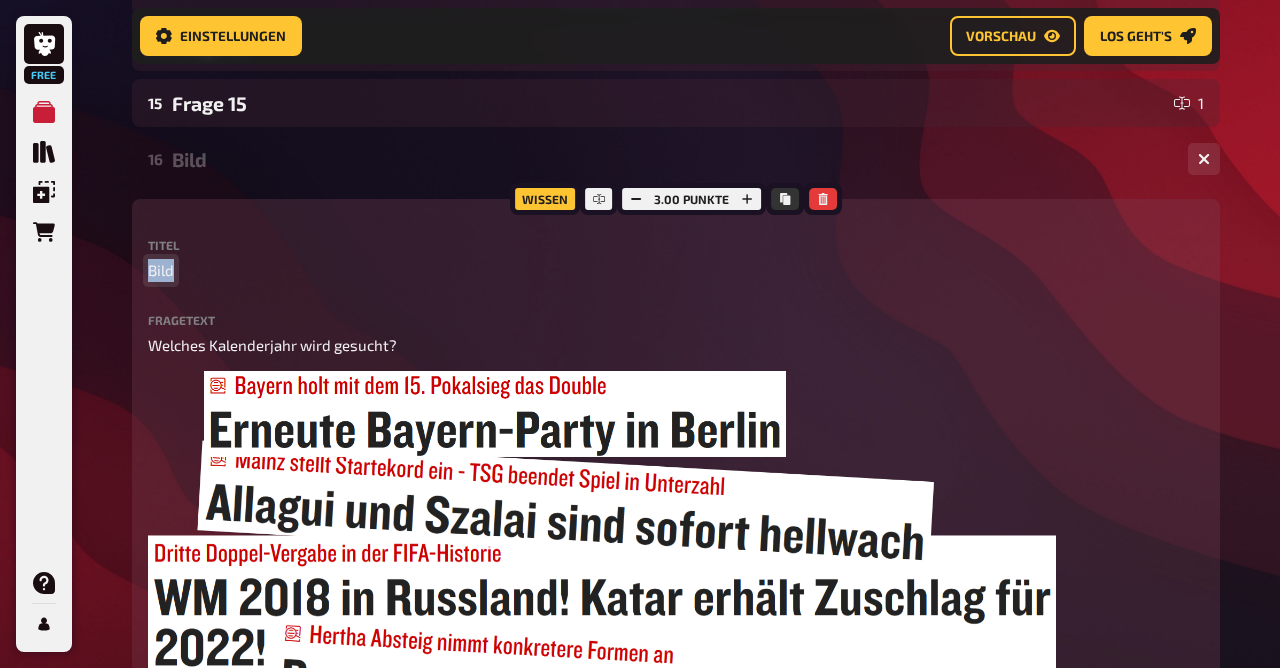 click on "Bild" at bounding box center (161, 270) 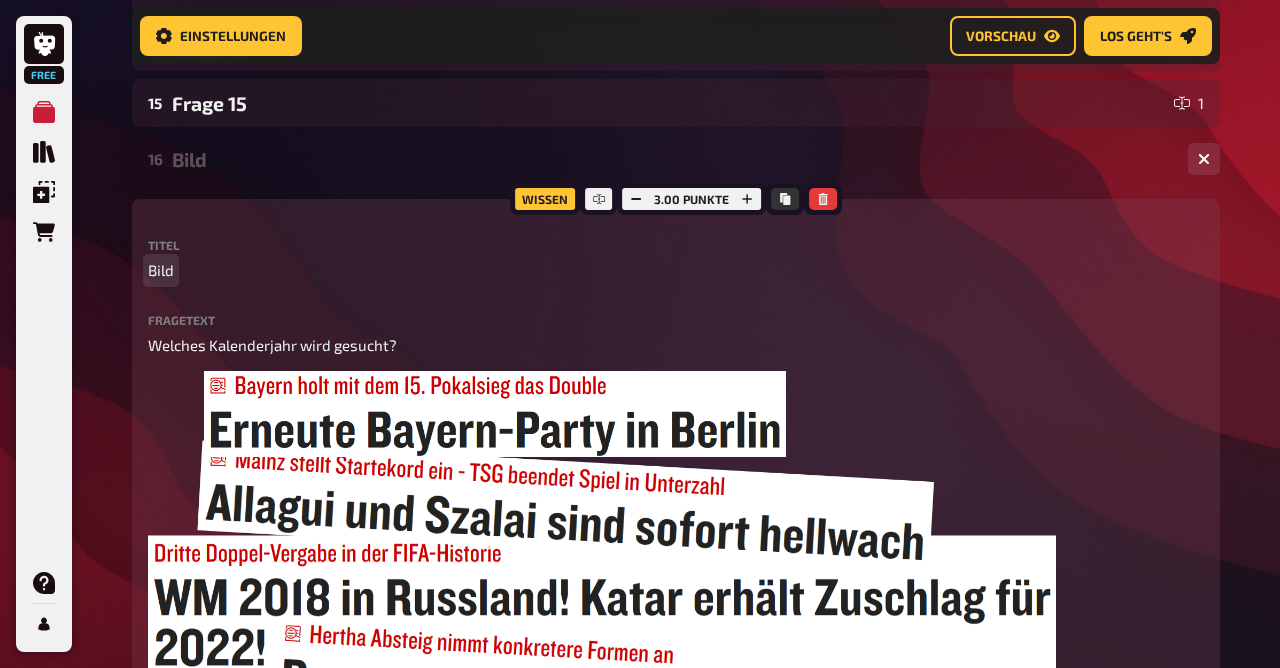 click on "Bild" at bounding box center (161, 270) 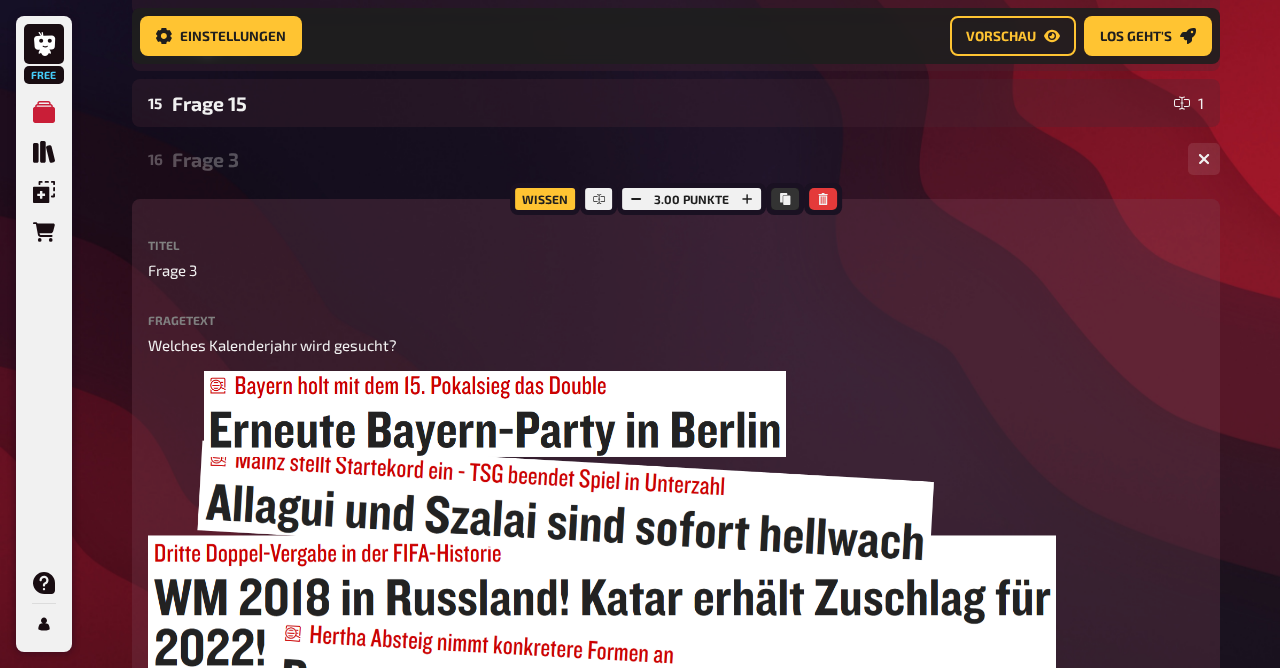click on "Frage 3" at bounding box center (672, 159) 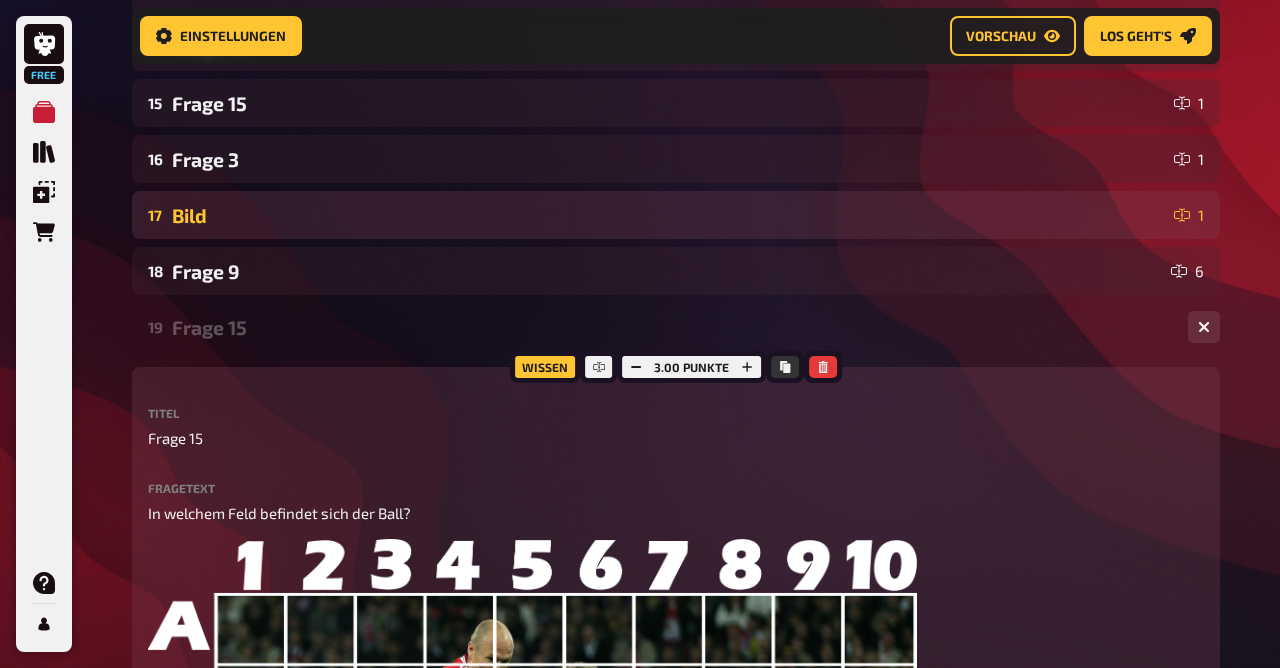 click on "Bild" at bounding box center (669, 215) 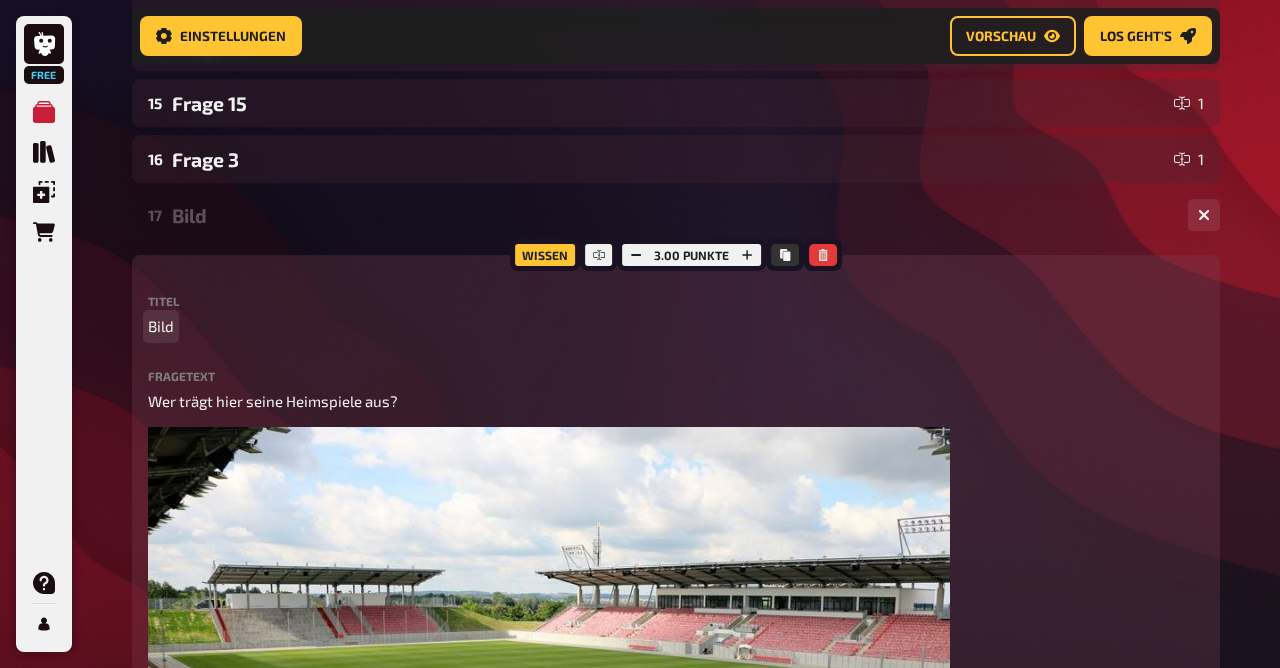 click on "Bild" at bounding box center [161, 326] 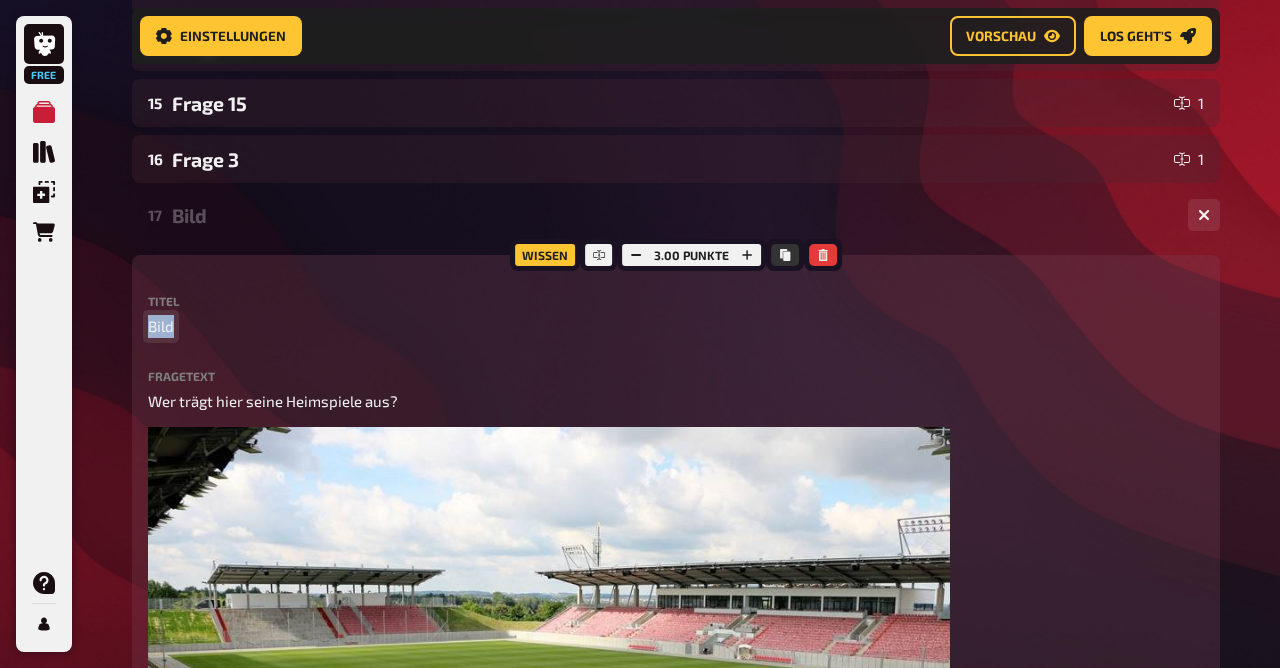click on "Bild" at bounding box center (161, 326) 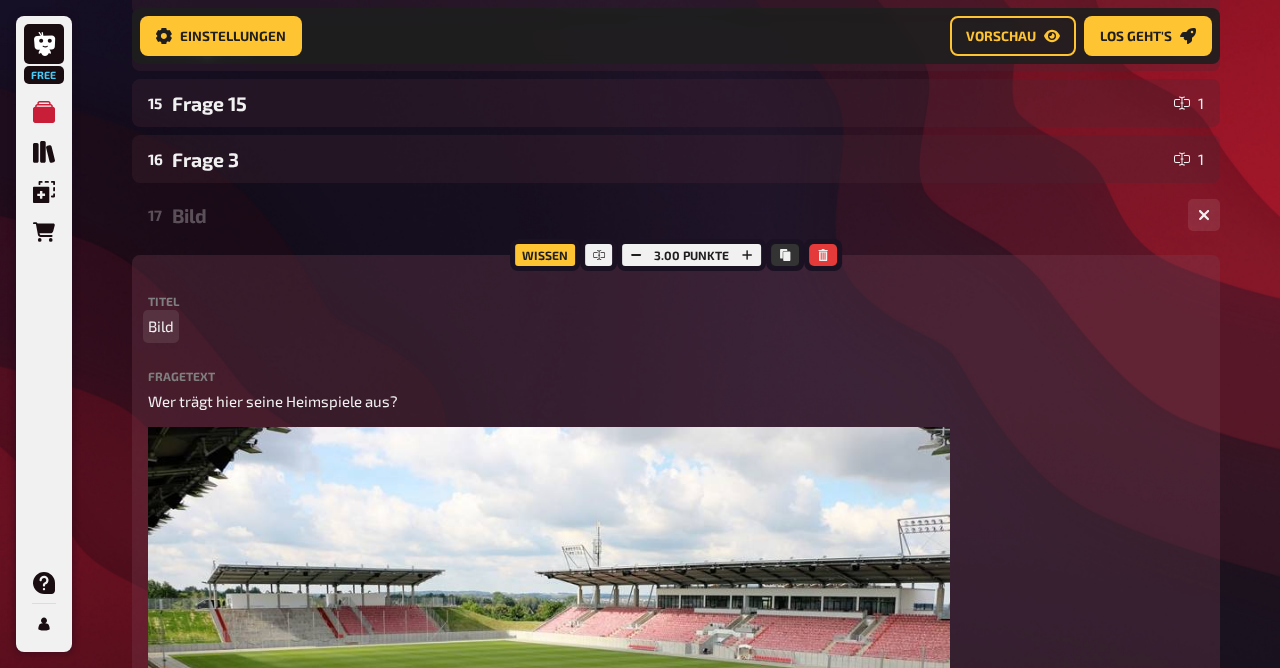 click on "Bild" at bounding box center (161, 326) 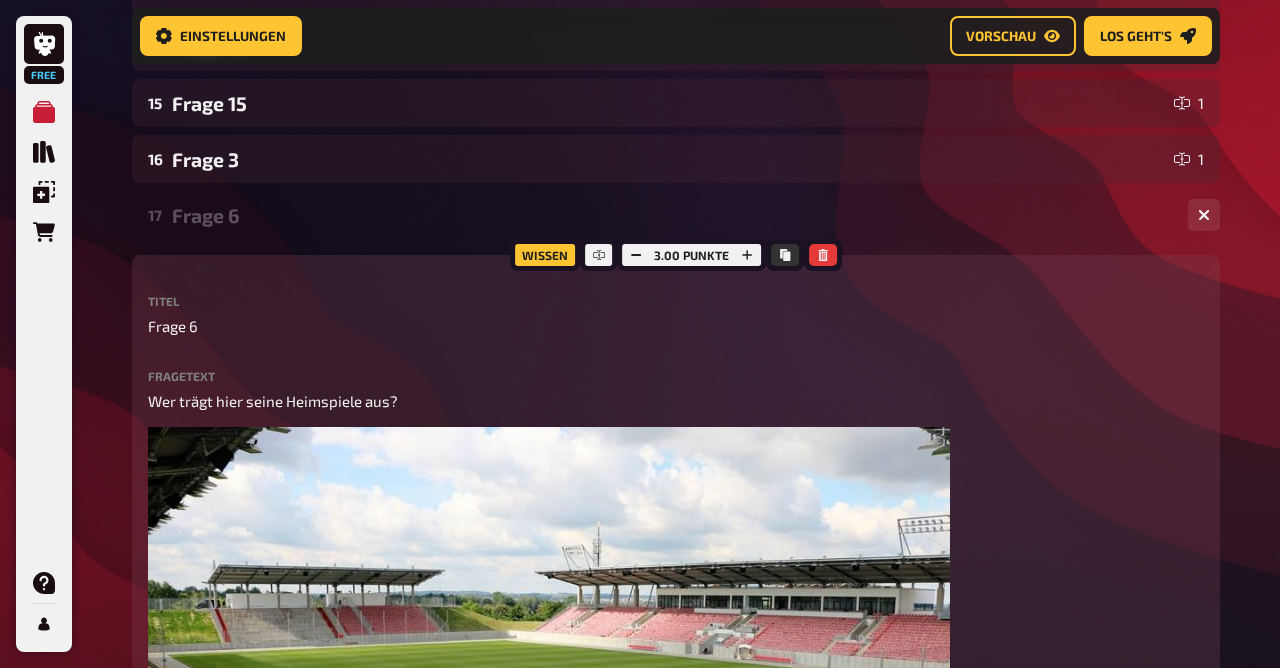 click on "Frage 6" at bounding box center [672, 215] 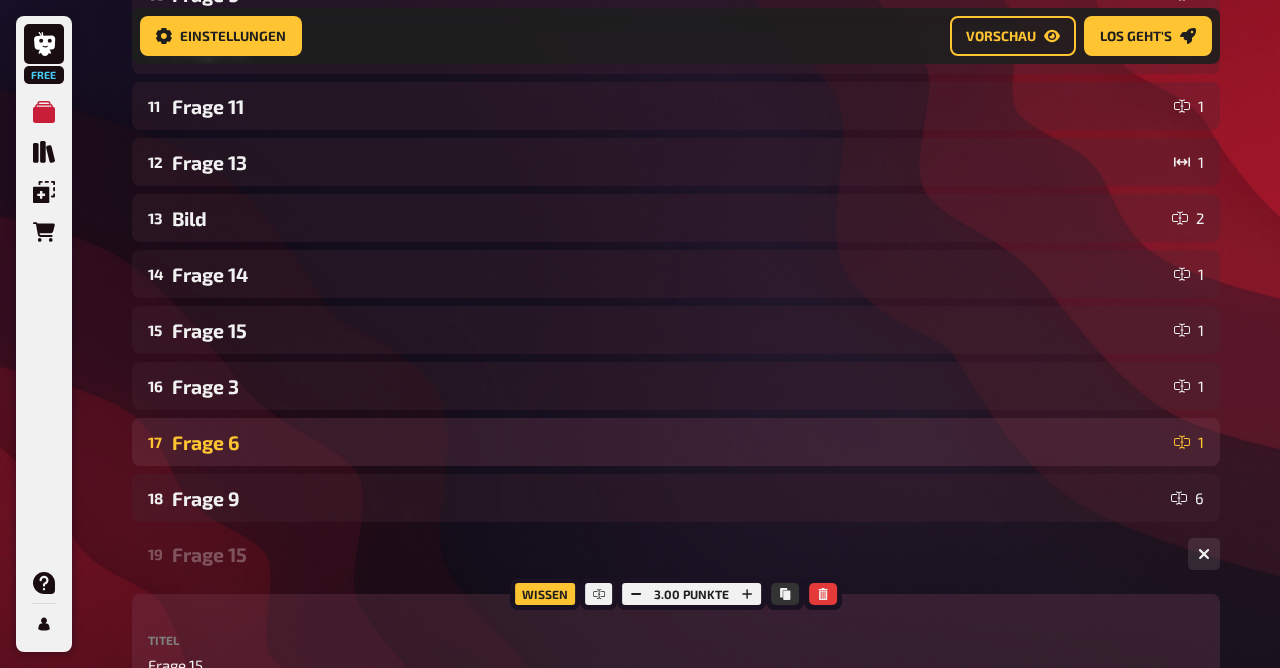 scroll, scrollTop: 874, scrollLeft: 0, axis: vertical 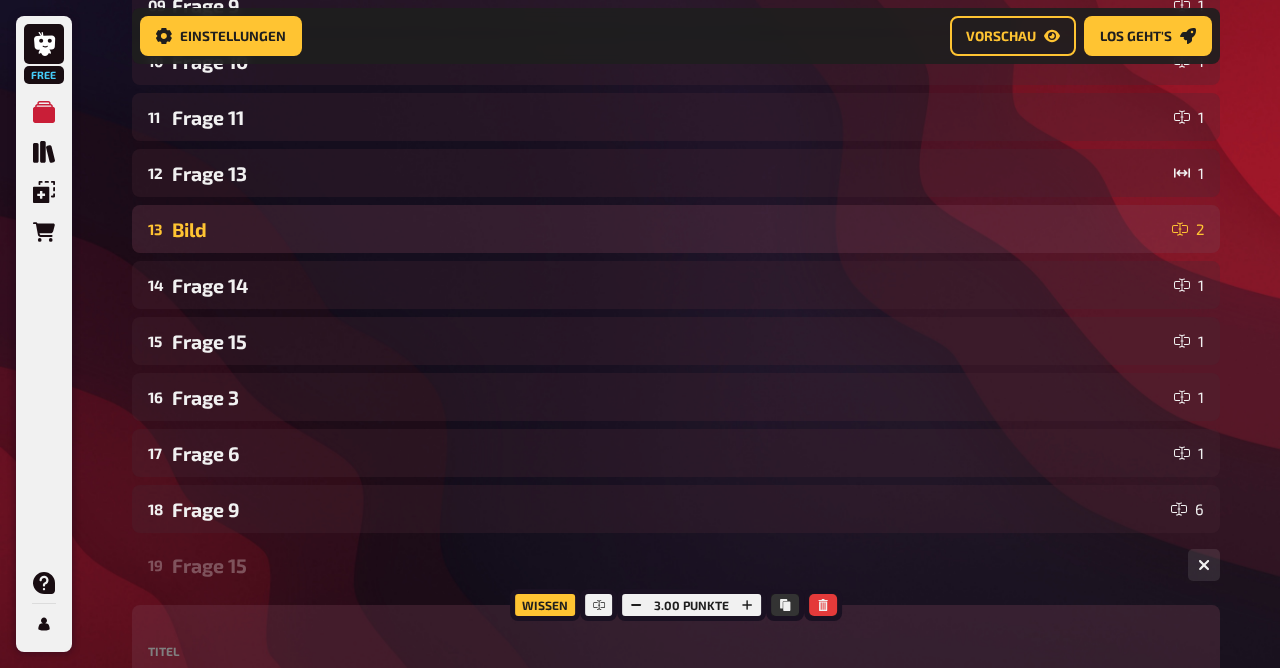 click on "Bild" at bounding box center (668, 229) 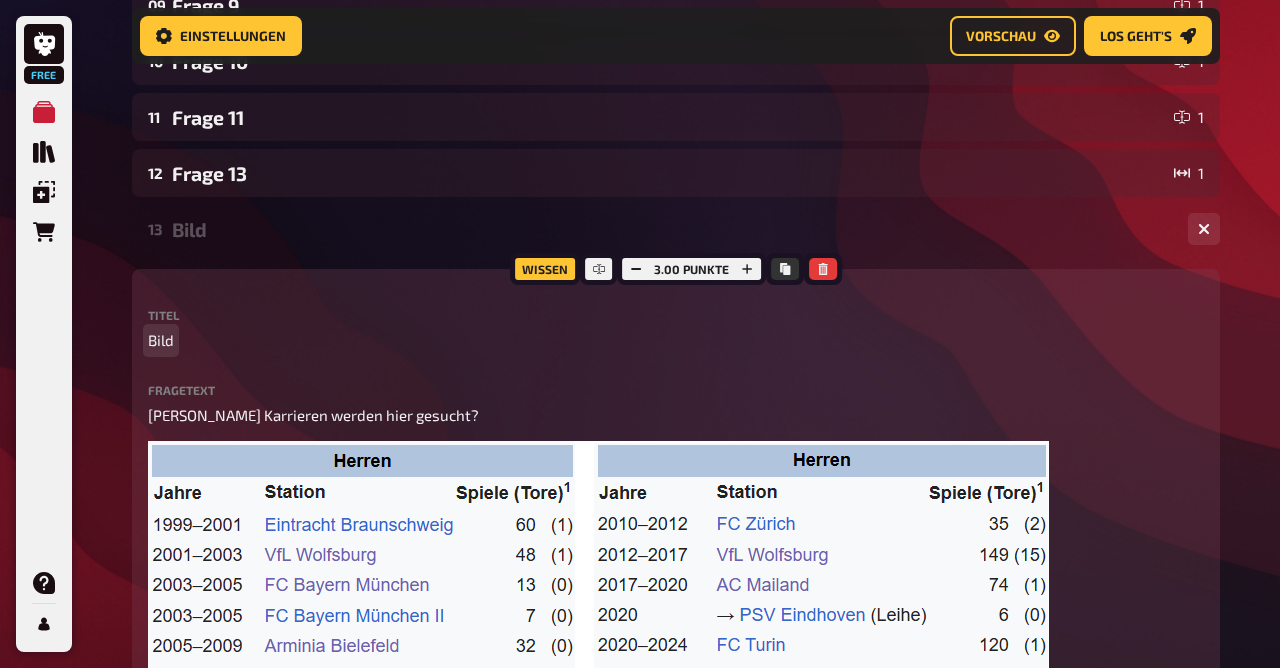 click on "Bild" at bounding box center [161, 340] 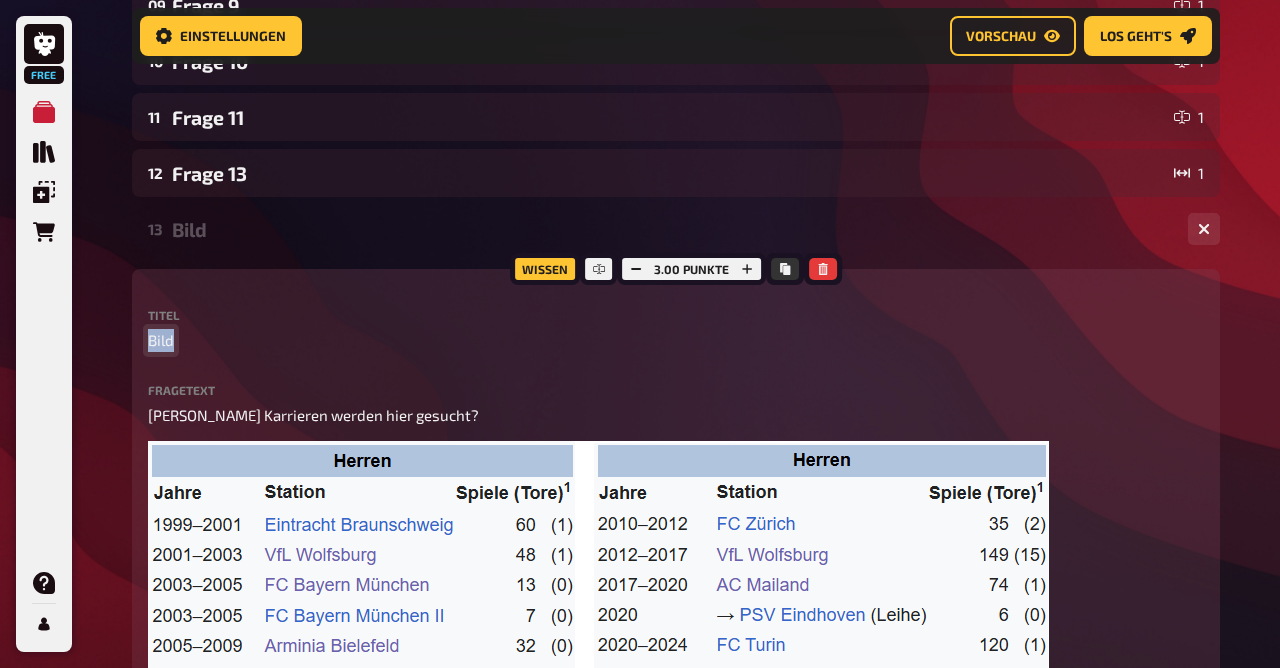 click on "Bild" at bounding box center [161, 340] 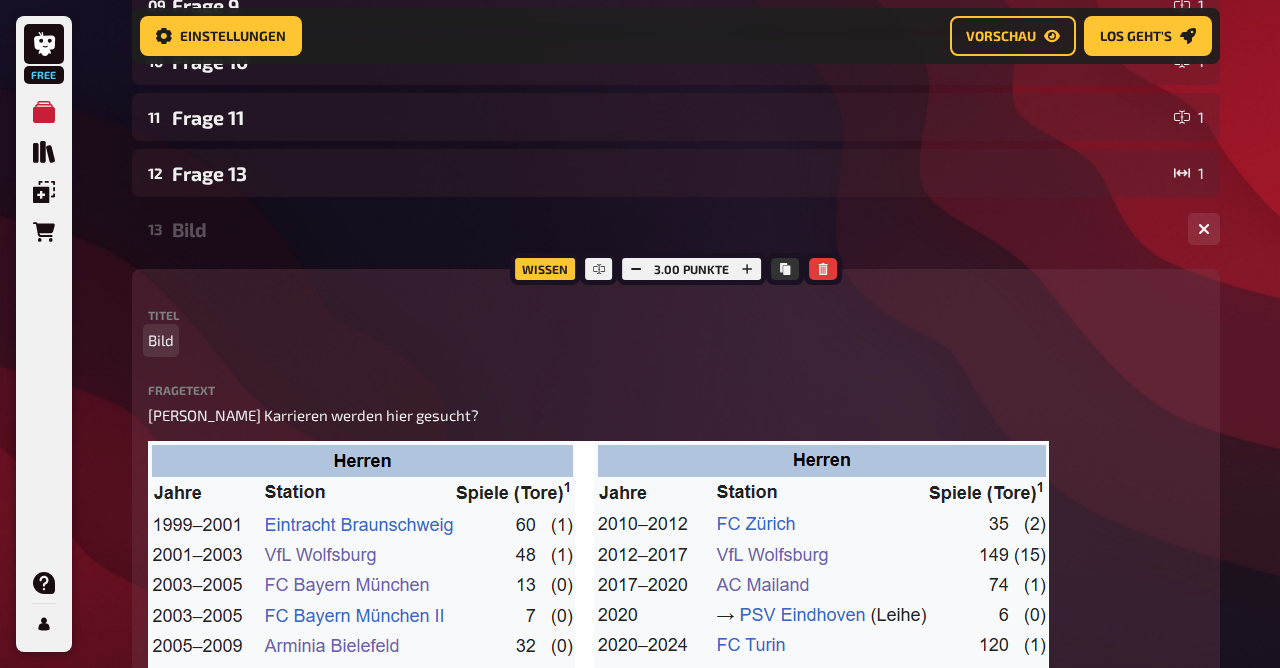 click on "Bild" at bounding box center (161, 340) 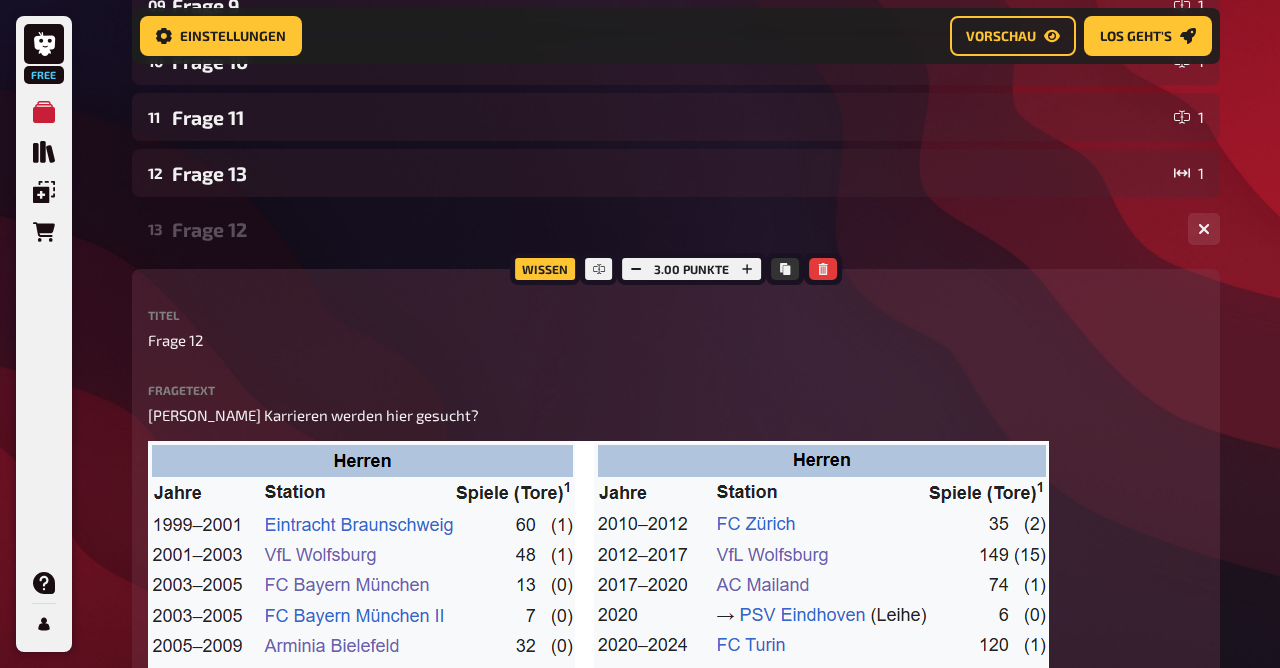 click on "Frage 12" at bounding box center (672, 229) 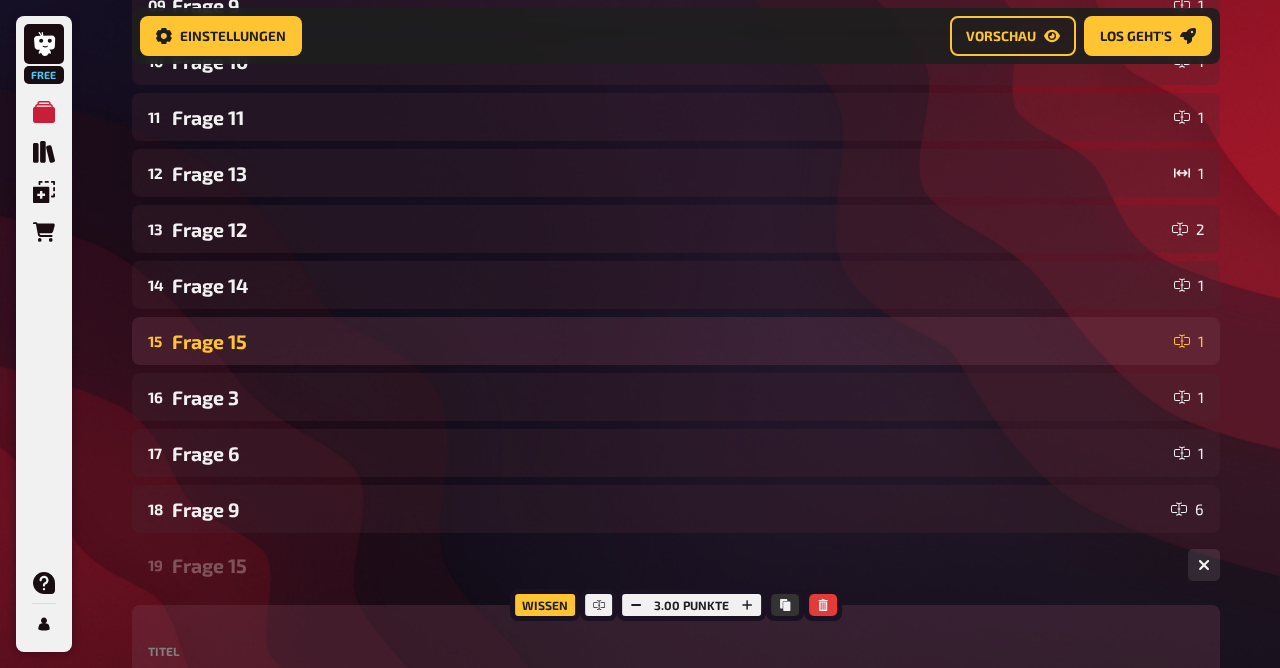 click on "Frage 15" at bounding box center [669, 341] 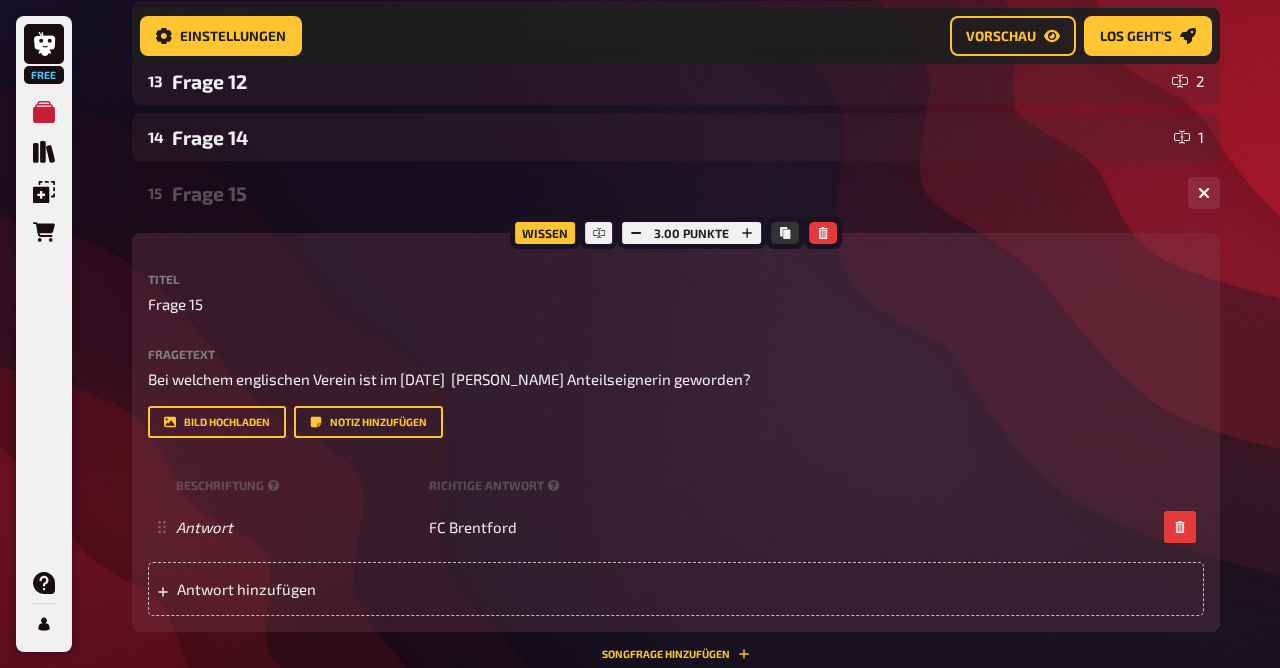 scroll, scrollTop: 1033, scrollLeft: 0, axis: vertical 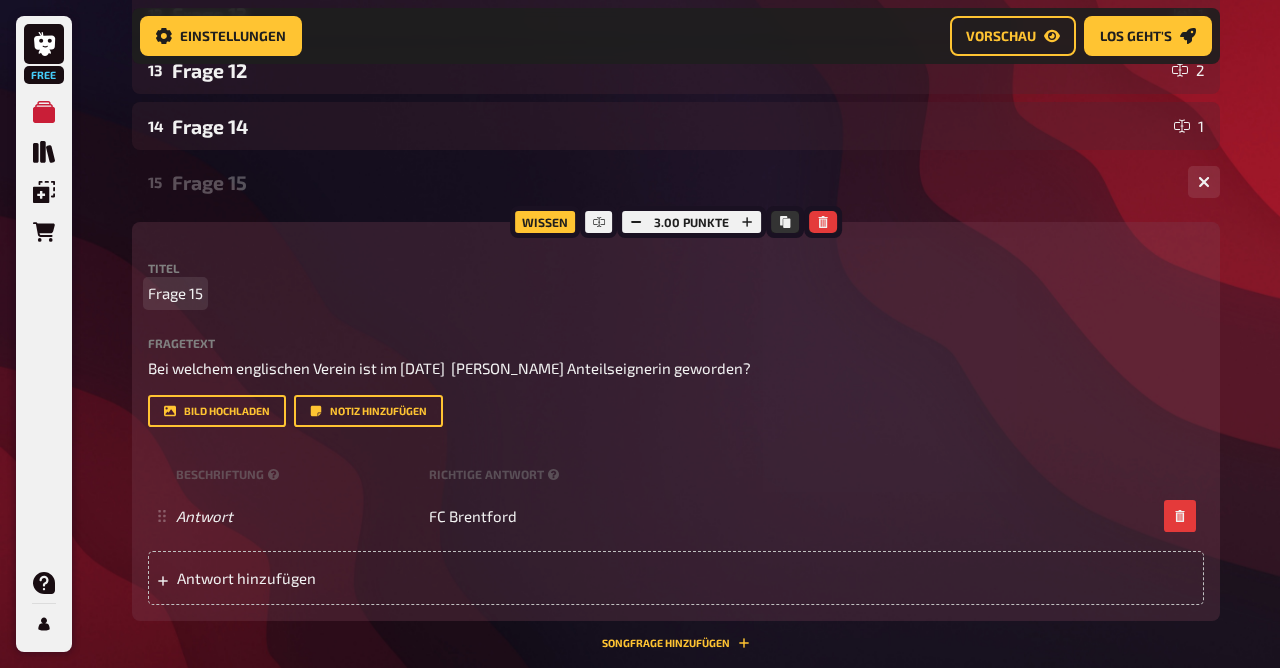 click on "Frage 15" at bounding box center [175, 293] 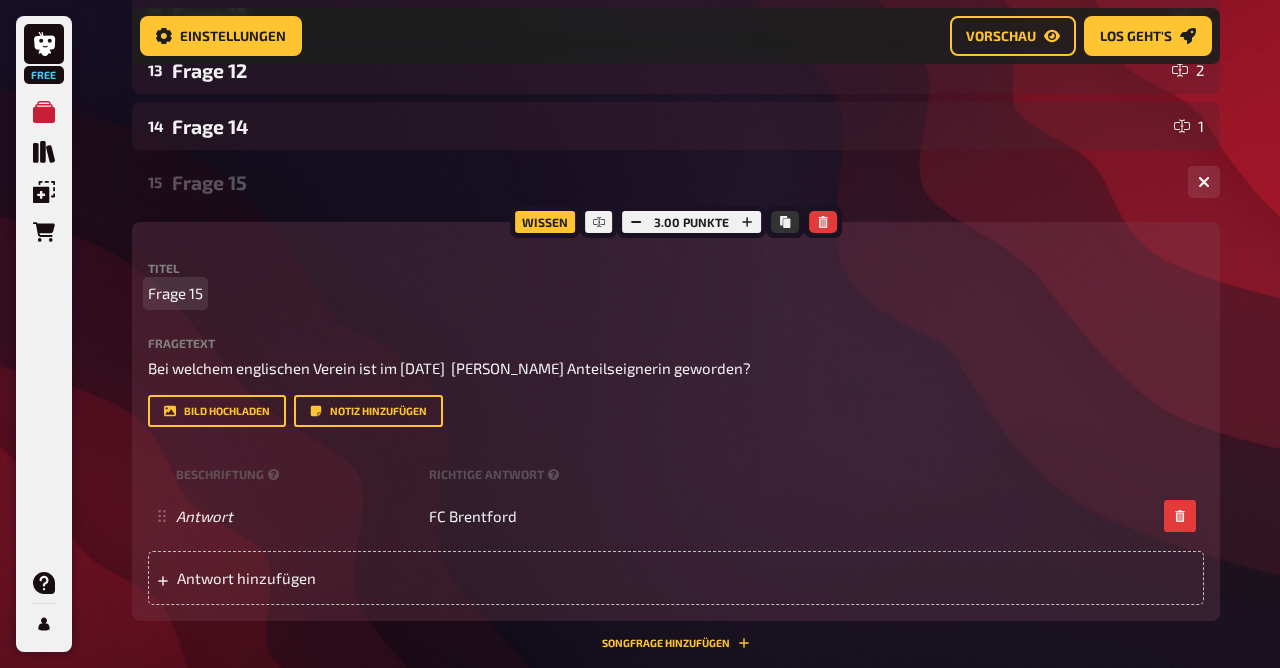 type 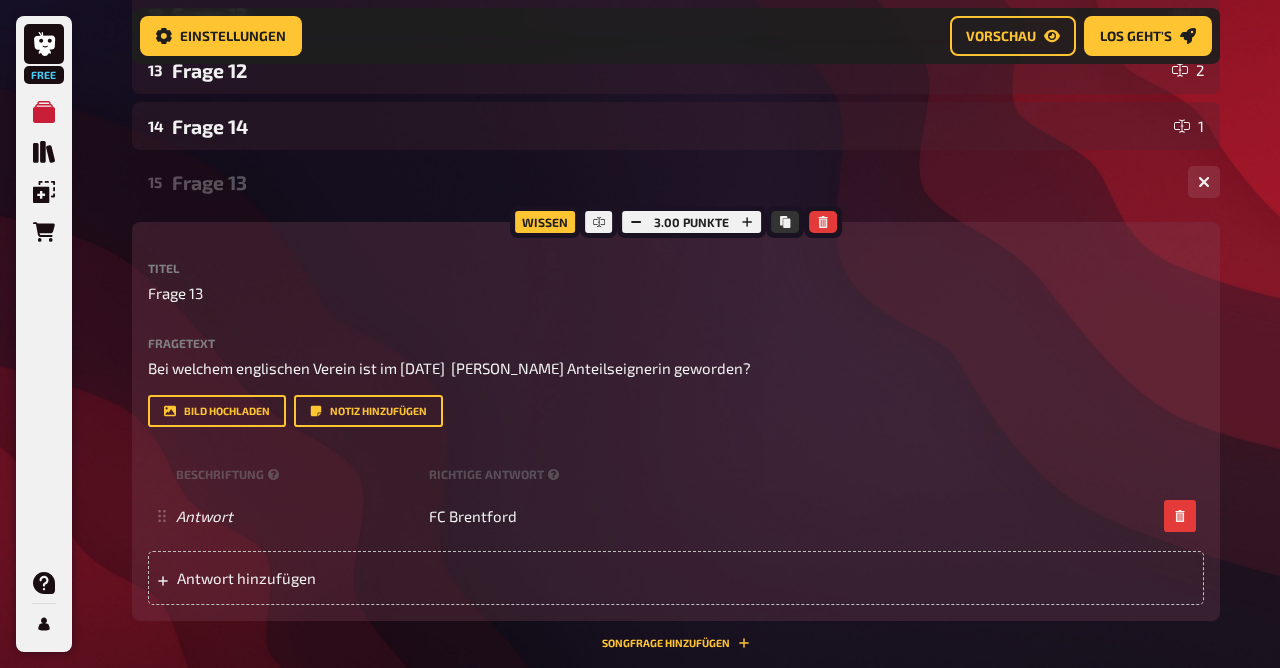 click on "Frage 13" at bounding box center (672, 182) 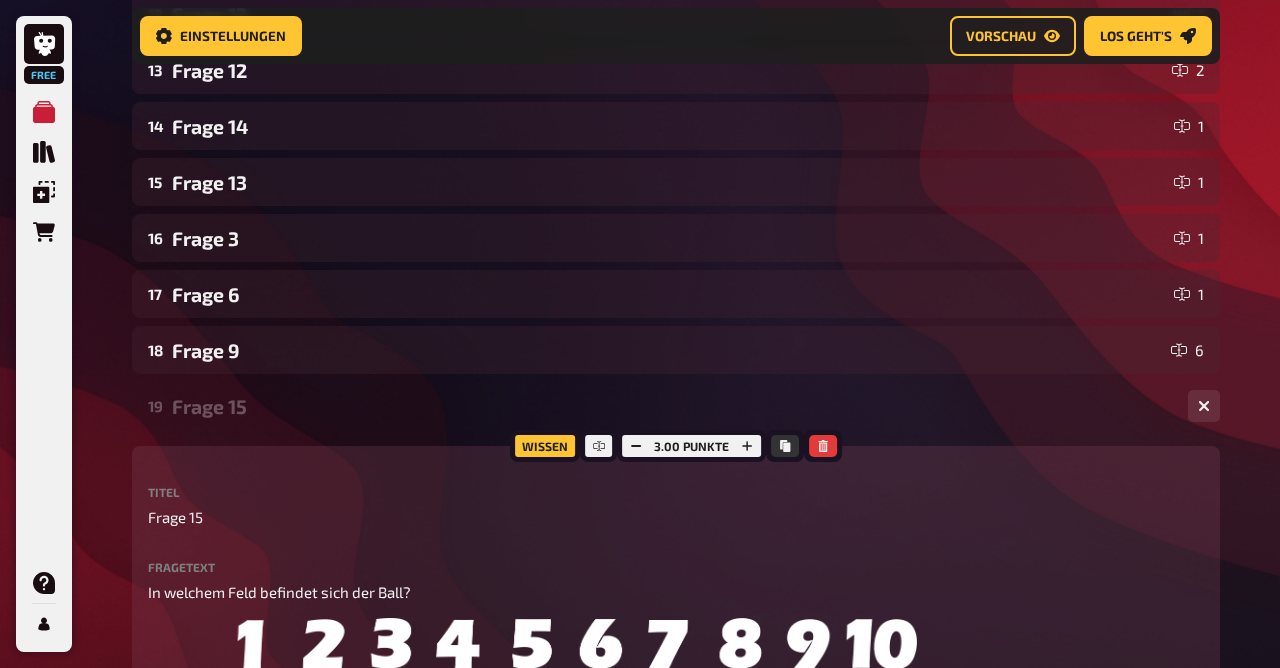 click on "Frage 15" at bounding box center (672, 406) 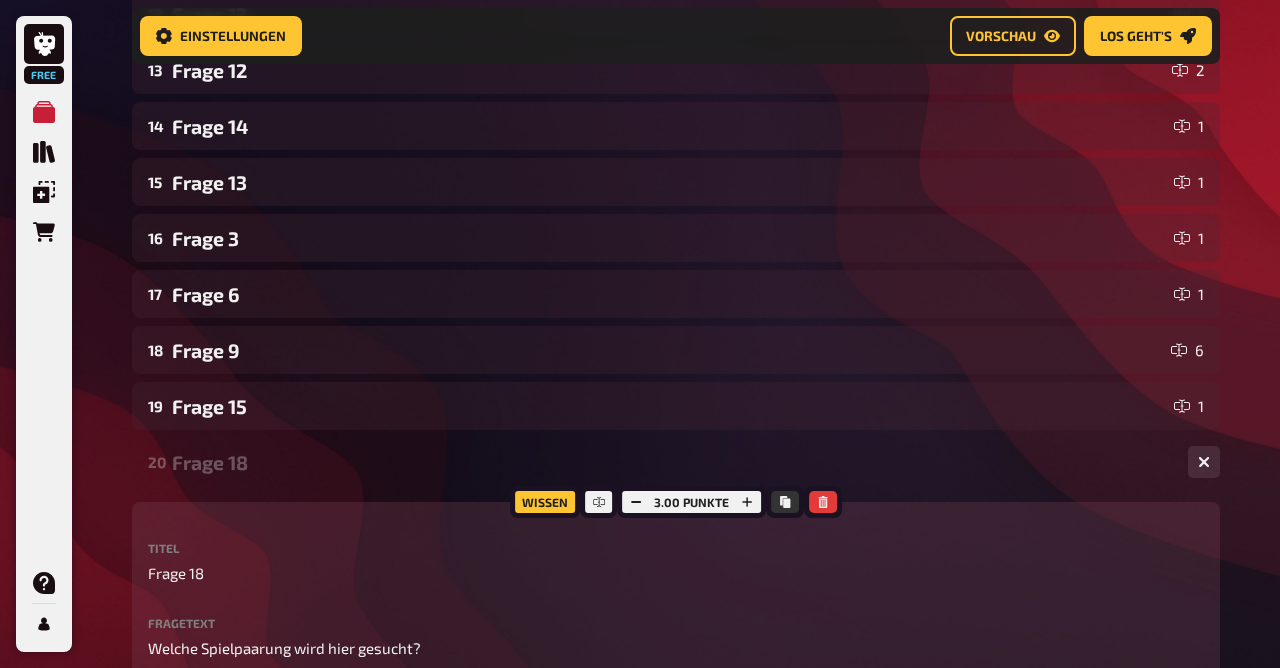 click on "Frage 18" at bounding box center (672, 462) 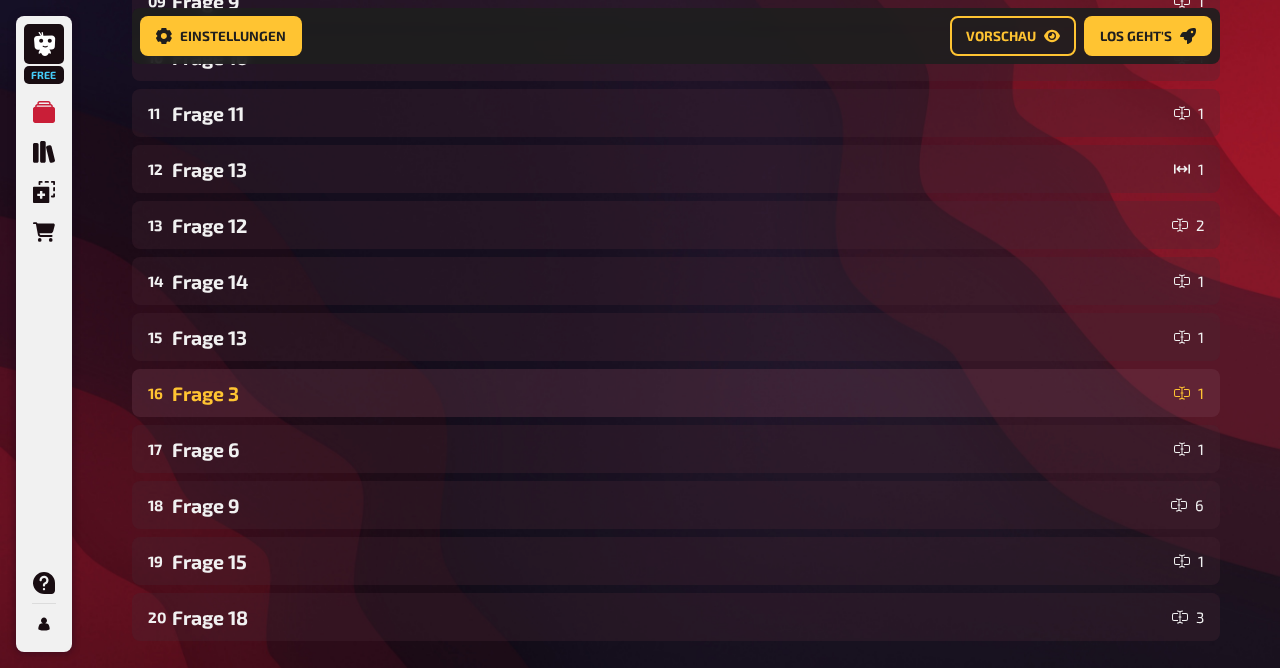 scroll, scrollTop: 875, scrollLeft: 0, axis: vertical 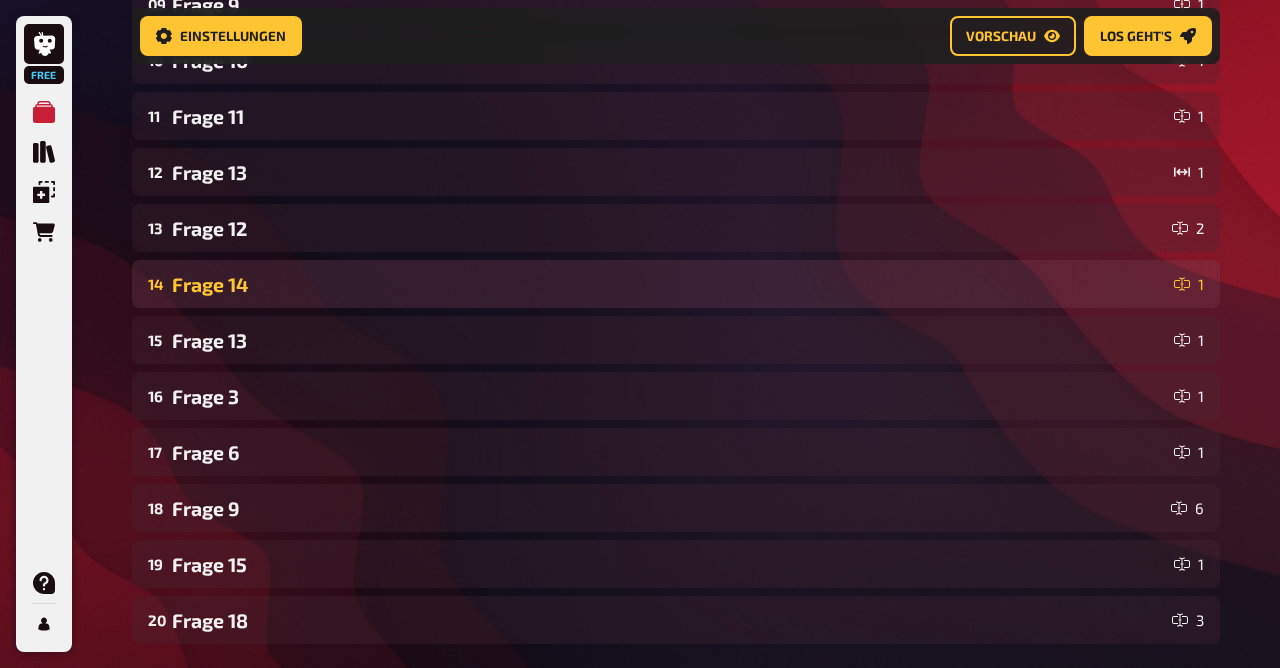 click on "Frage 14" at bounding box center (669, 284) 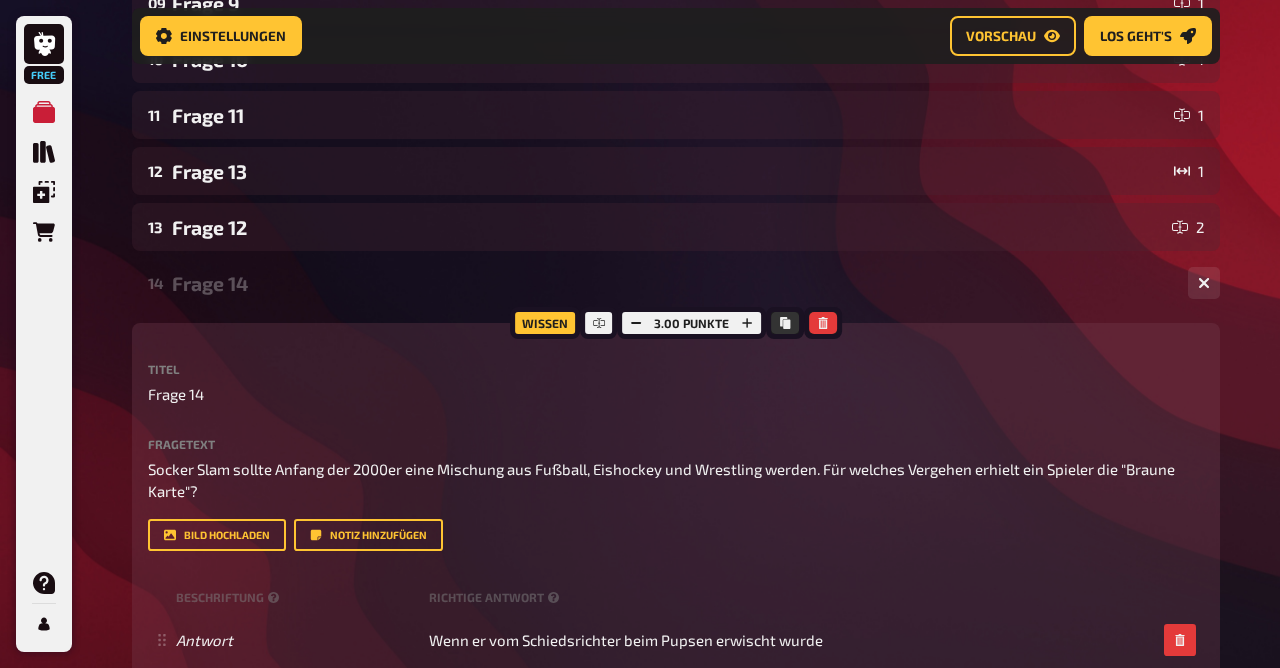 click on "Frage 14" at bounding box center (672, 283) 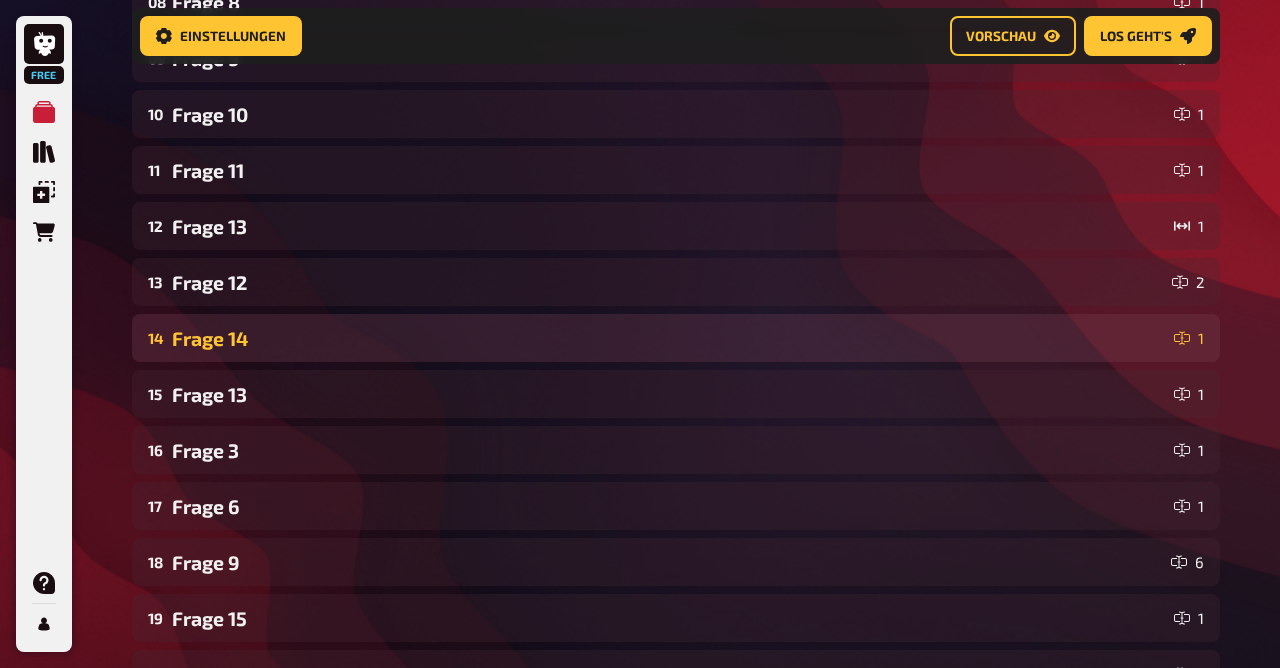 scroll, scrollTop: 819, scrollLeft: 0, axis: vertical 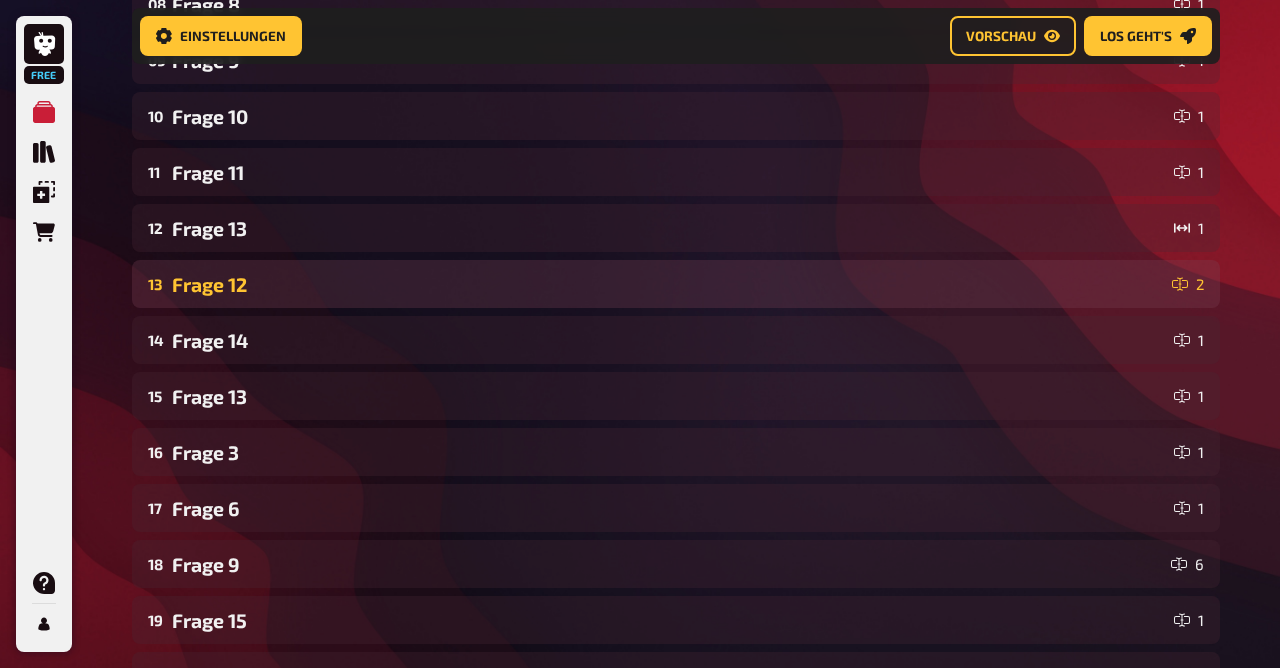click on "Frage 12" at bounding box center (668, 284) 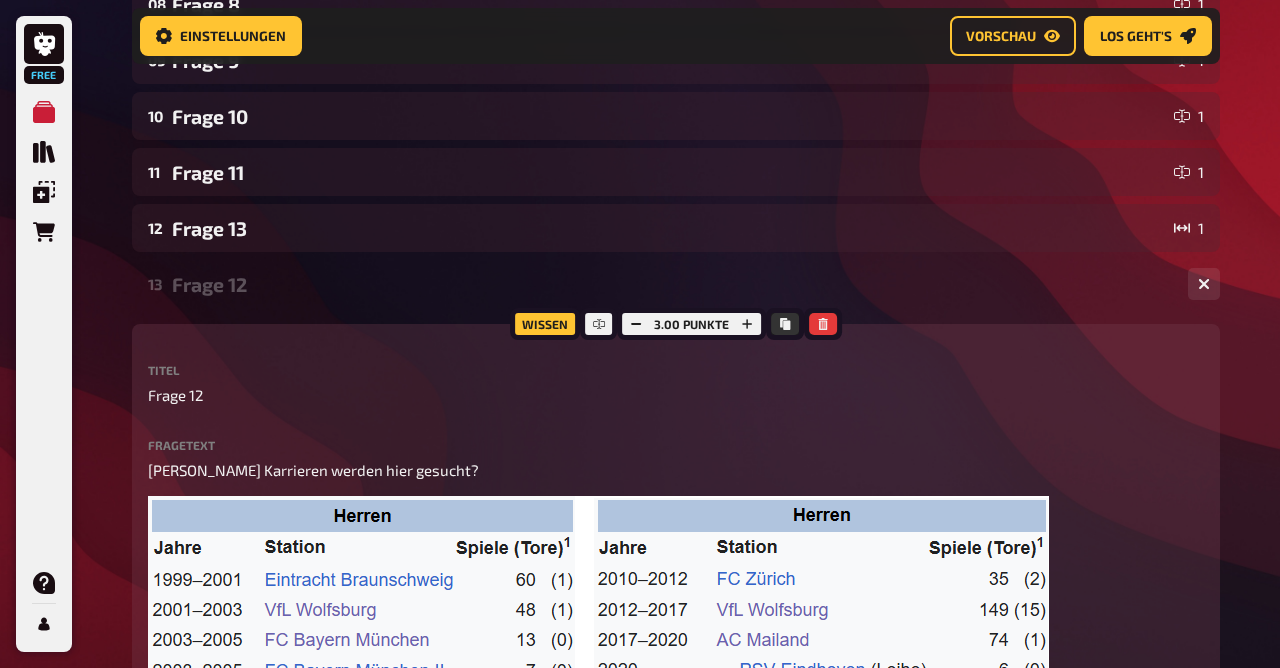 click on "Frage 12" at bounding box center [672, 284] 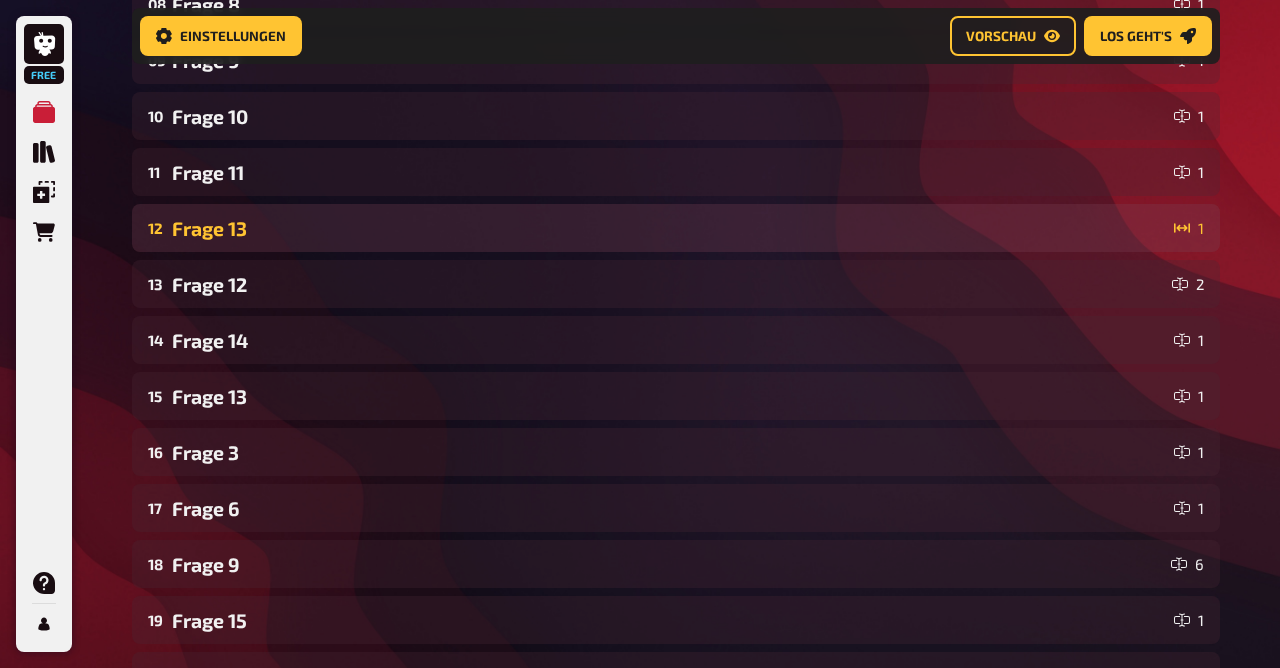 click on "Frage 13" at bounding box center [669, 228] 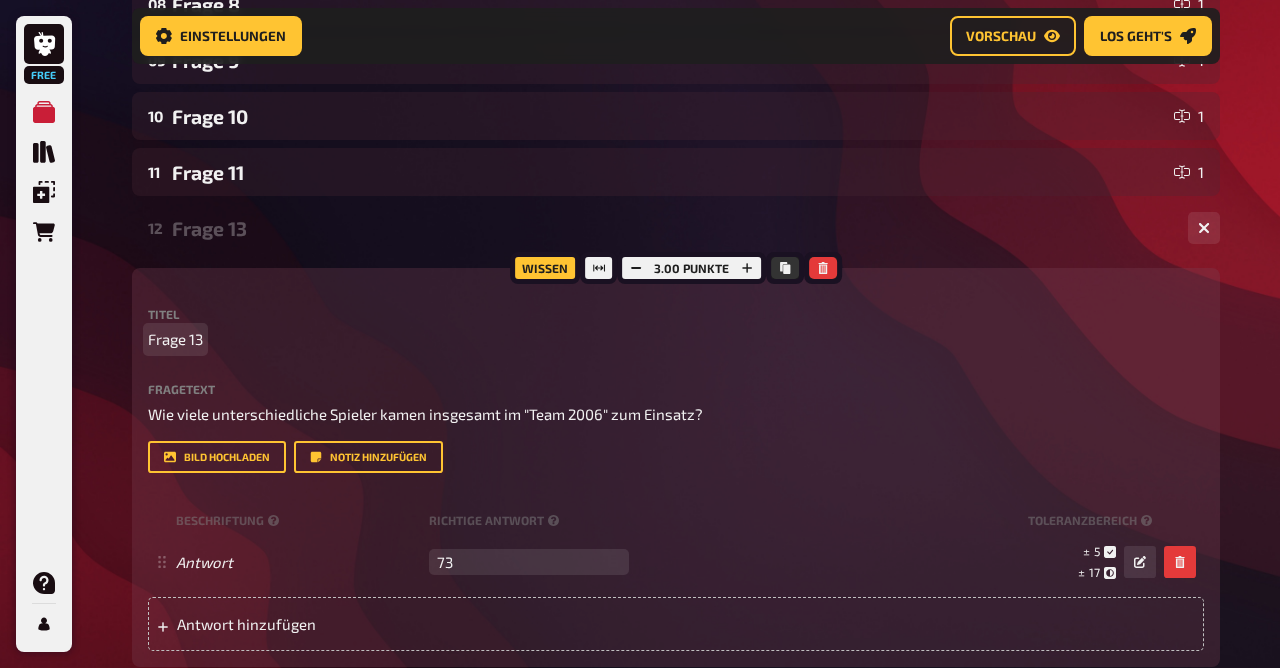 click on "Frage 13" at bounding box center [175, 339] 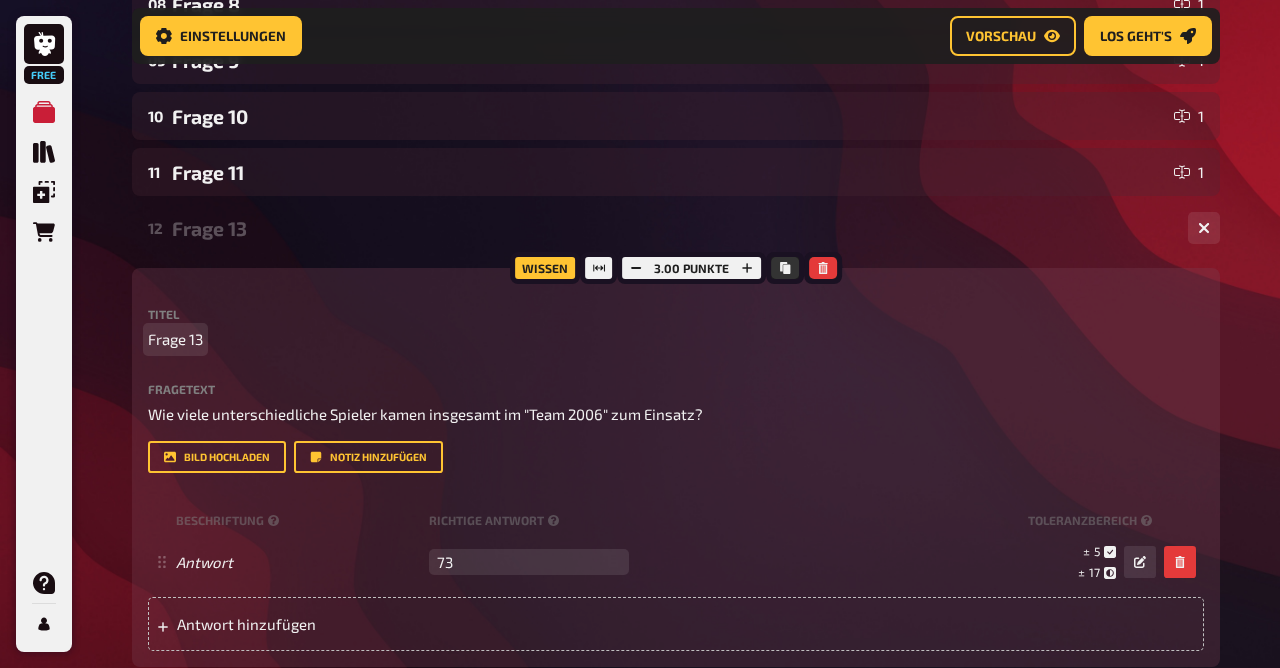 type 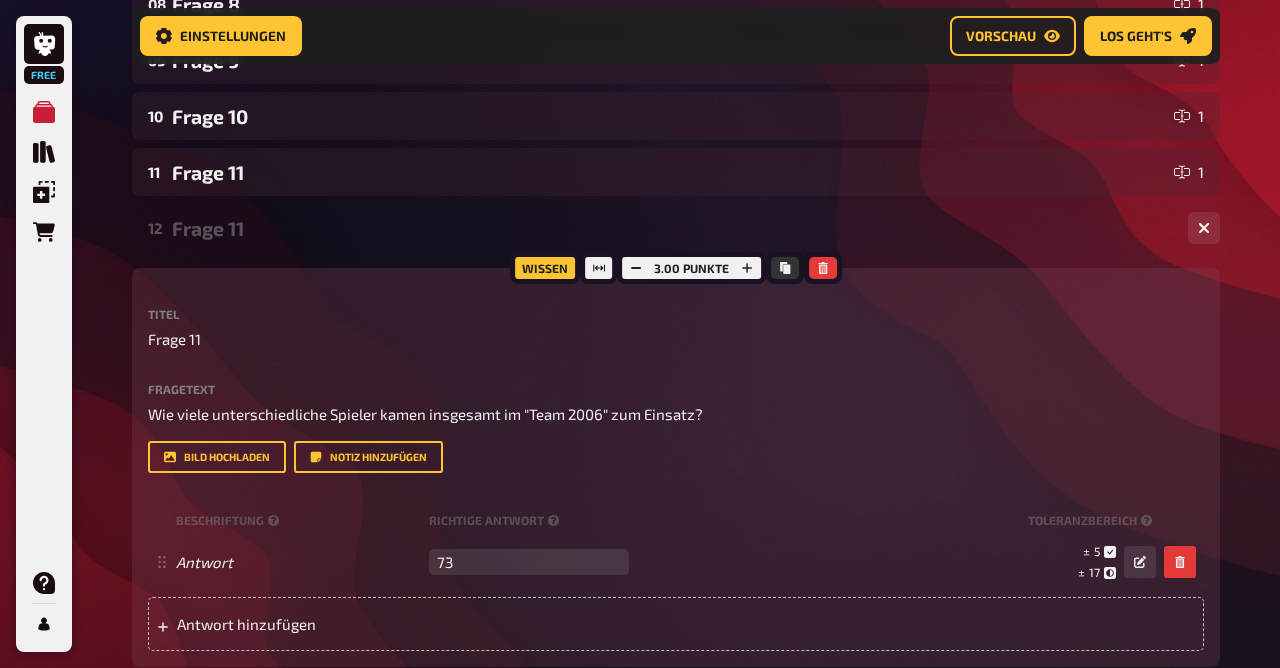 click on "Frage 11" at bounding box center (672, 228) 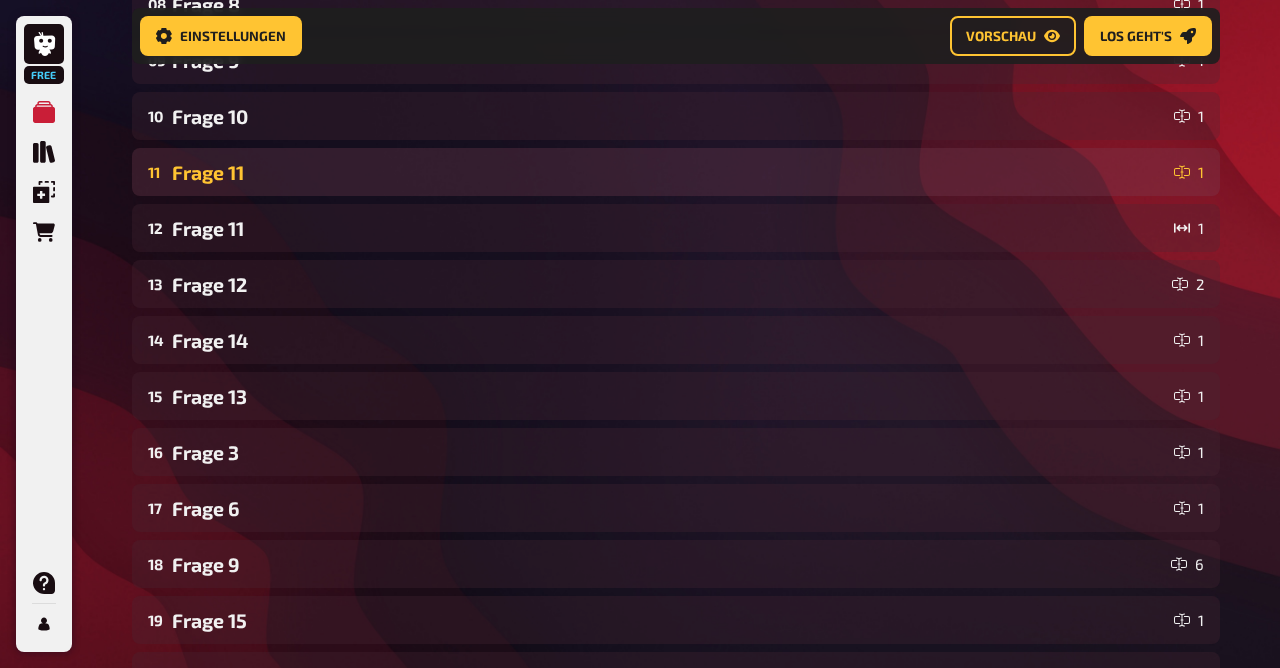 click on "11 Frage 11 1" at bounding box center [676, 172] 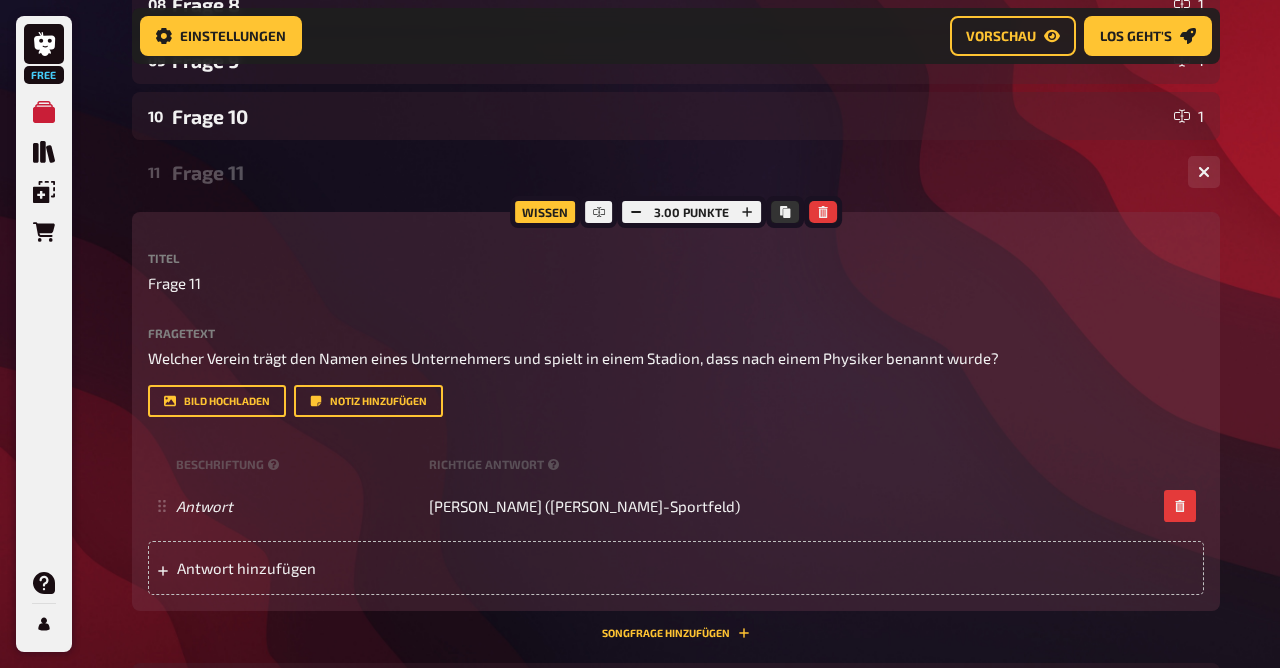 click on "Frage 11" at bounding box center [676, 283] 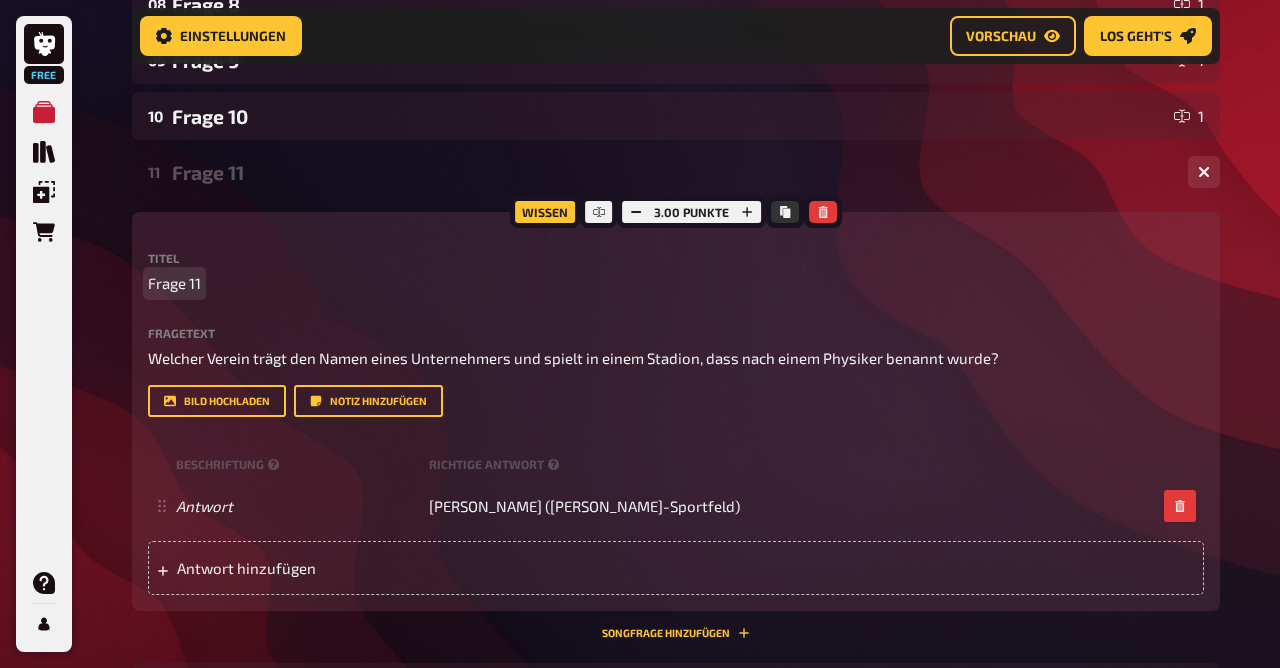 click on "Frage 11" at bounding box center [174, 283] 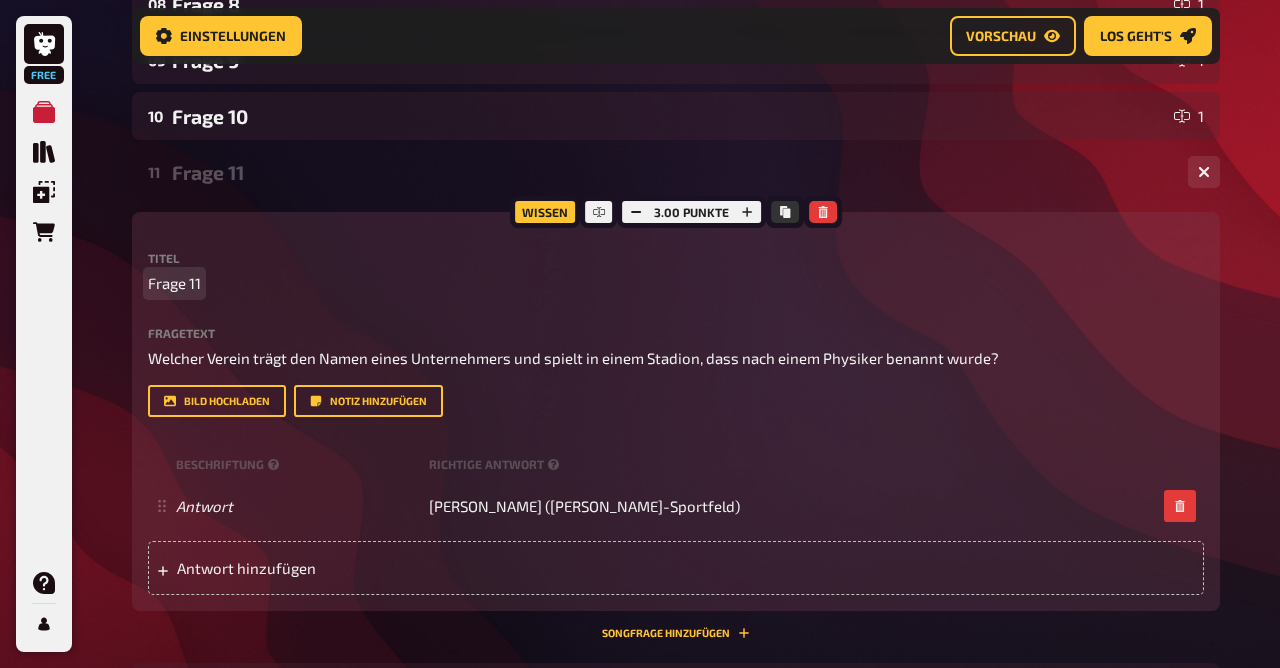 type 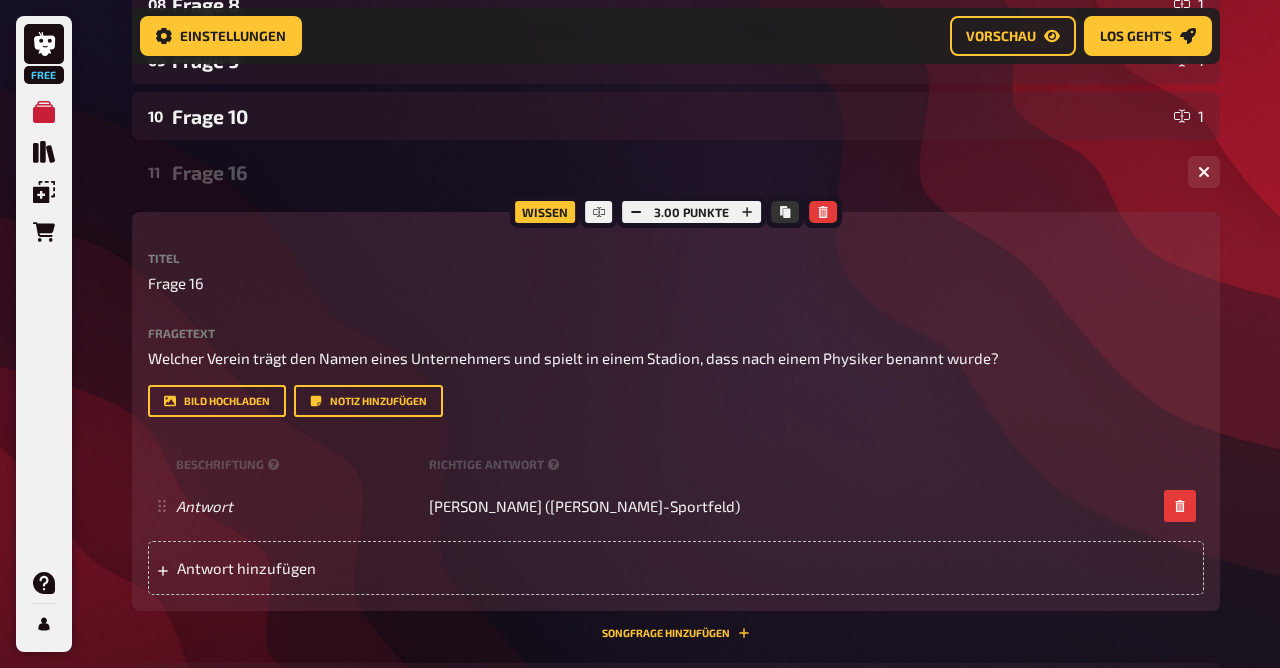 click on "Frage 16" at bounding box center [672, 172] 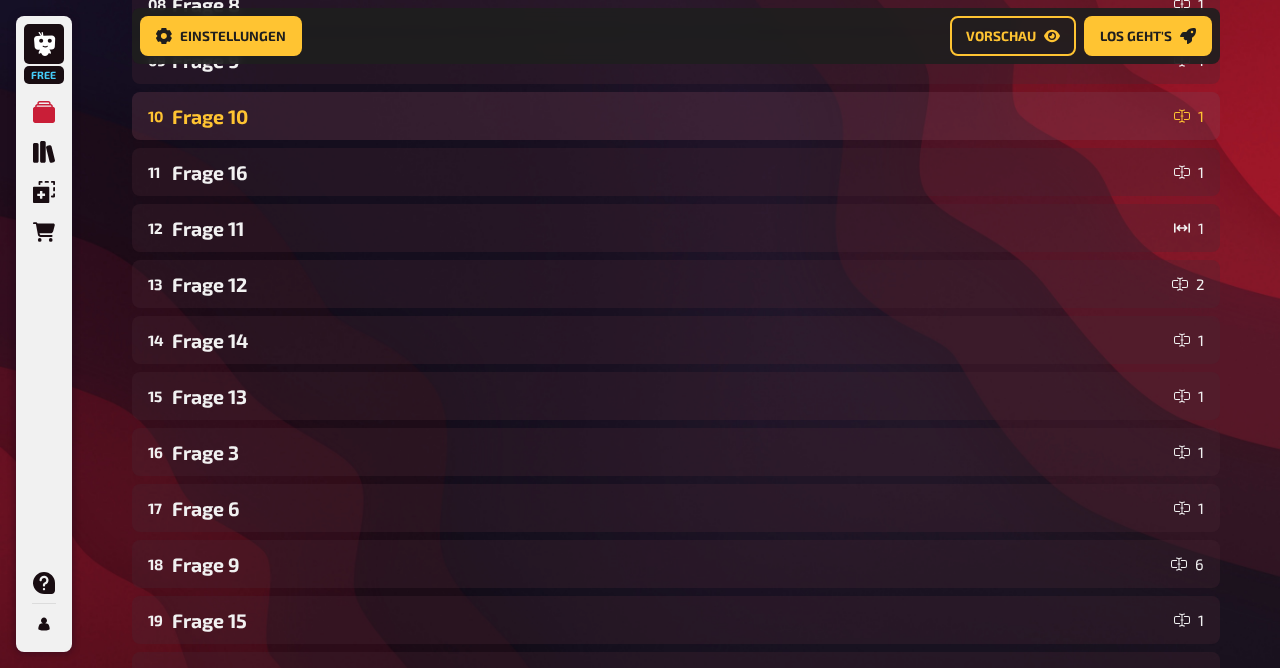 click on "10 Frage 10 1" at bounding box center [676, 116] 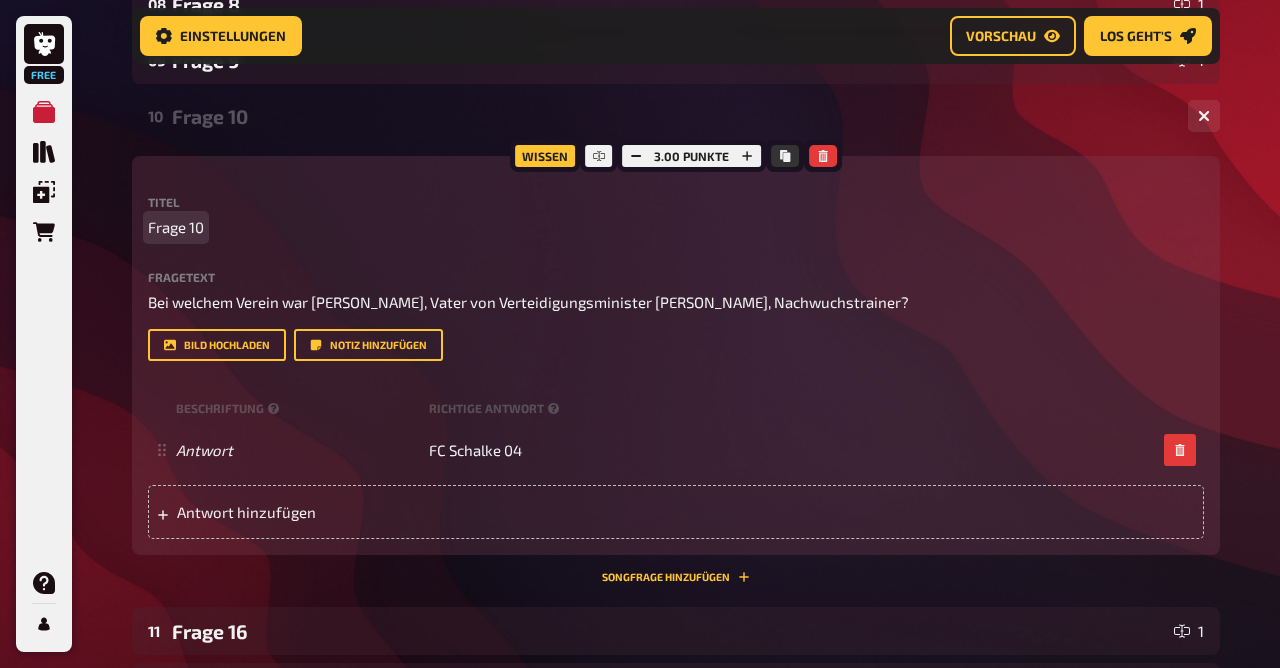 click on "Frage 10" at bounding box center [176, 227] 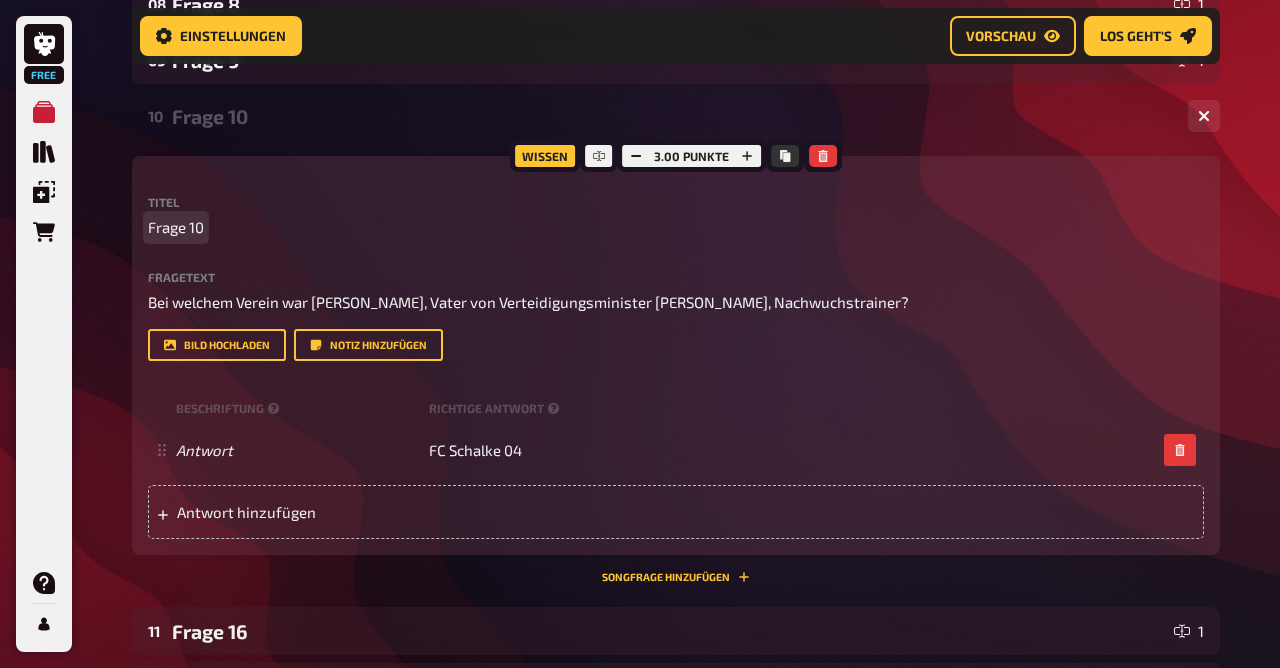 type 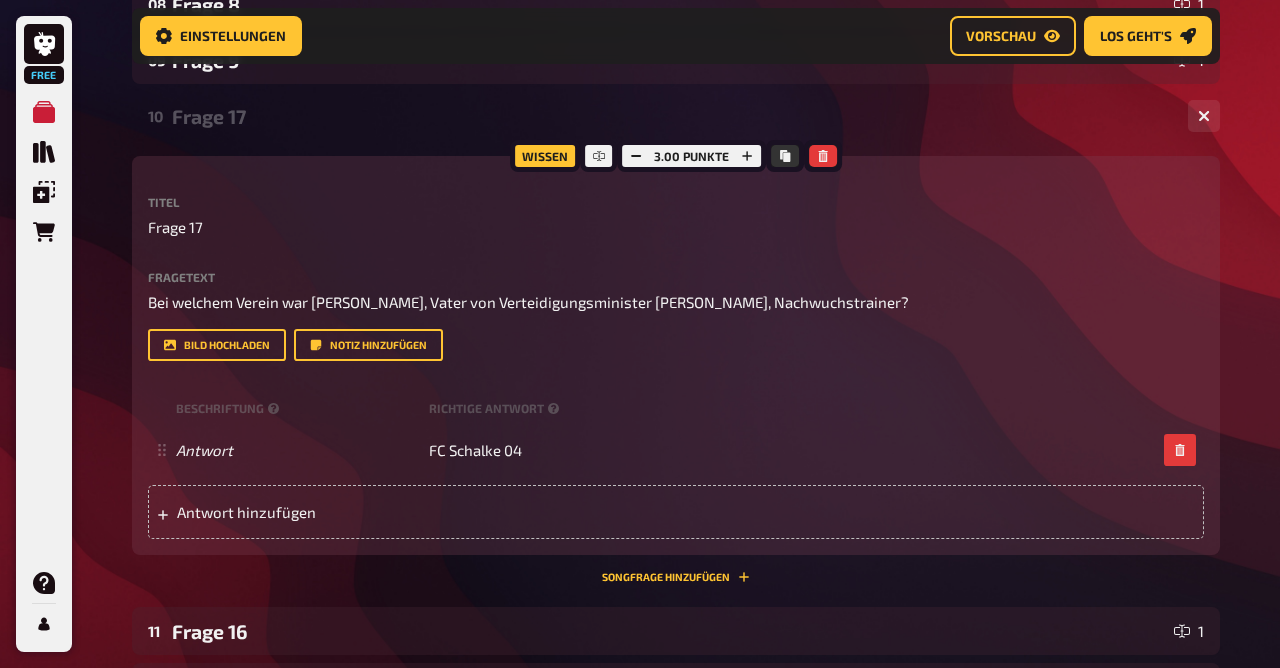 click on "Frage 17" at bounding box center (672, 116) 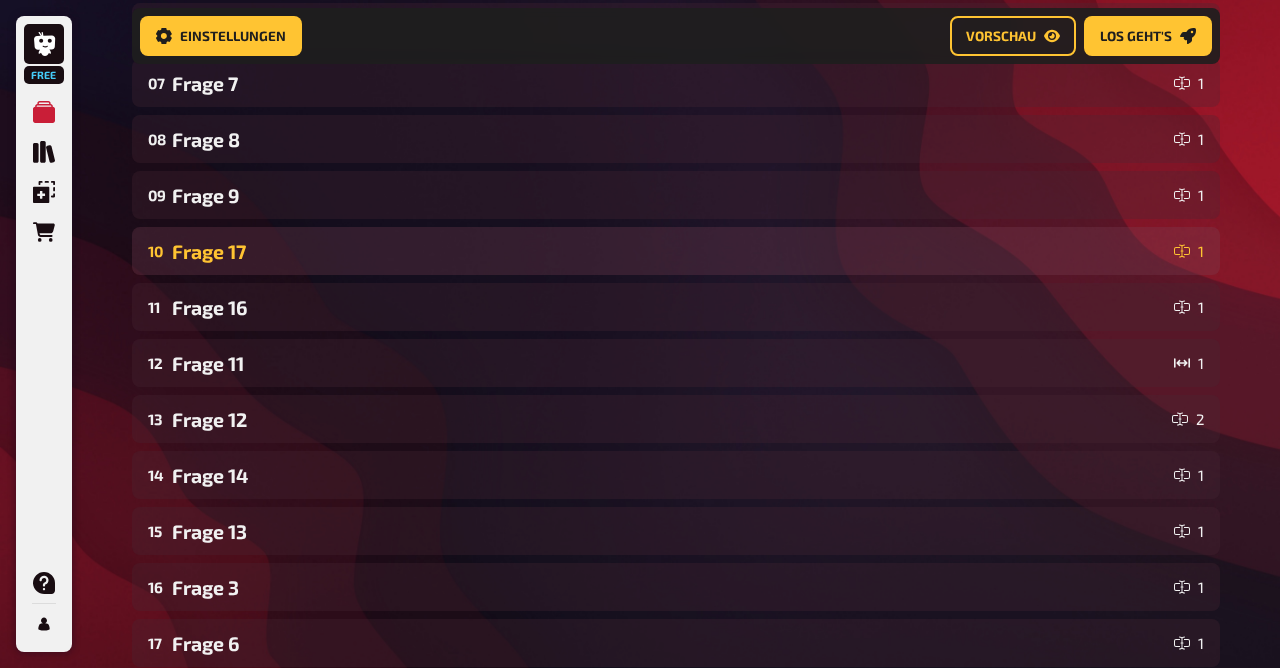 scroll, scrollTop: 675, scrollLeft: 0, axis: vertical 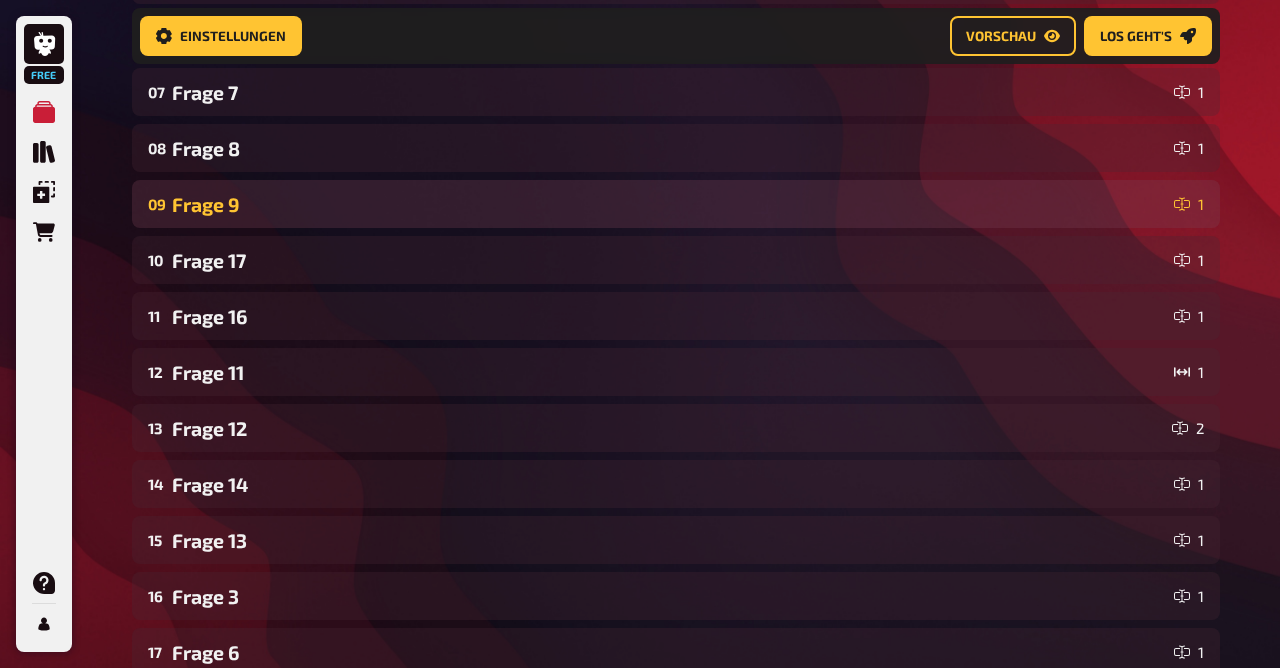 click on "Frage 9" at bounding box center [669, 204] 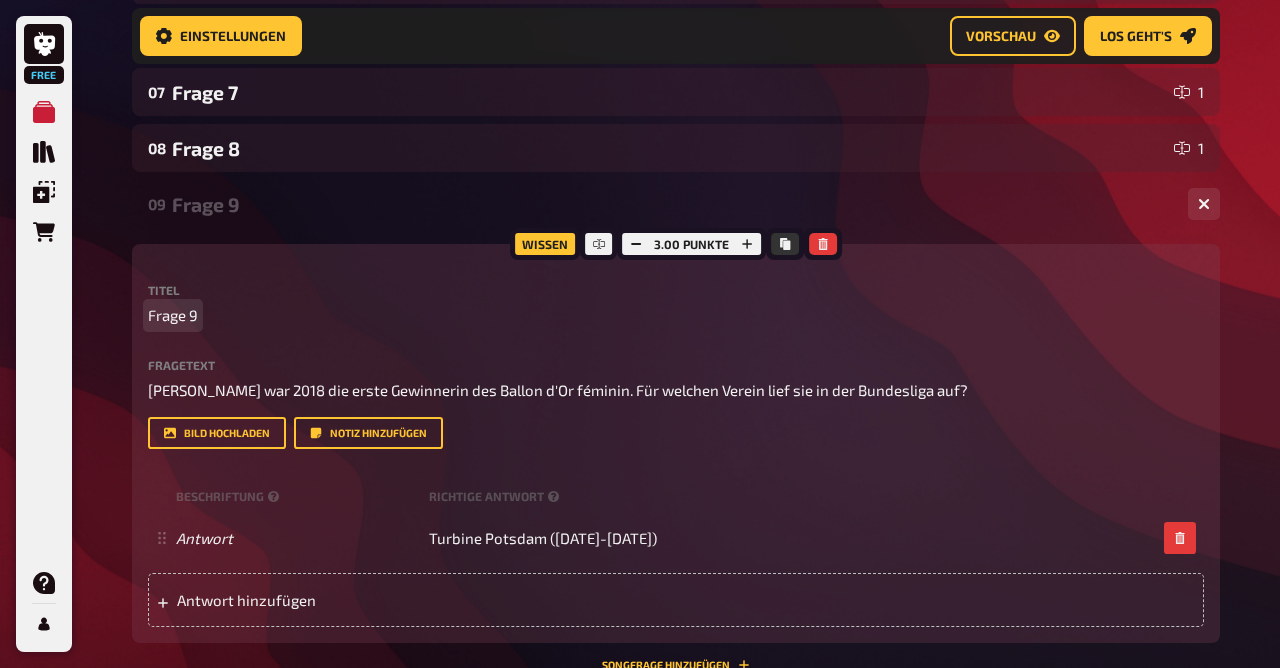 click on "Frage 9" at bounding box center [173, 315] 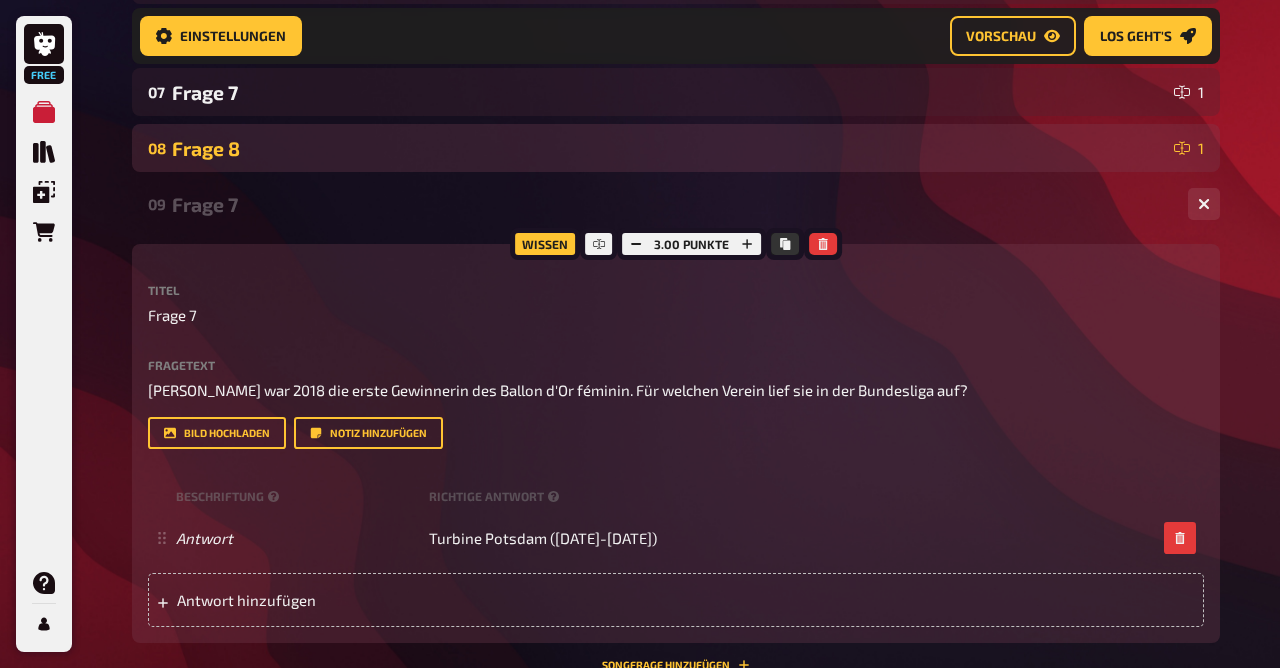 click on "Frage 8" at bounding box center (669, 148) 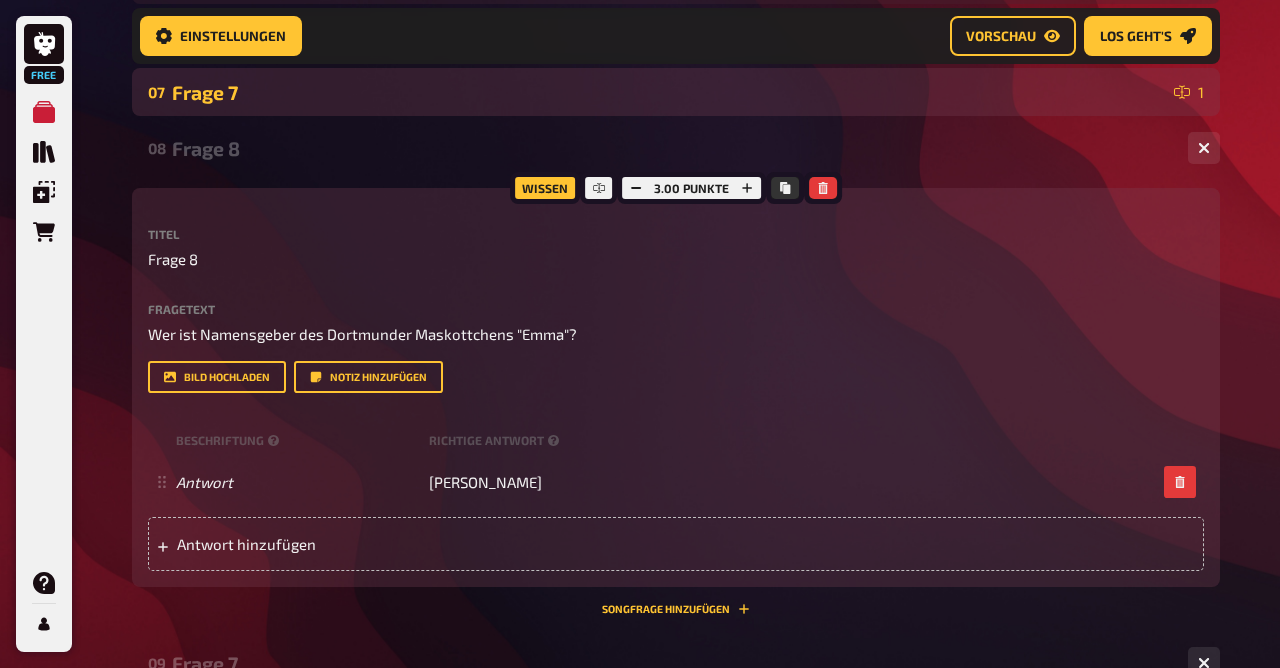 click on "Frage 7" at bounding box center (669, 92) 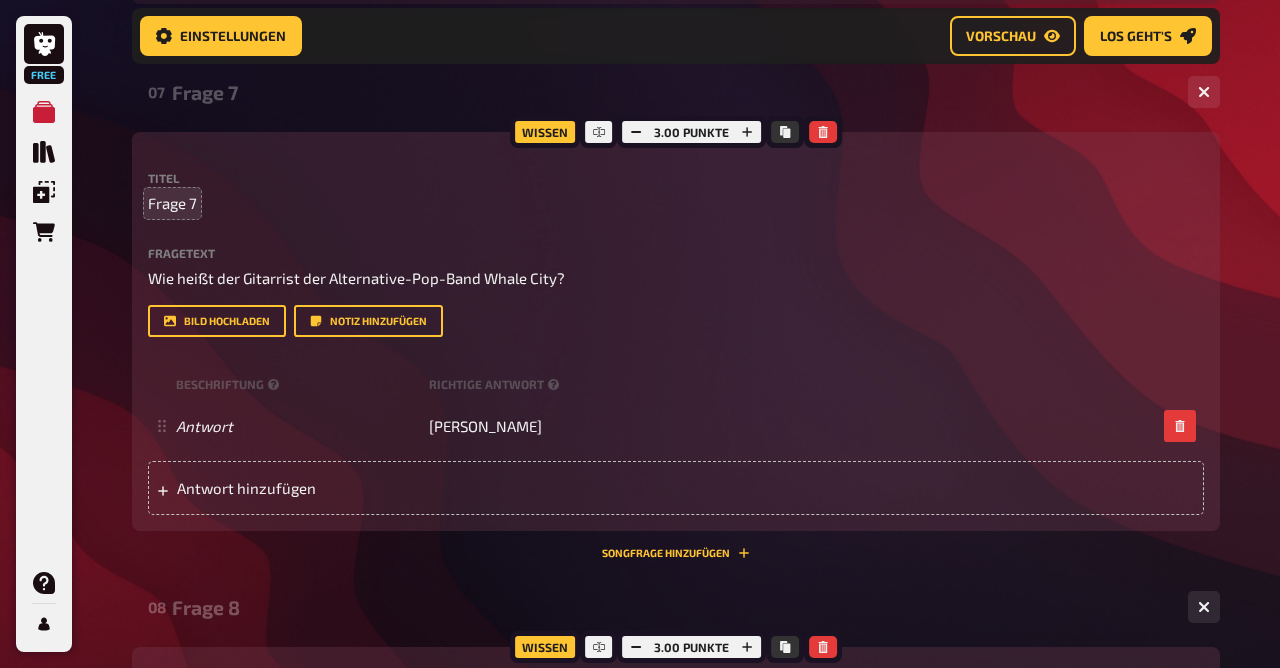 click on "Frage 7" at bounding box center [676, 203] 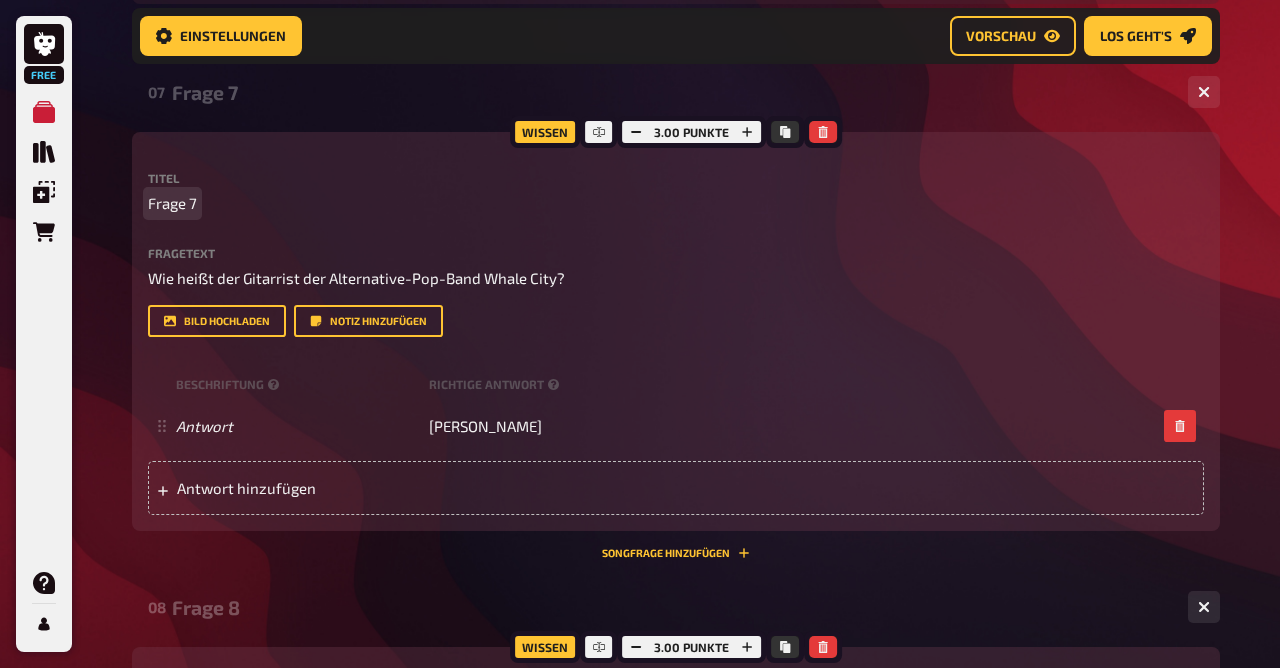 click on "Frage 7" at bounding box center (172, 203) 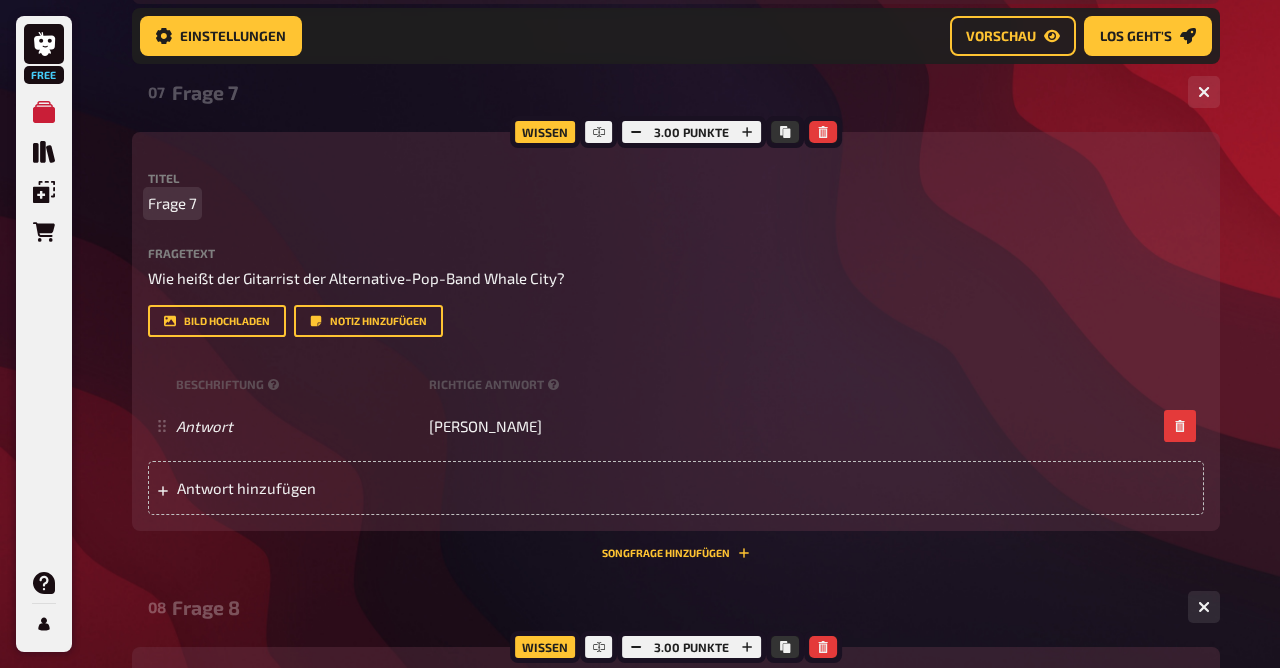 type 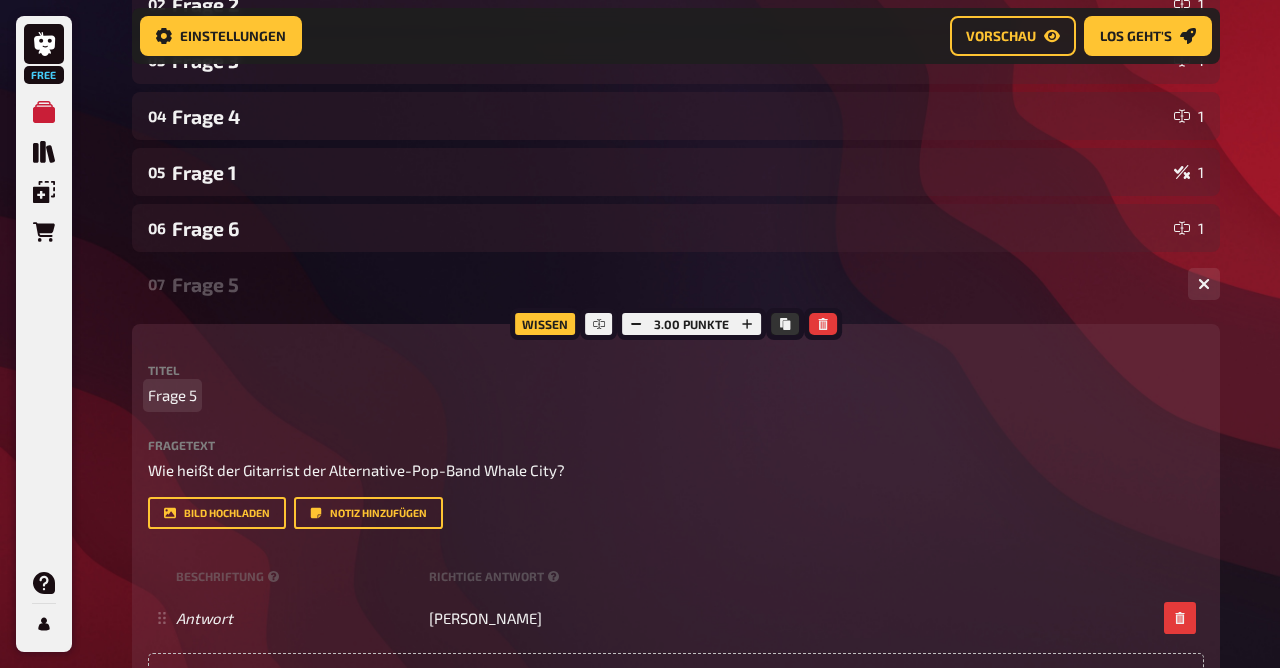 scroll, scrollTop: 469, scrollLeft: 0, axis: vertical 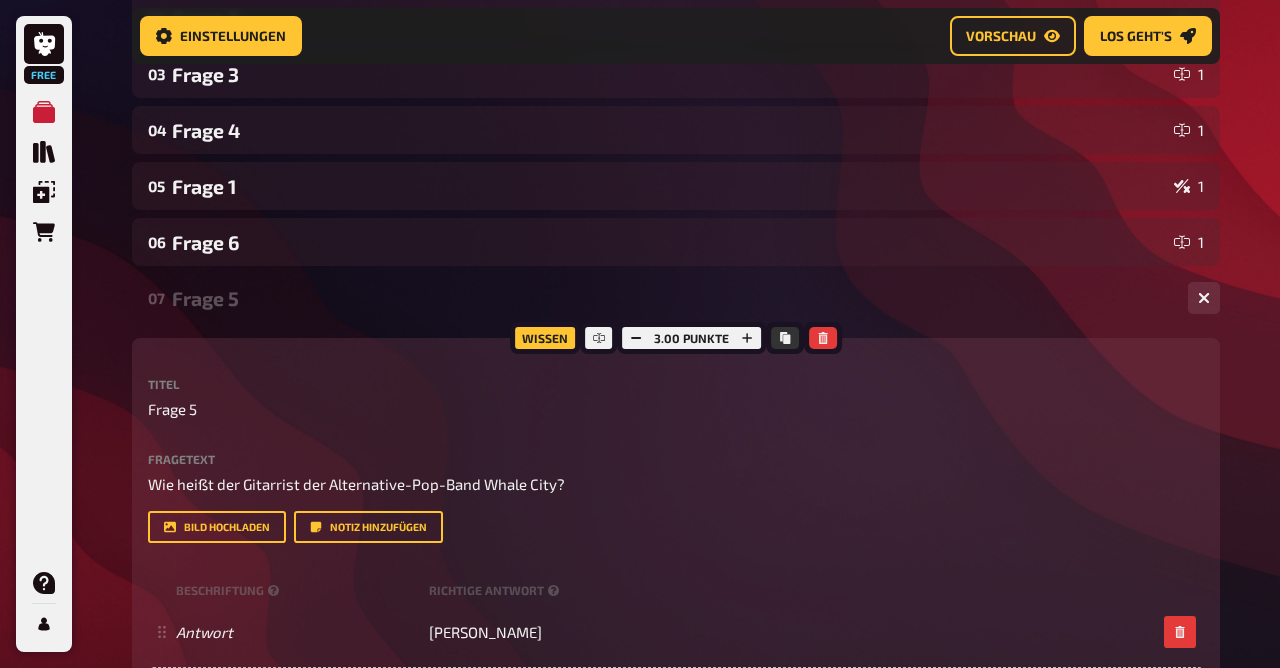click on "Frage 5" at bounding box center [672, 298] 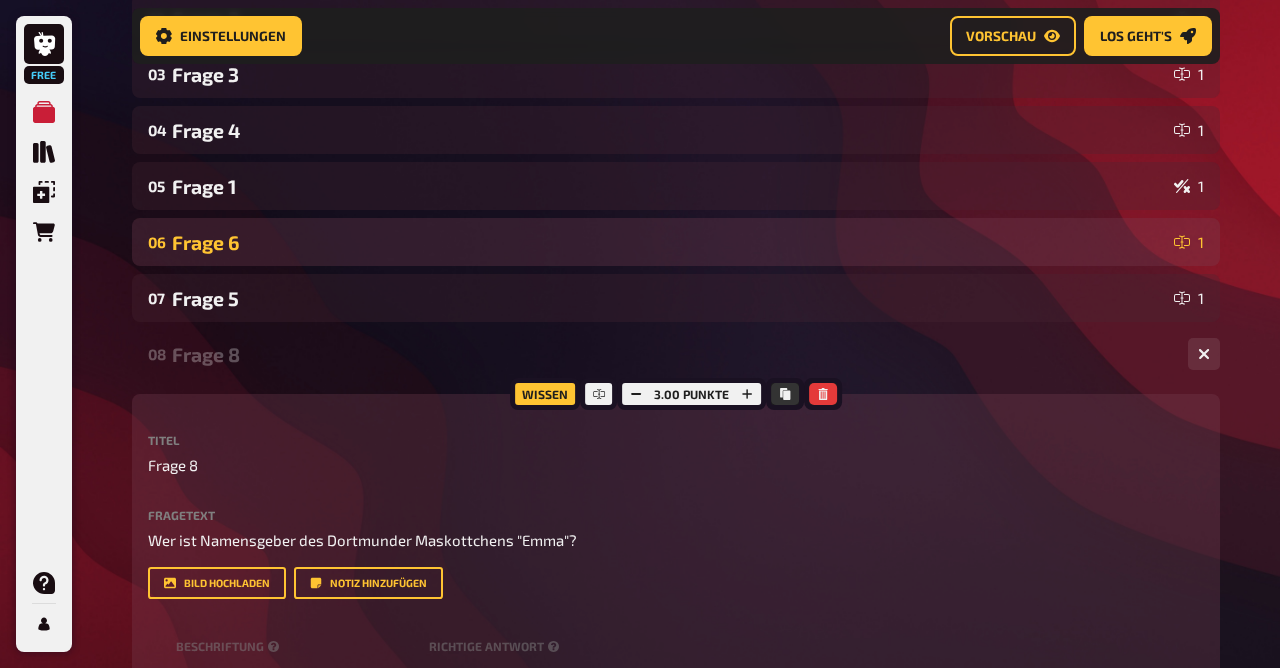 click on "Frage 6" at bounding box center (669, 242) 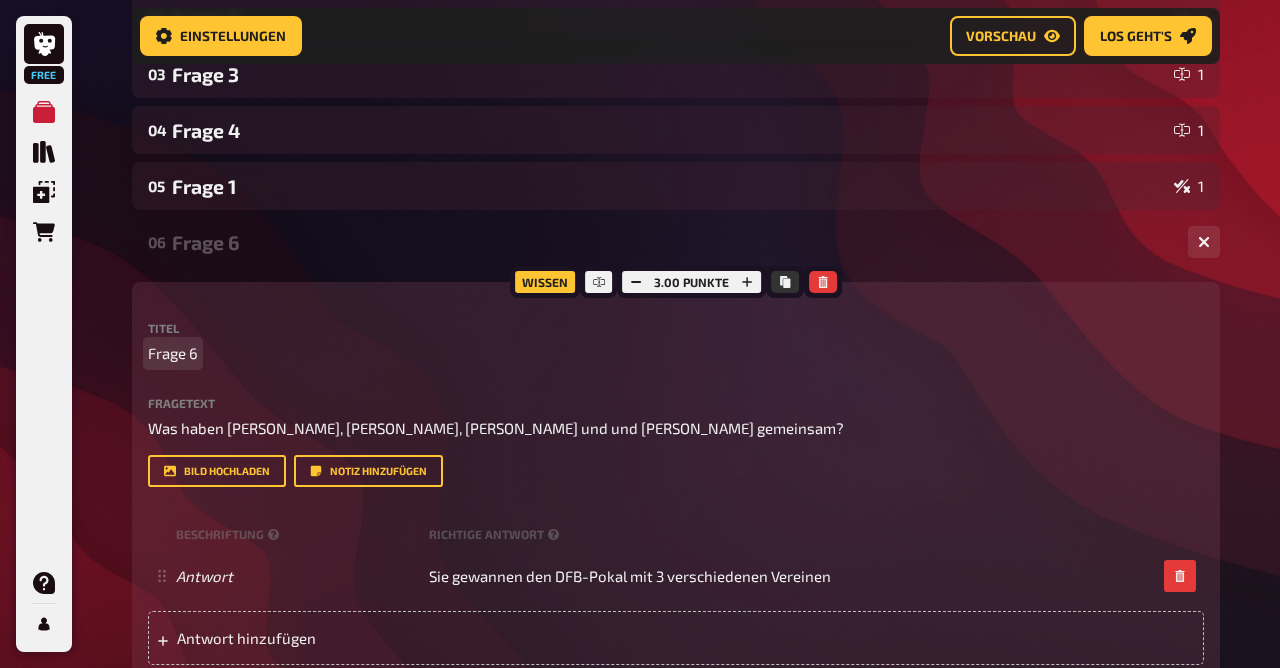 click on "Frage 6" at bounding box center [173, 353] 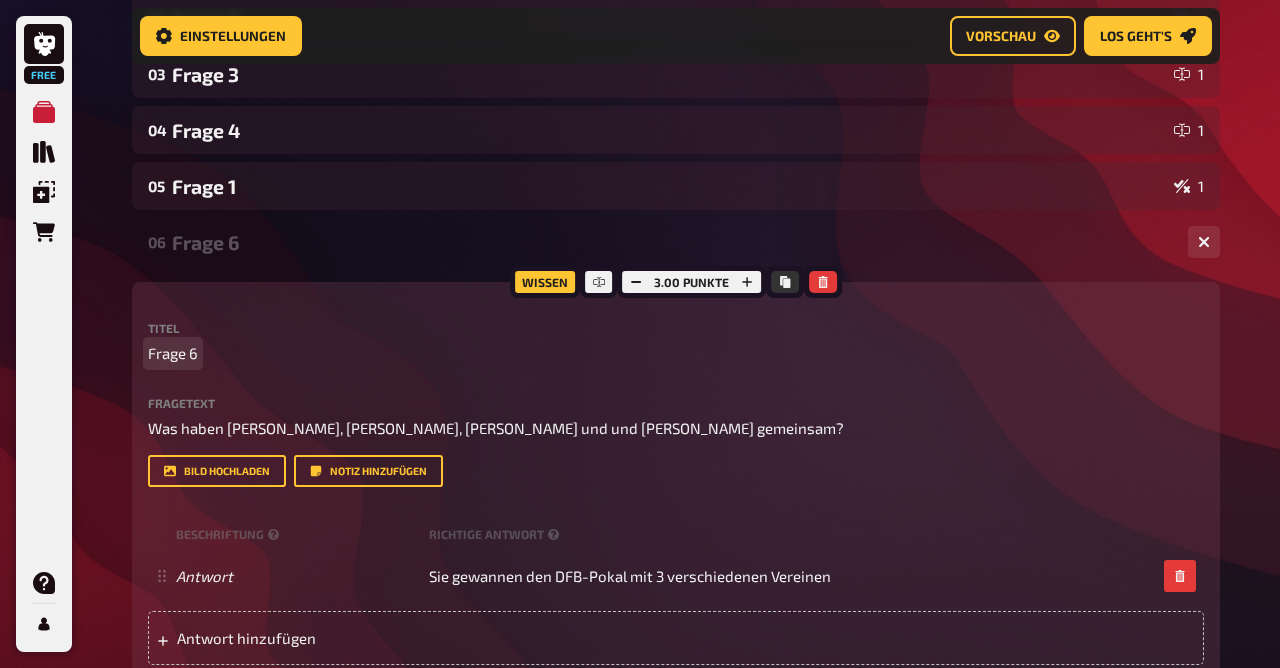 type 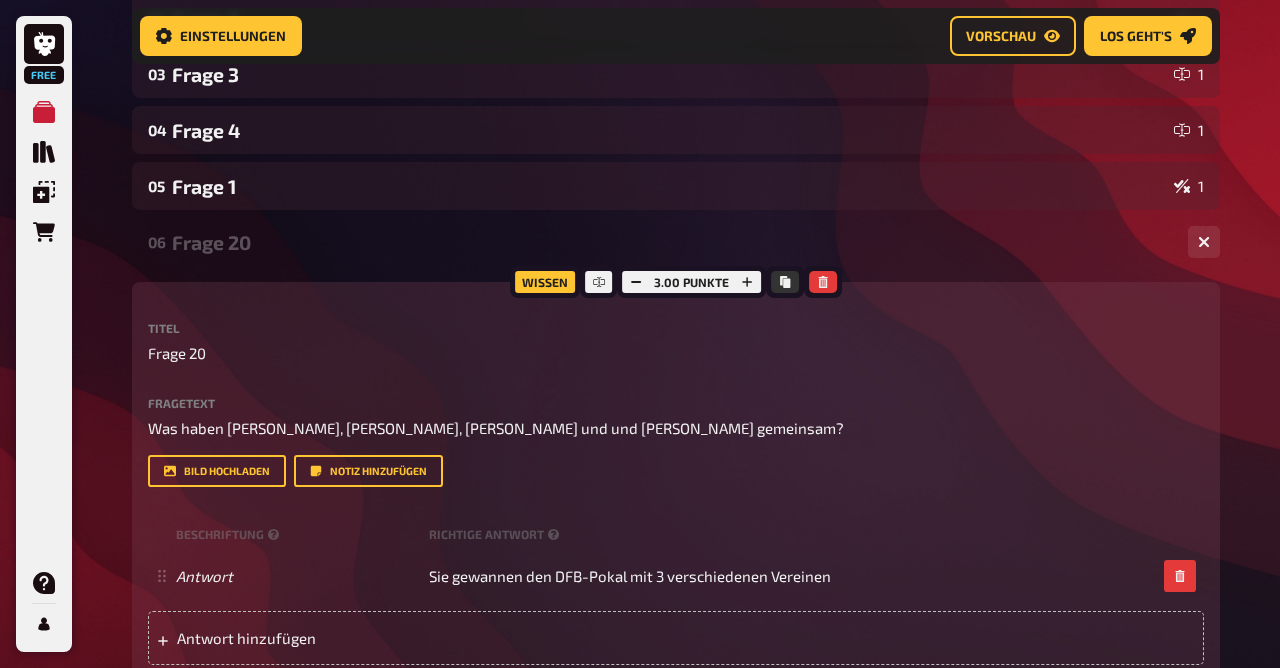 click on "Frage 20" at bounding box center (672, 242) 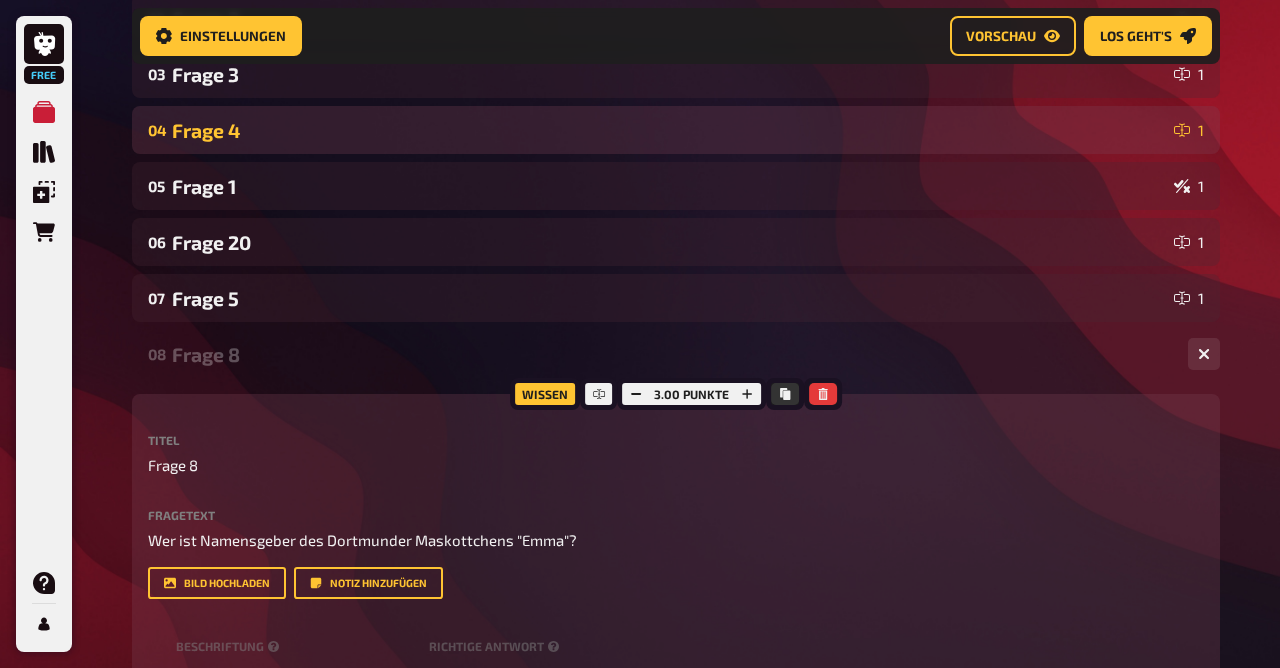 click on "Frage 4" at bounding box center (669, 130) 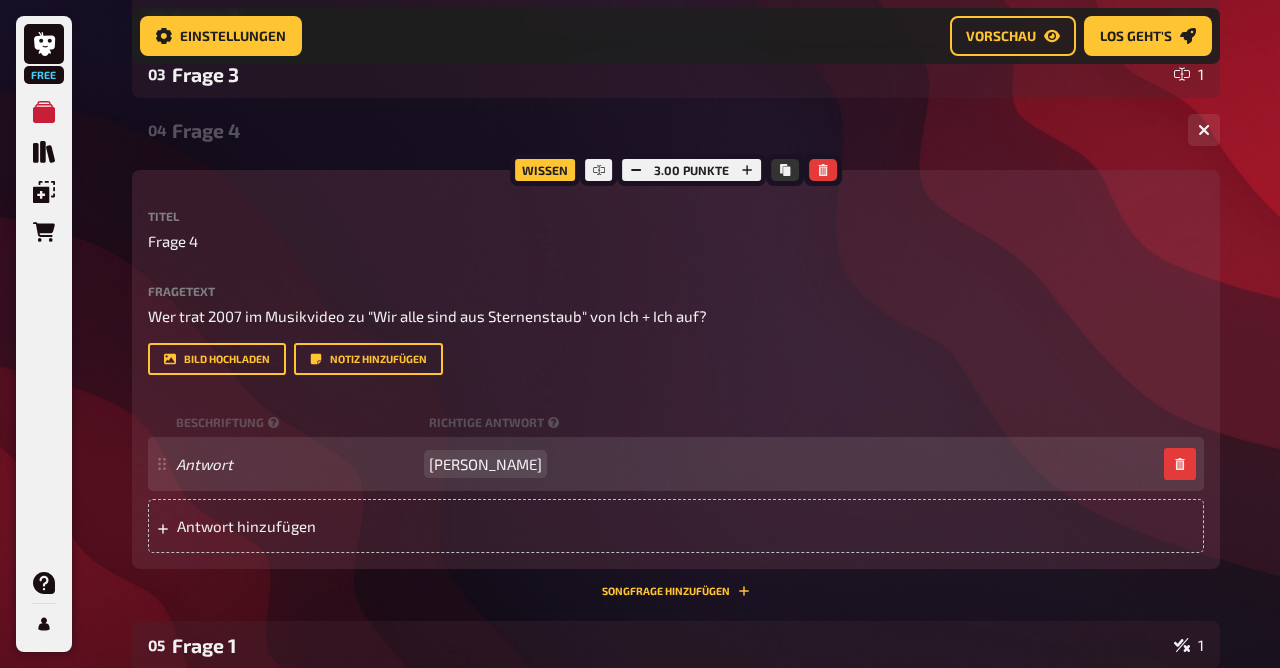 click on "[PERSON_NAME]" at bounding box center [485, 464] 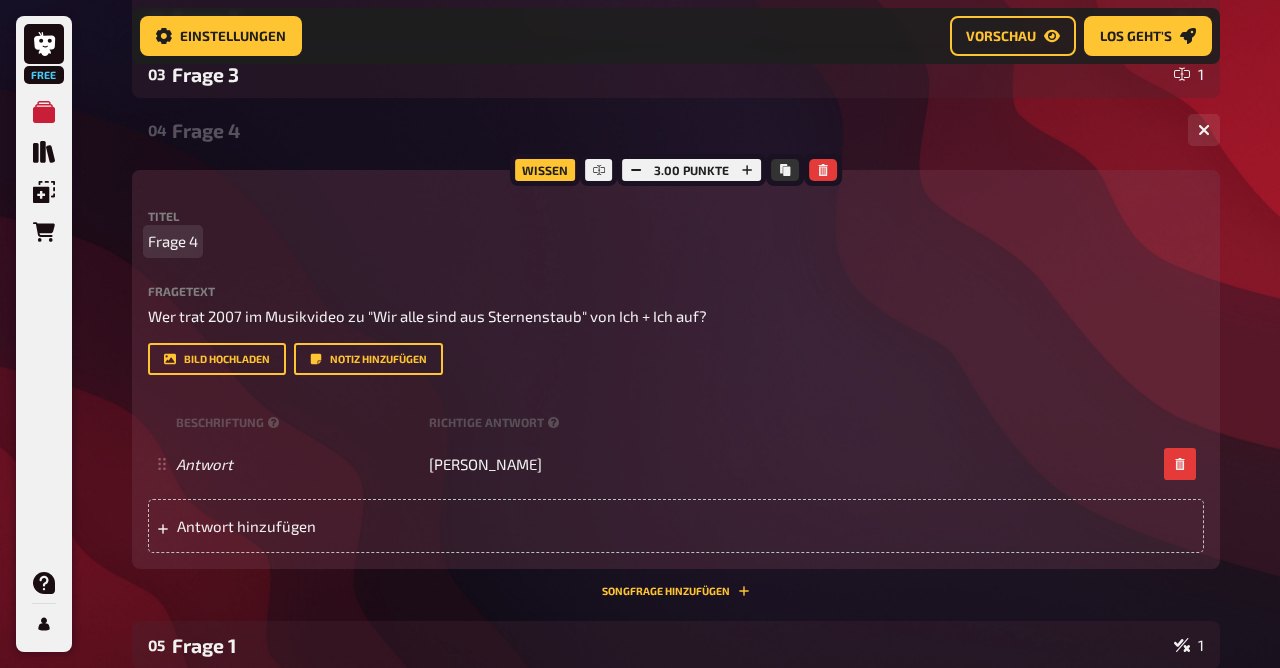 click on "Frage 4" at bounding box center [173, 241] 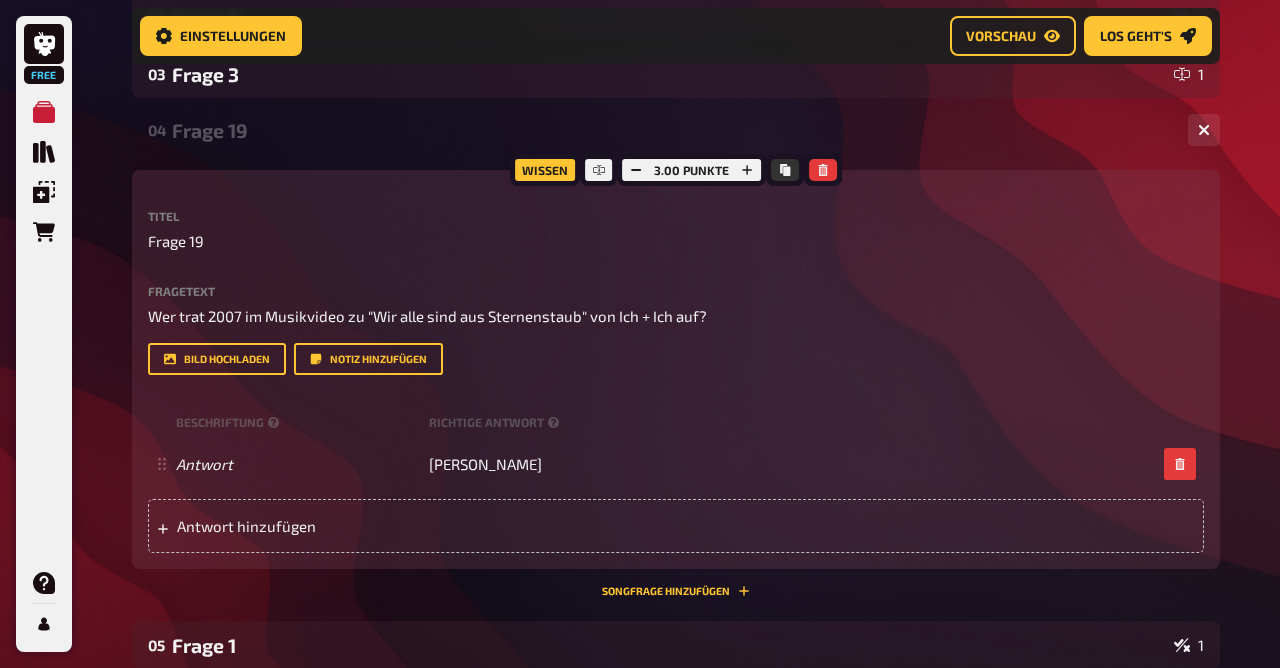 click on "Frage 19" at bounding box center [672, 130] 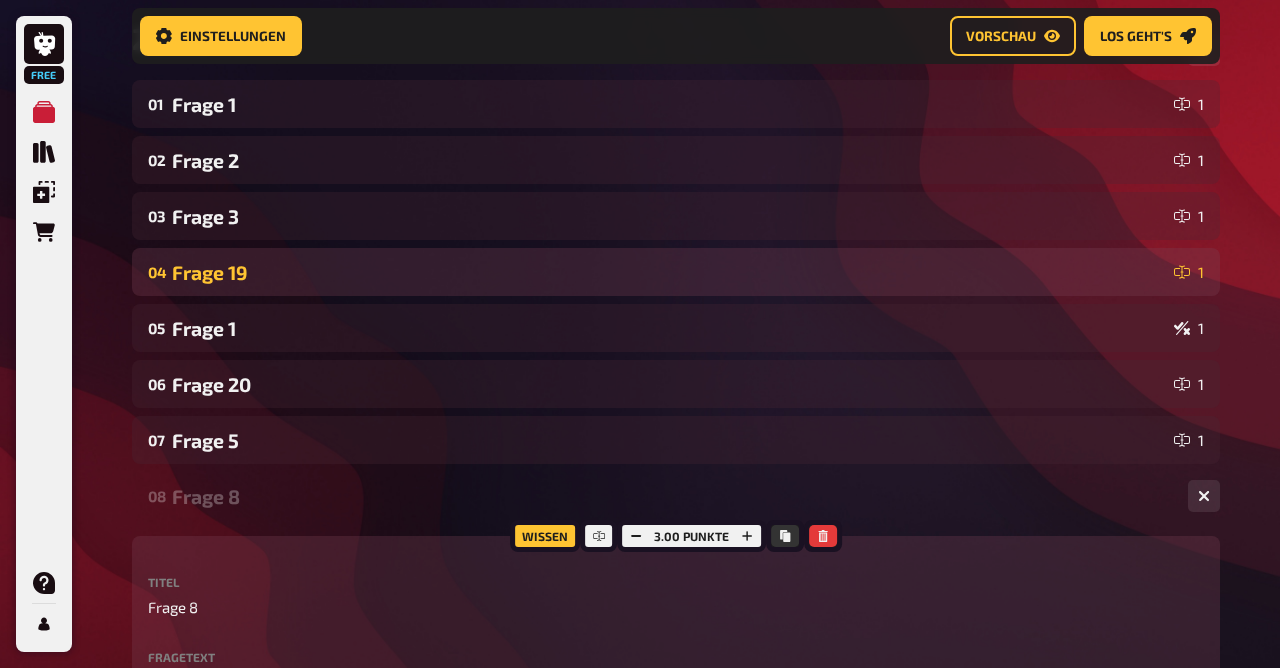 scroll, scrollTop: 326, scrollLeft: 0, axis: vertical 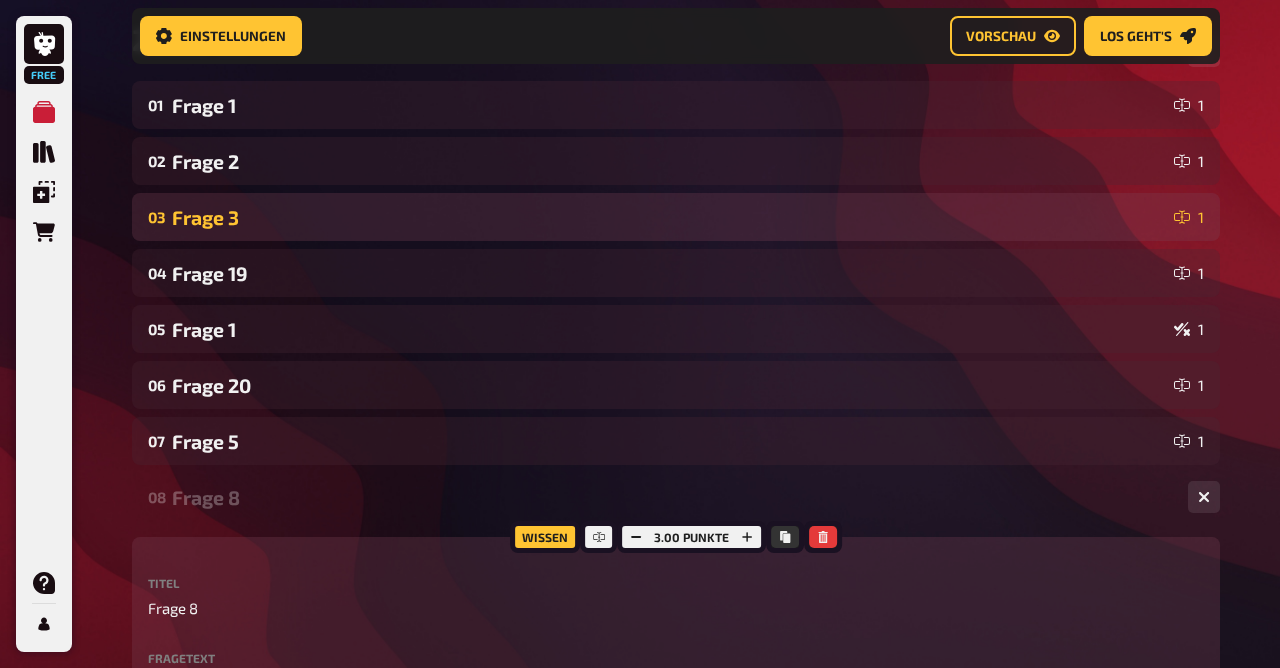 click on "03 Frage 3 1" at bounding box center (676, 217) 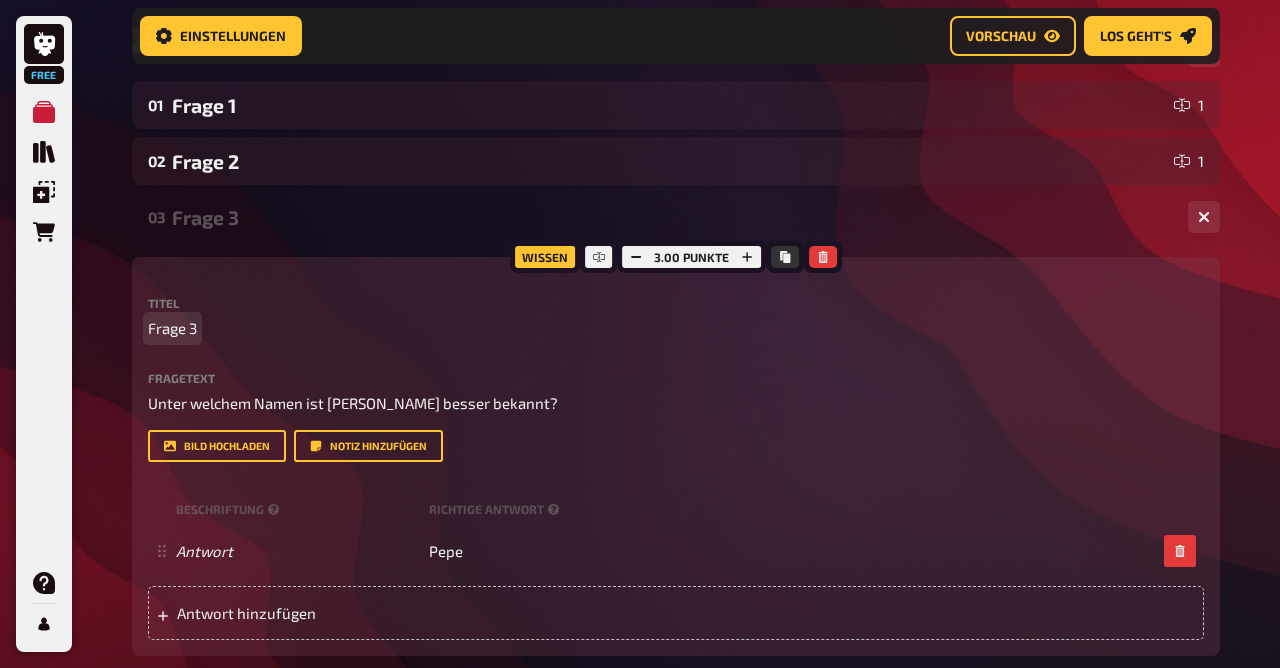 click on "Frage 3" at bounding box center (172, 328) 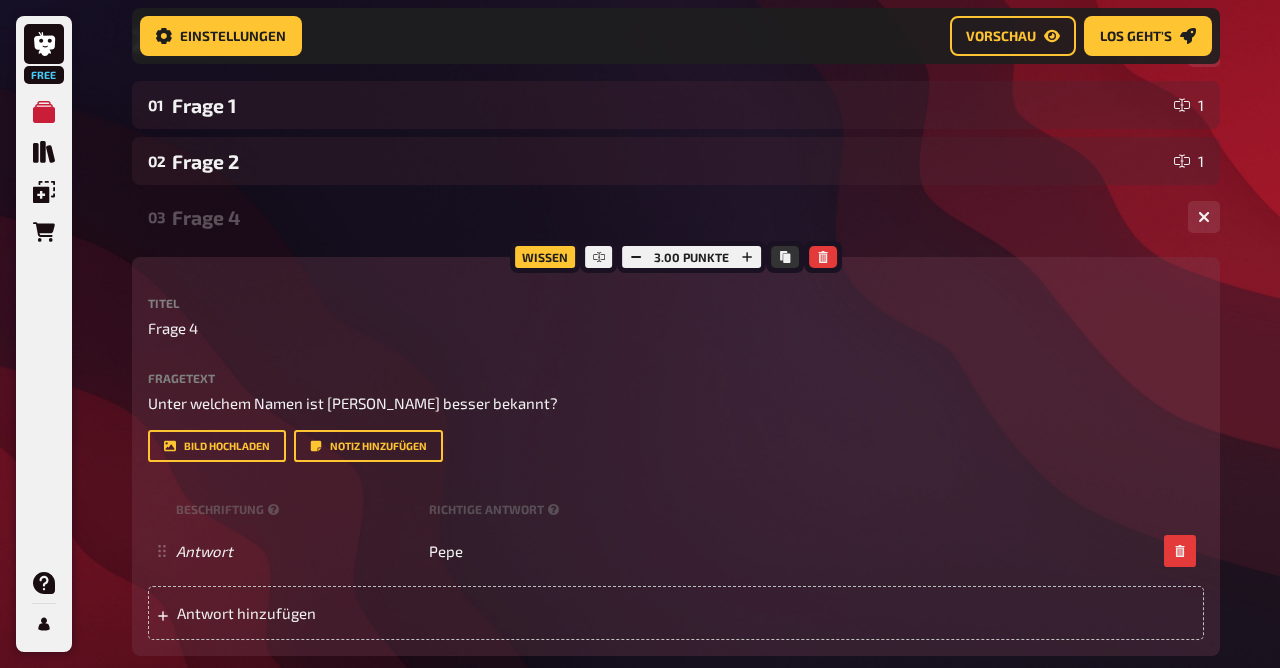 click on "Frage 4" at bounding box center [672, 217] 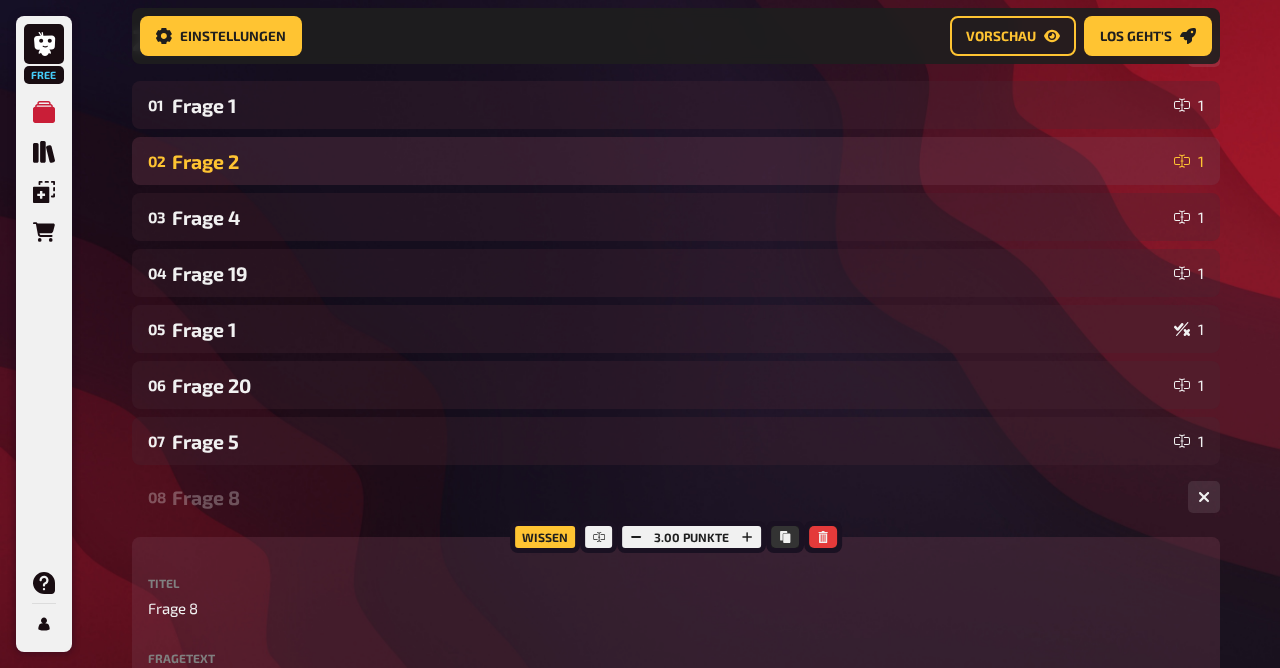 click on "Frage 2" at bounding box center (669, 161) 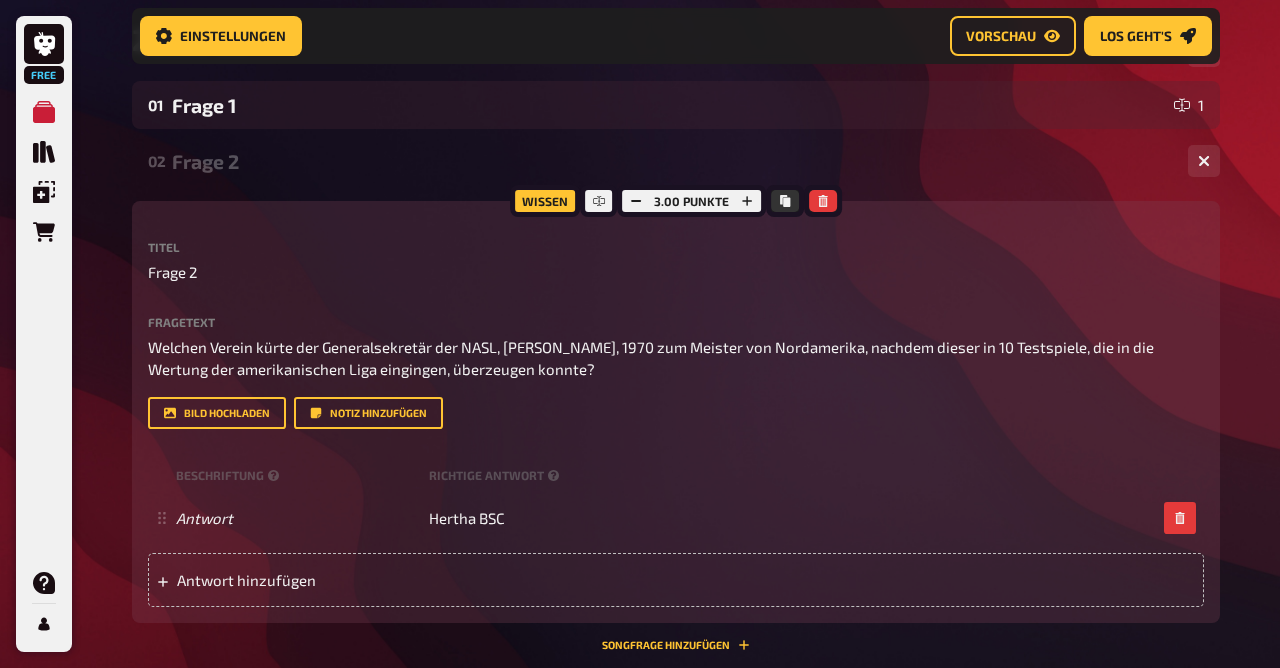 click on "Frage 2" at bounding box center [672, 161] 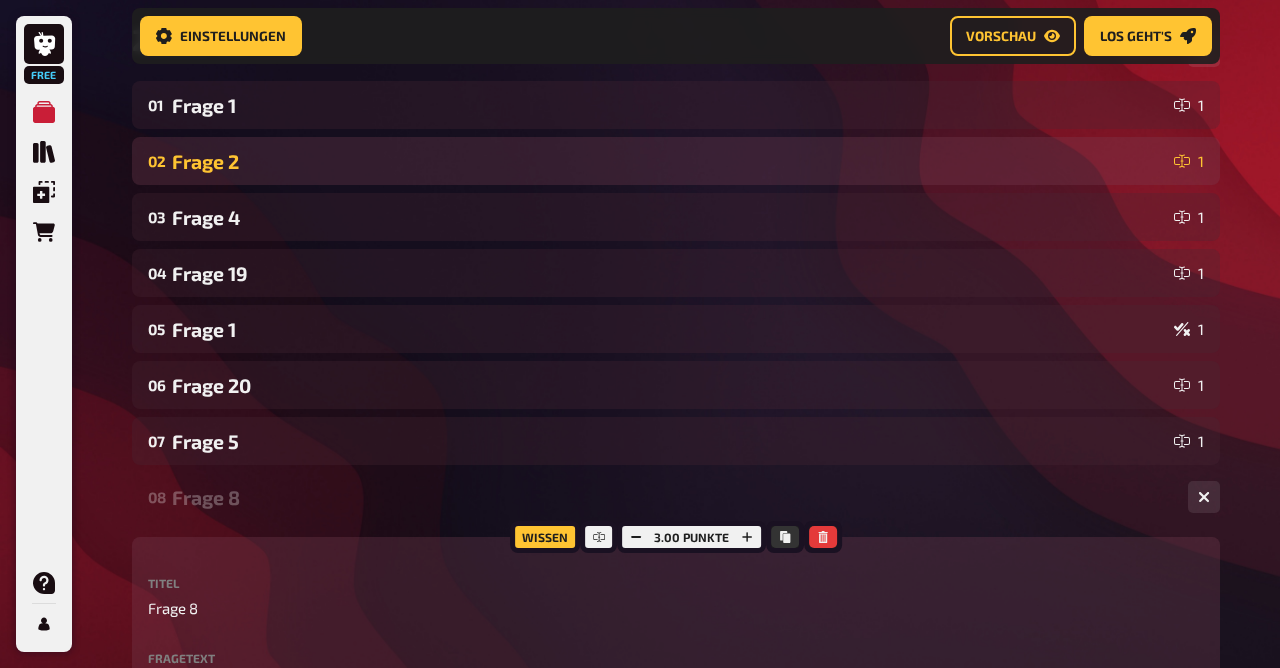scroll, scrollTop: 224, scrollLeft: 0, axis: vertical 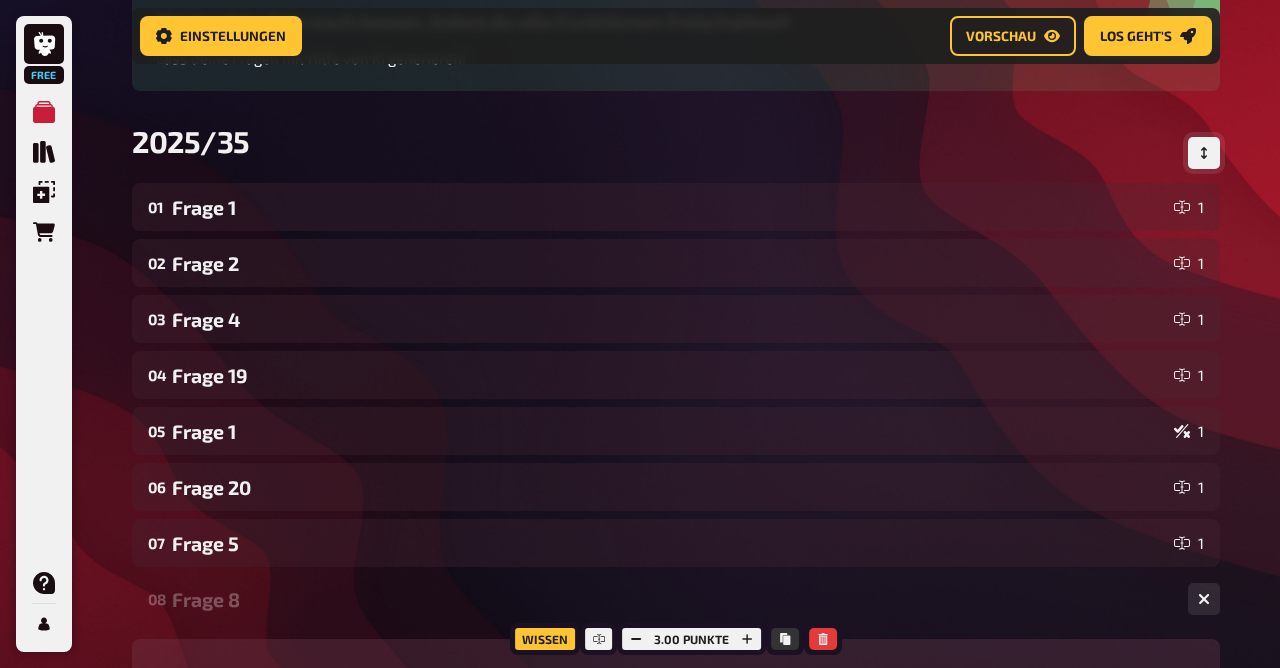 click 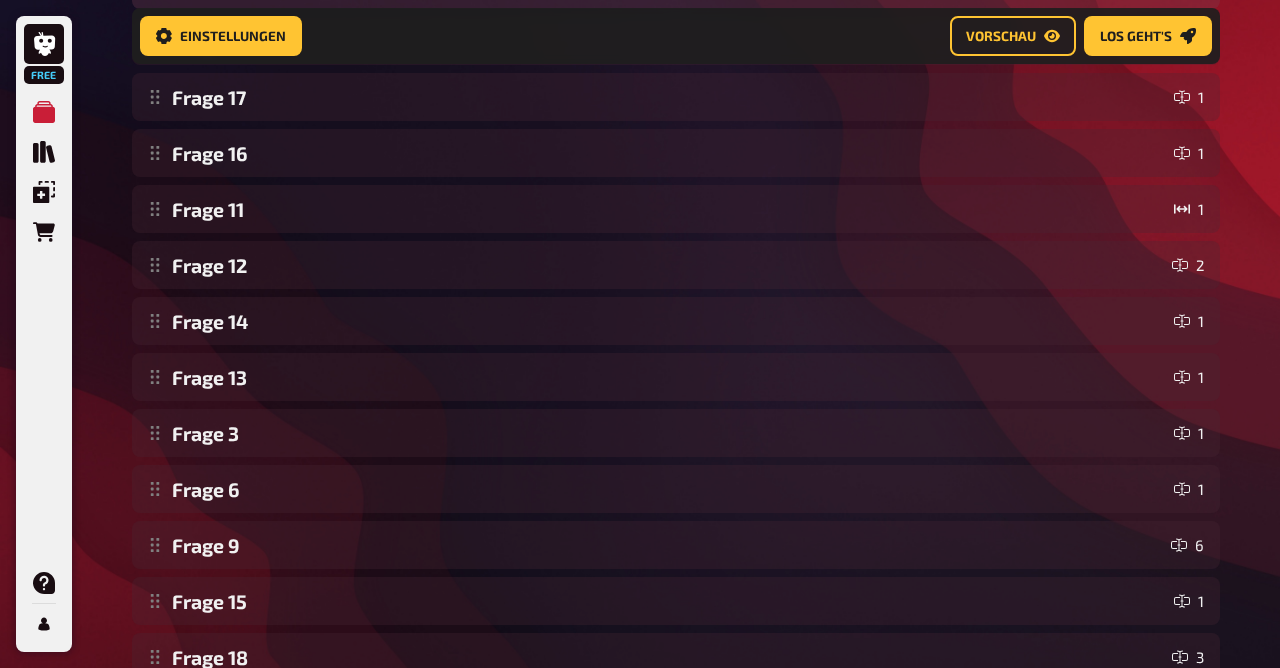 scroll, scrollTop: 839, scrollLeft: 0, axis: vertical 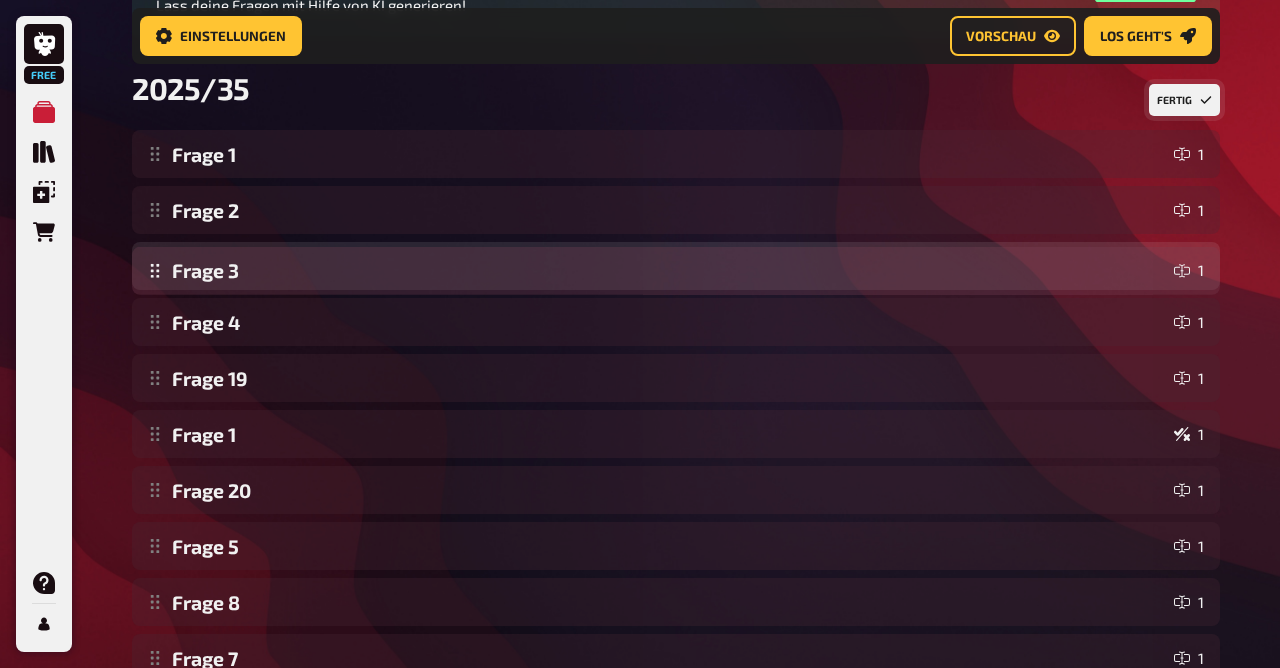 drag, startPoint x: 155, startPoint y: 437, endPoint x: 218, endPoint y: 274, distance: 174.75125 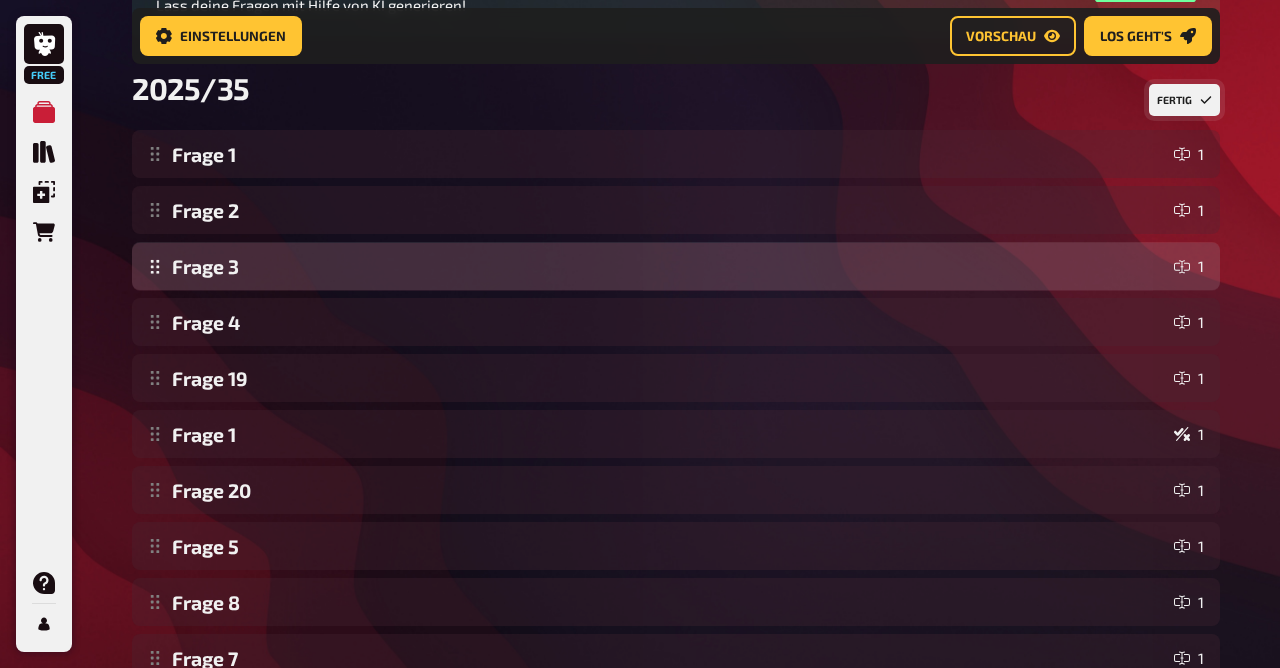 click on "Frage 1 1 Frage 2 1 Frage 4 1 Frage 19 1 Frage 1 1 Frage 20 1 Frage 5 1 Frage 8 1 Frage 7 1 Frage 17 1 Frage 16 1 Frage 11 1 Frage 12 2 Frage 14 1 Frage 13 1 Frage 3 1 Frage 6 1 Frage 9 6 Frage 15 1 Frage 18 3 Frage 3 1
To pick up a draggable item, press the space bar.
While dragging, use the arrow keys to move the item.
Press space again to drop the item in its new position, or press escape to cancel.
Draggable item 8925 was moved over droppable area 5a40." at bounding box center (676, 686) 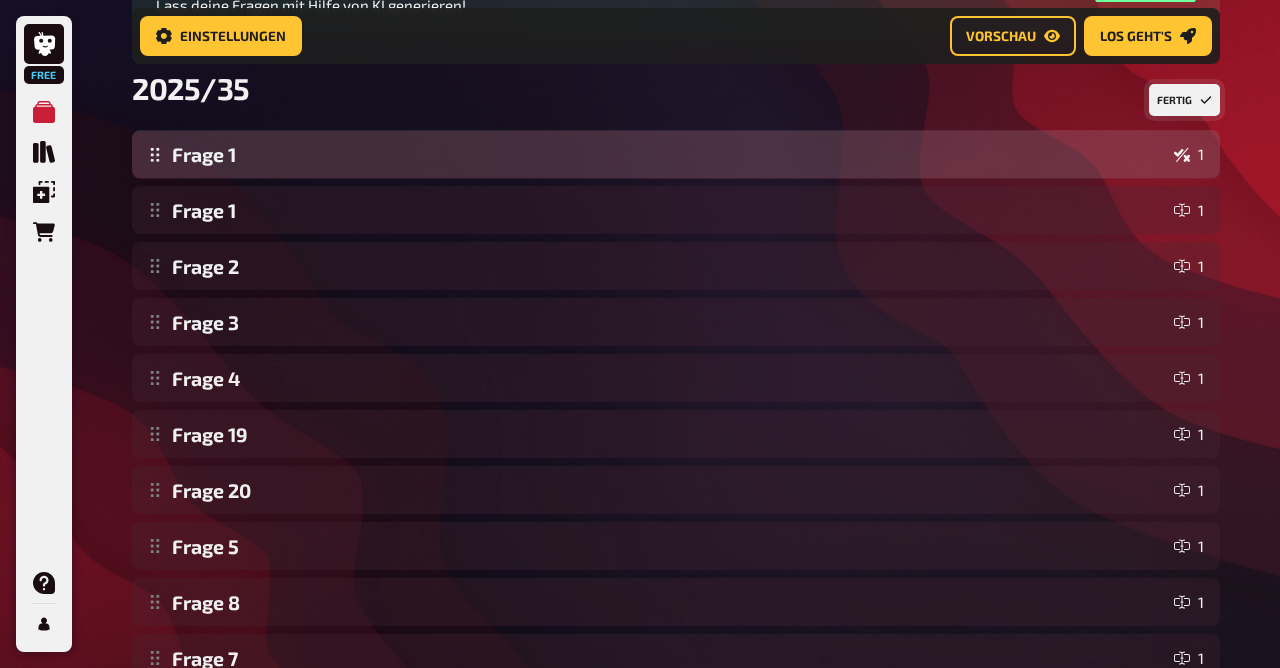 drag, startPoint x: 163, startPoint y: 452, endPoint x: 196, endPoint y: 157, distance: 296.84003 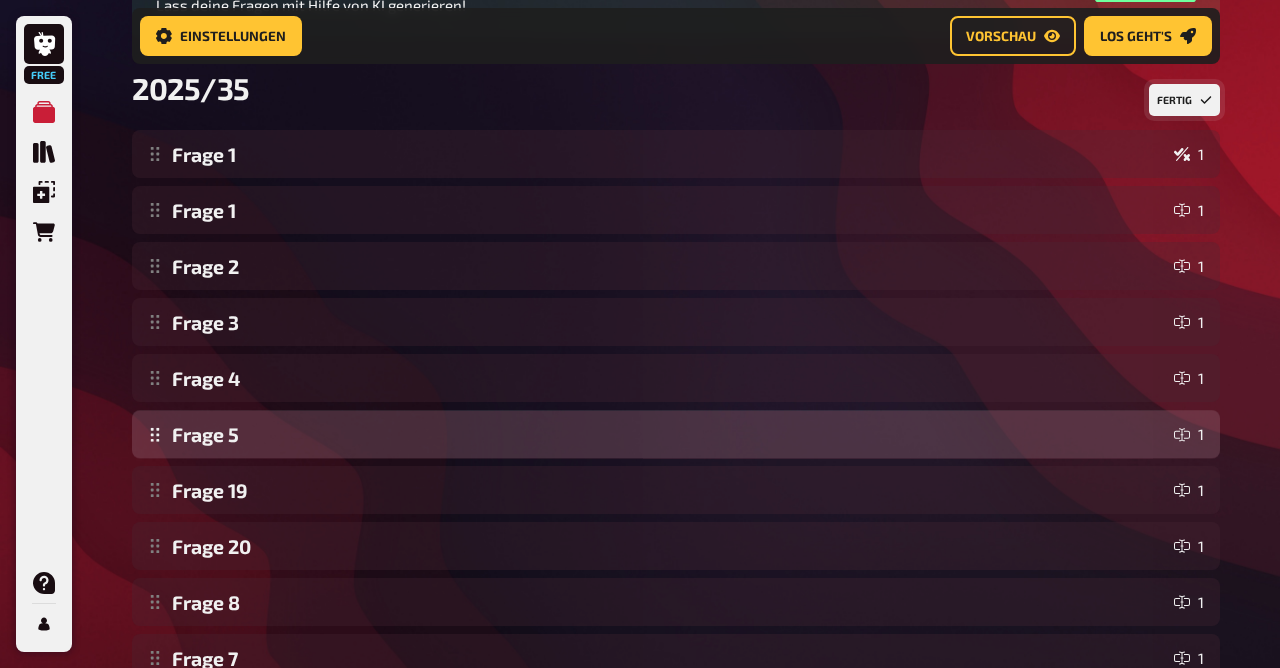 drag, startPoint x: 160, startPoint y: 551, endPoint x: 183, endPoint y: 430, distance: 123.16656 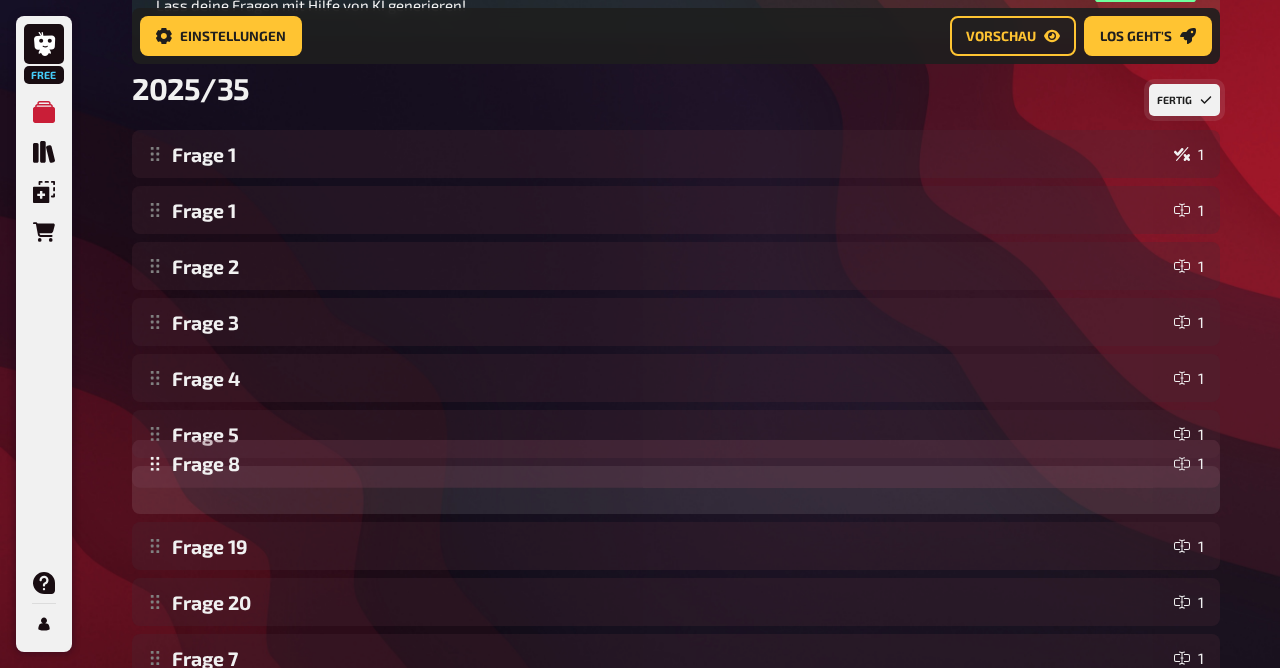 drag, startPoint x: 153, startPoint y: 606, endPoint x: 187, endPoint y: 467, distance: 143.09787 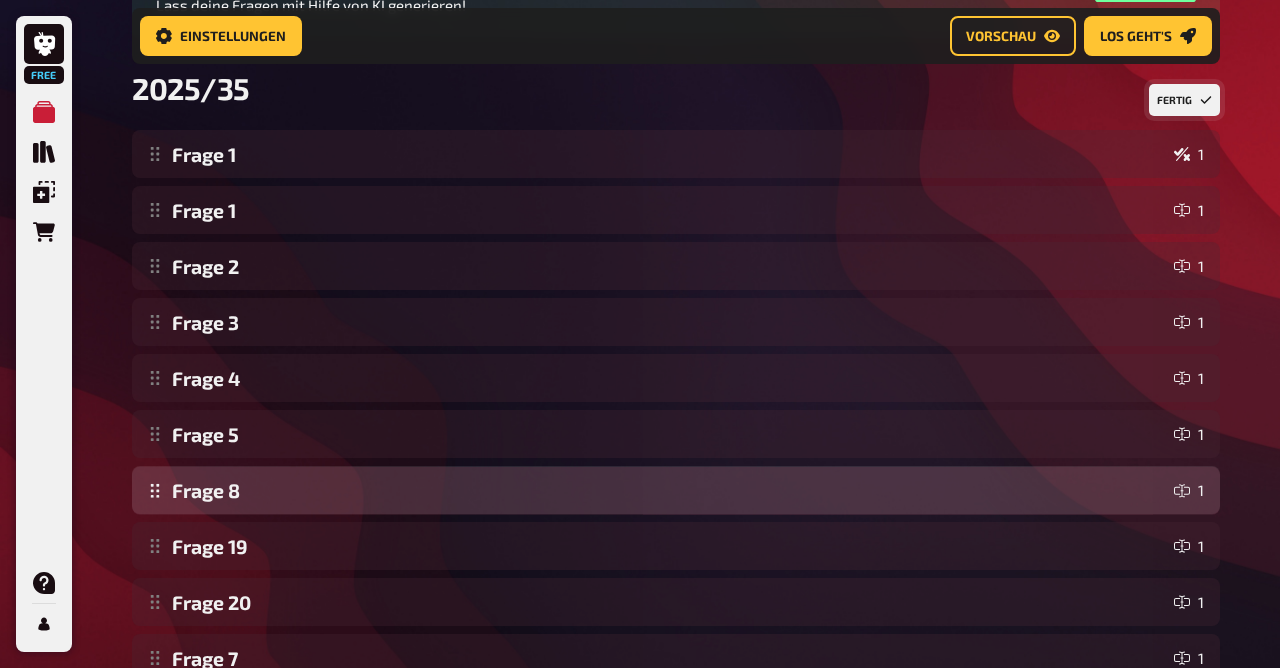 click on "Frage 1 1 Frage 1 1 Frage 2 1 Frage 3 1 Frage 4 1 Frage 5 1 Frage 19 1 Frage 20 1 Frage 8 1 Frage 7 1 Frage 17 1 Frage 16 1 Frage 11 1 Frage 12 2 Frage 14 1 Frage 13 1 Frage 6 1 Frage 9 6 Frage 15 1 Frage 18 3 Frage 8 1
To pick up a draggable item, press the space bar.
While dragging, use the arrow keys to move the item.
Press space again to drop the item in its new position, or press escape to cancel.
Draggable item e5fa was moved over droppable area ad32." at bounding box center (676, 686) 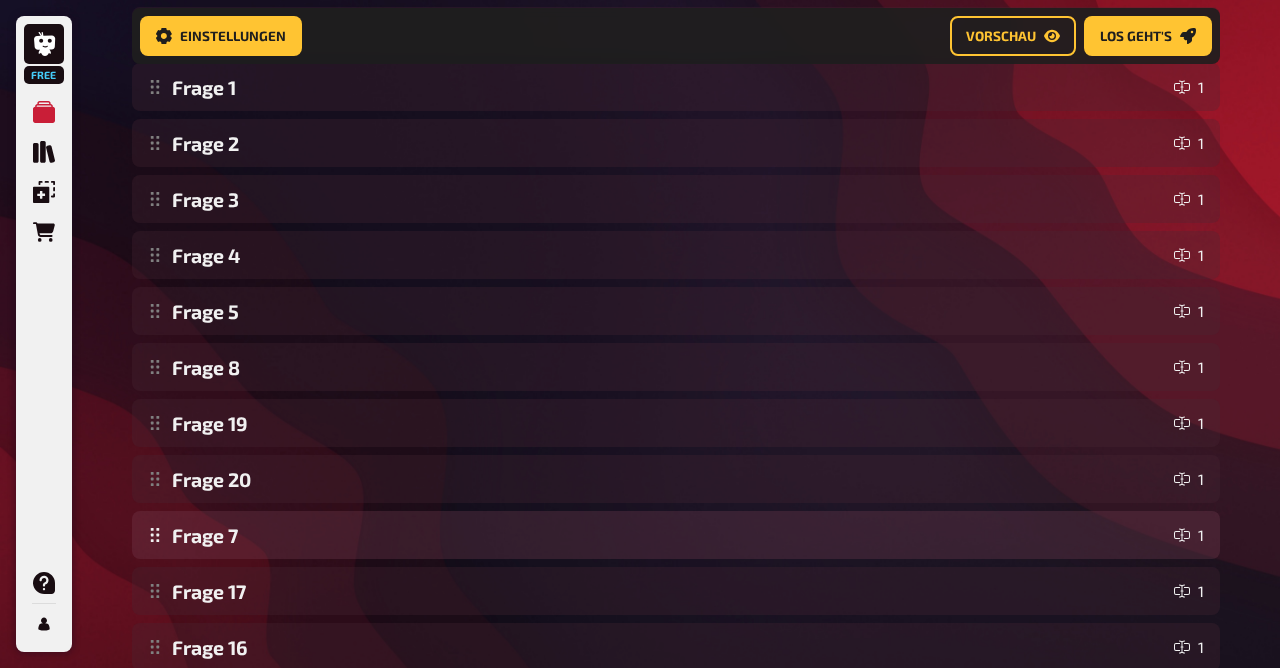 scroll, scrollTop: 402, scrollLeft: 0, axis: vertical 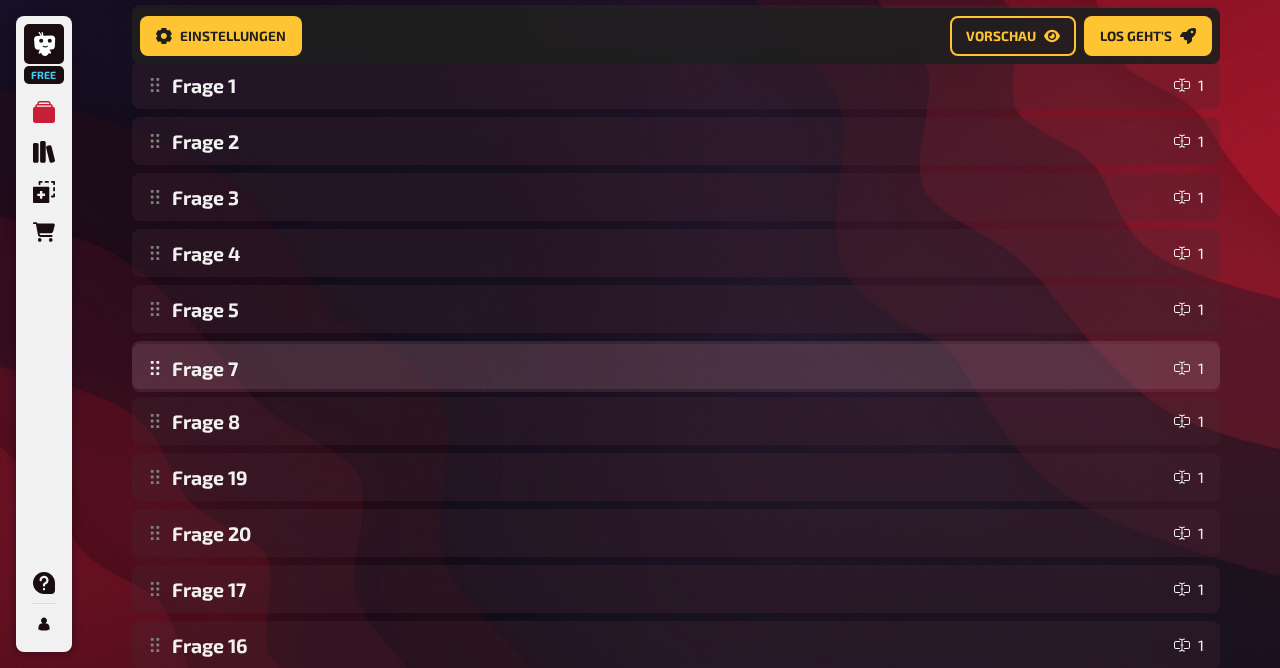 drag, startPoint x: 164, startPoint y: 551, endPoint x: 190, endPoint y: 386, distance: 167.03592 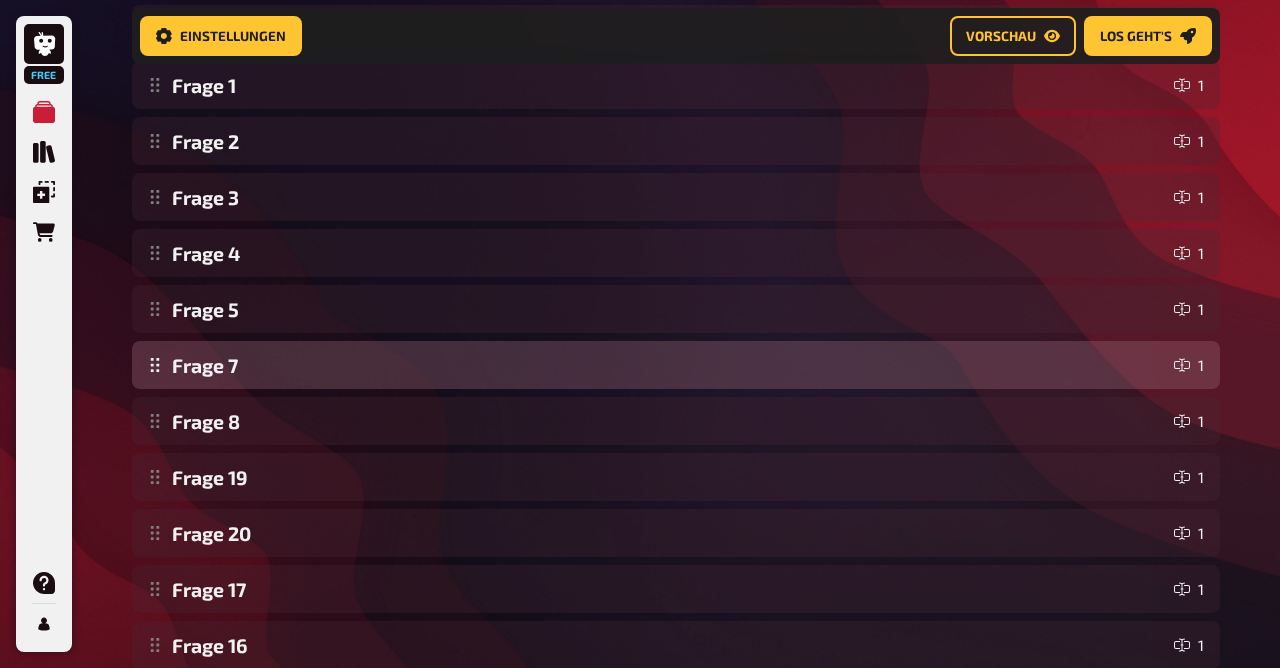 click on "Frage 1 1 Frage 1 1 Frage 2 1 Frage 3 1 Frage 4 1 Frage 5 1 Frage 8 1 Frage 19 1 Frage 20 1 Frage 7 1 Frage 17 1 Frage 16 1 Frage 11 1 Frage 12 2 Frage 14 1 Frage 13 1 Frage 6 1 Frage 9 6 Frage 15 1 Frage 18 3 Frage 7 1
To pick up a draggable item, press the space bar.
While dragging, use the arrow keys to move the item.
Press space again to drop the item in its new position, or press escape to cancel.
Draggable item 158b was moved over droppable area e5fa." at bounding box center (676, 561) 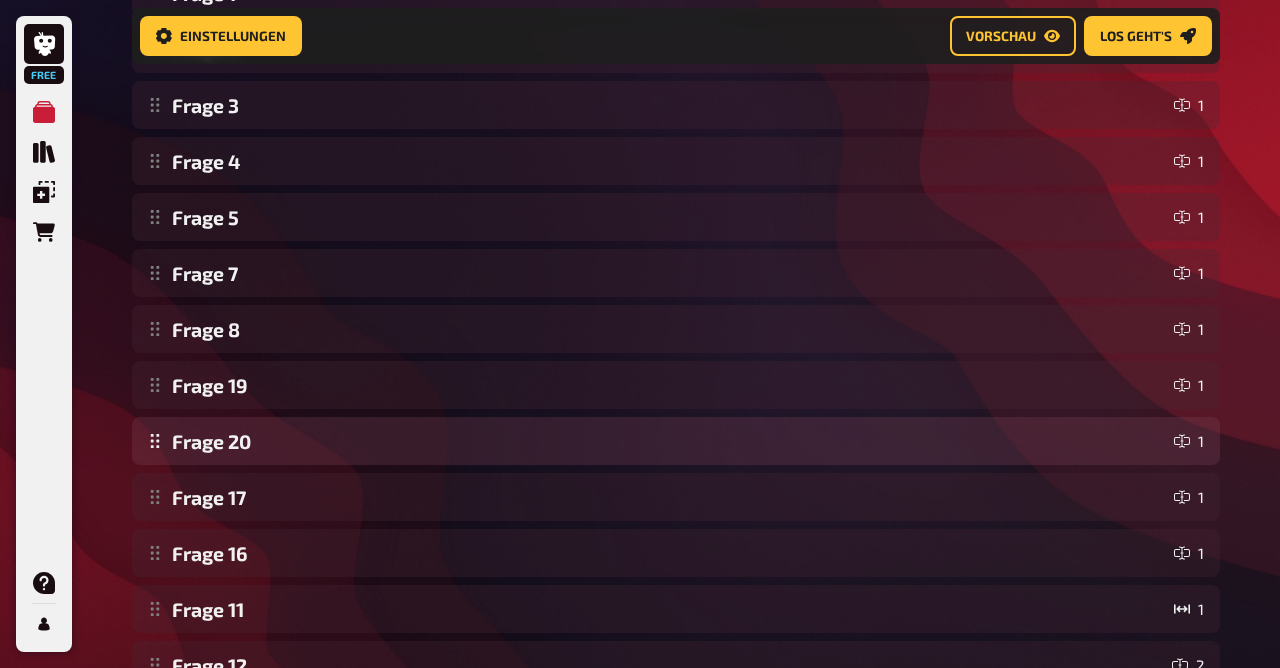 scroll, scrollTop: 495, scrollLeft: 0, axis: vertical 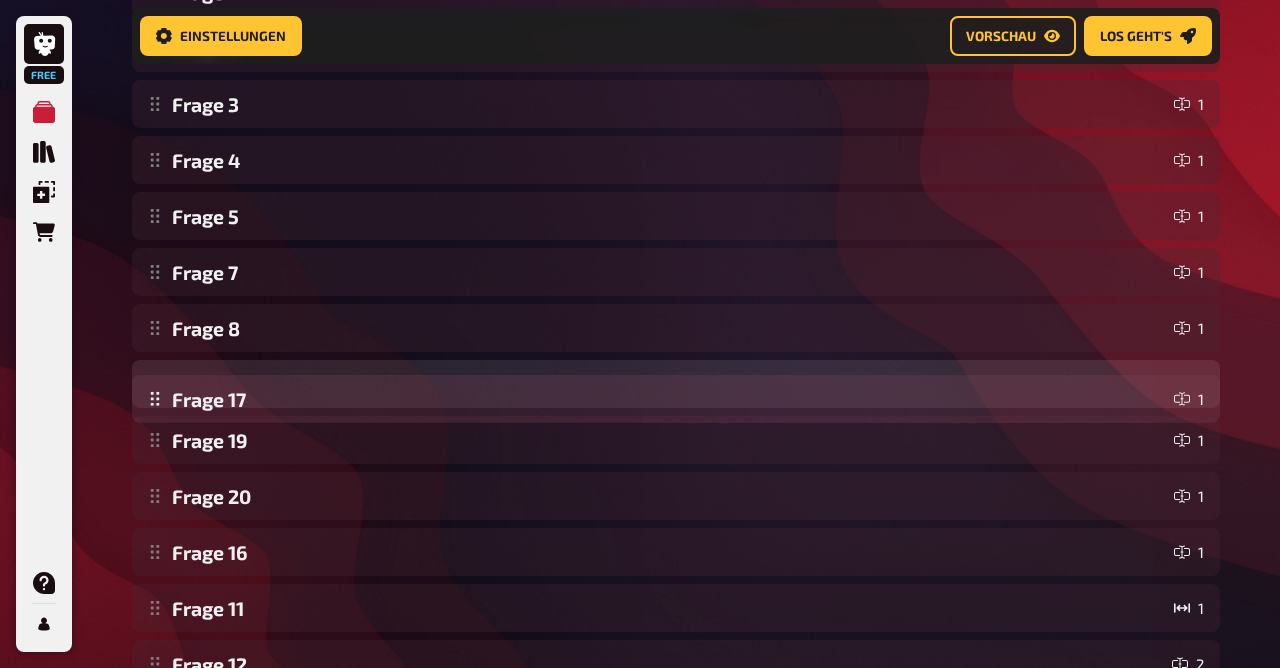 drag, startPoint x: 151, startPoint y: 497, endPoint x: 175, endPoint y: 400, distance: 99.92497 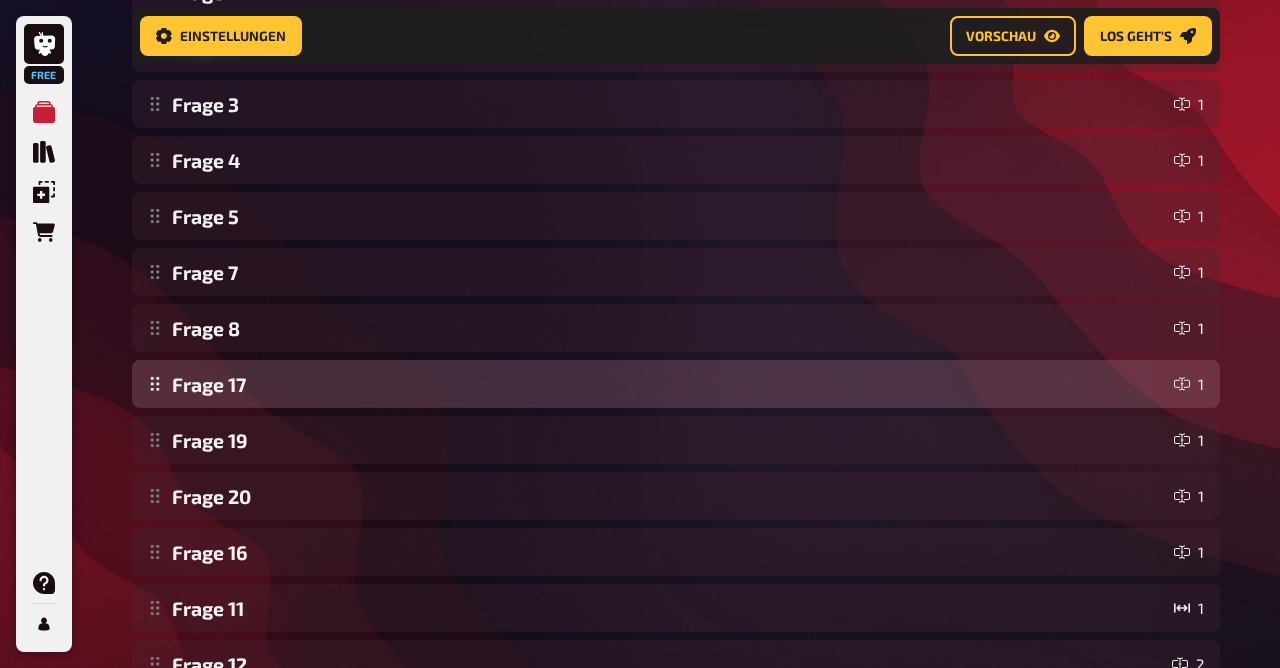 click on "Frage 1 1 Frage 1 1 Frage 2 1 Frage 3 1 Frage 4 1 Frage 5 1 Frage 7 1 Frage 8 1 Frage 19 1 Frage 20 1 Frage 17 1 Frage 16 1 Frage 11 1 Frage 12 2 Frage 14 1 Frage 13 1 Frage 6 1 Frage 9 6 Frage 15 1 Frage 18 3 Frage 17 1
To pick up a draggable item, press the space bar.
While dragging, use the arrow keys to move the item.
Press space again to drop the item in its new position, or press escape to cancel.
Draggable item 9a5d was moved over droppable area ad32." at bounding box center [676, 468] 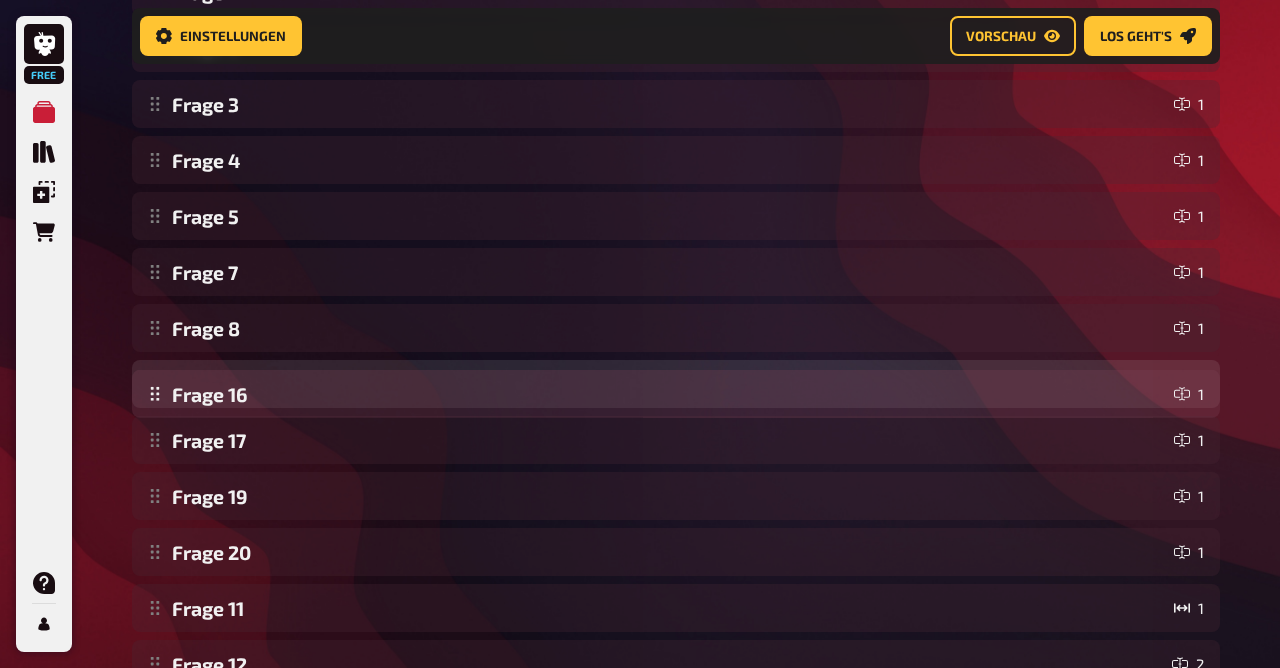 drag, startPoint x: 148, startPoint y: 566, endPoint x: 181, endPoint y: 410, distance: 159.4522 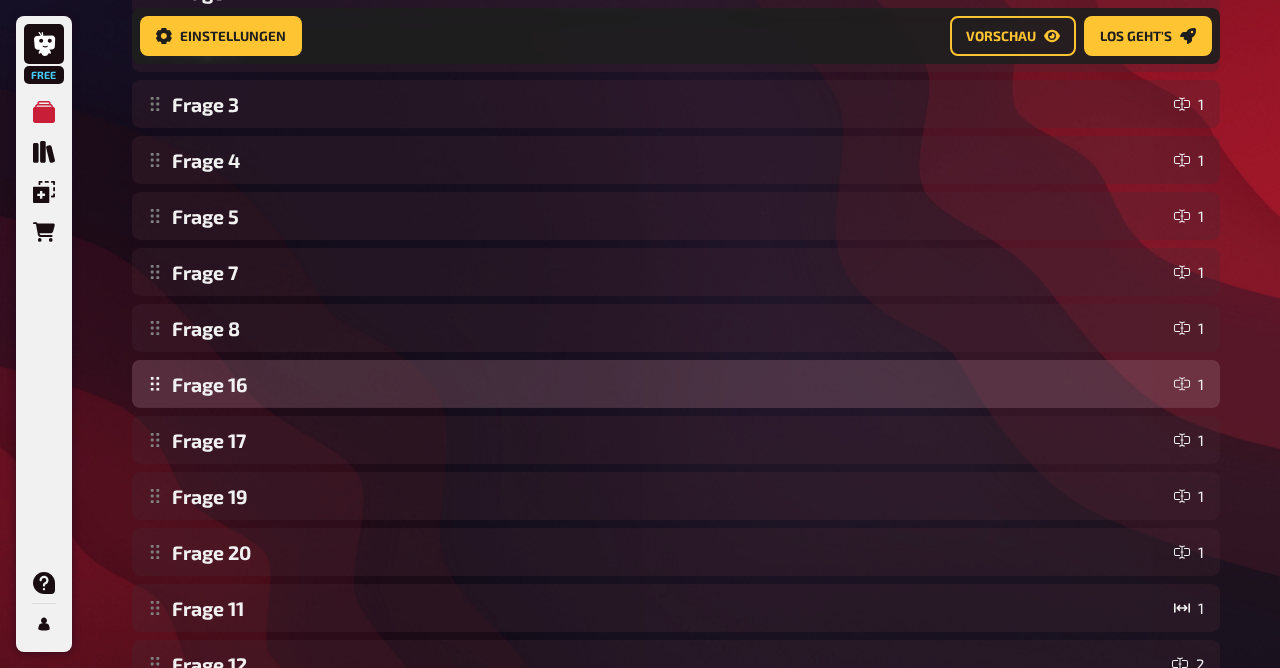 click on "Frage 1 1 Frage 1 1 Frage 2 1 Frage 3 1 Frage 4 1 Frage 5 1 Frage 7 1 Frage 8 1 Frage 17 1 Frage 19 1 Frage 20 1 Frage 16 1 Frage 11 1 Frage 12 2 Frage 14 1 Frage 13 1 Frage 6 1 Frage 9 6 Frage 15 1 Frage 18 3 Frage 16 1
To pick up a draggable item, press the space bar.
While dragging, use the arrow keys to move the item.
Press space again to drop the item in its new position, or press escape to cancel.
Draggable item 25bf was moved over droppable area 9a5d." at bounding box center (676, 468) 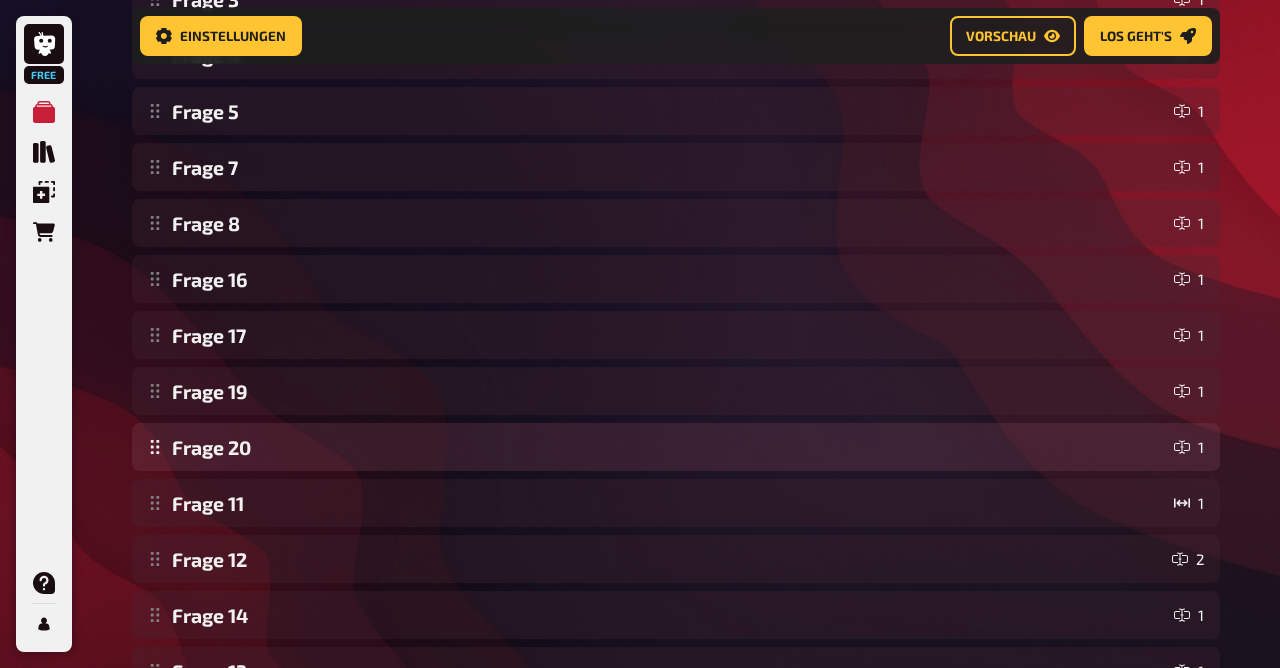 scroll, scrollTop: 602, scrollLeft: 0, axis: vertical 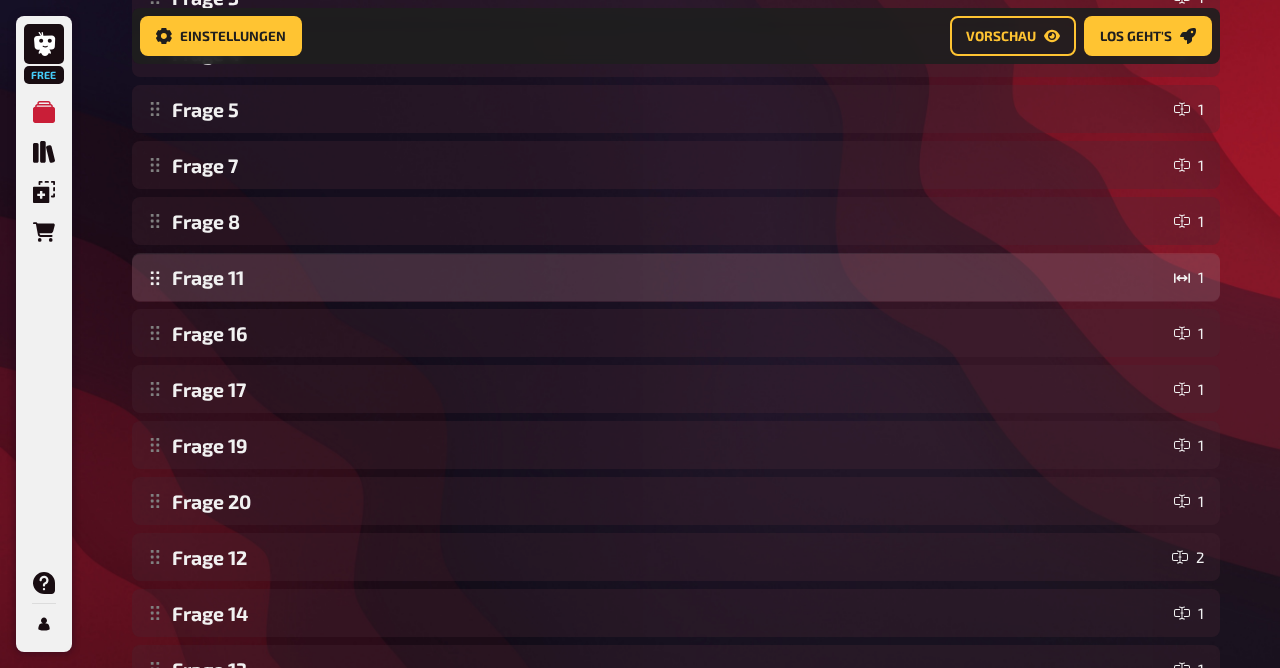 drag, startPoint x: 158, startPoint y: 516, endPoint x: 174, endPoint y: 292, distance: 224.5707 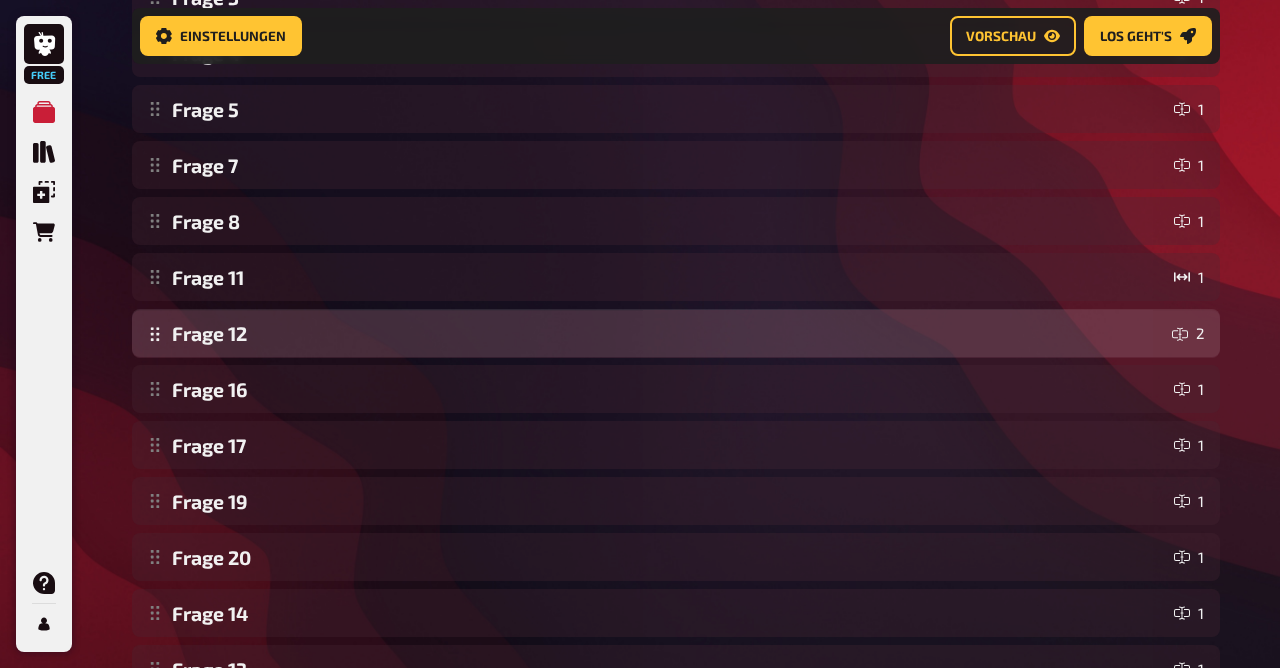 drag, startPoint x: 151, startPoint y: 560, endPoint x: 201, endPoint y: 345, distance: 220.7374 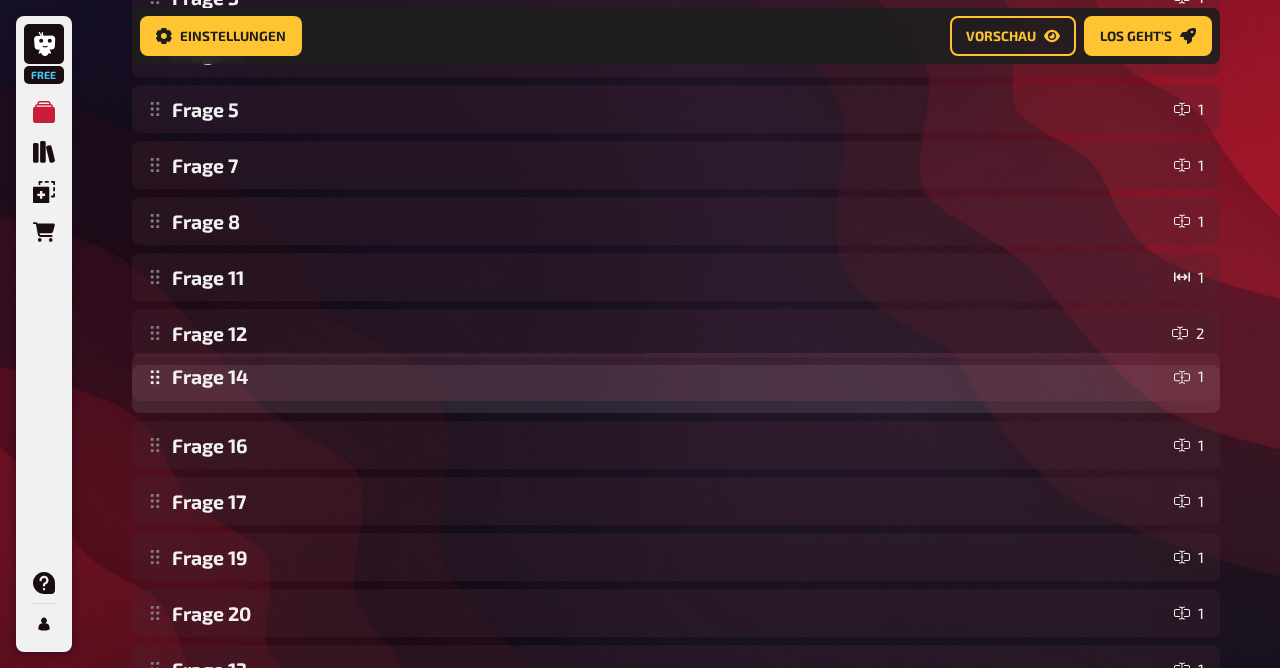 drag, startPoint x: 156, startPoint y: 611, endPoint x: 187, endPoint y: 374, distance: 239.01883 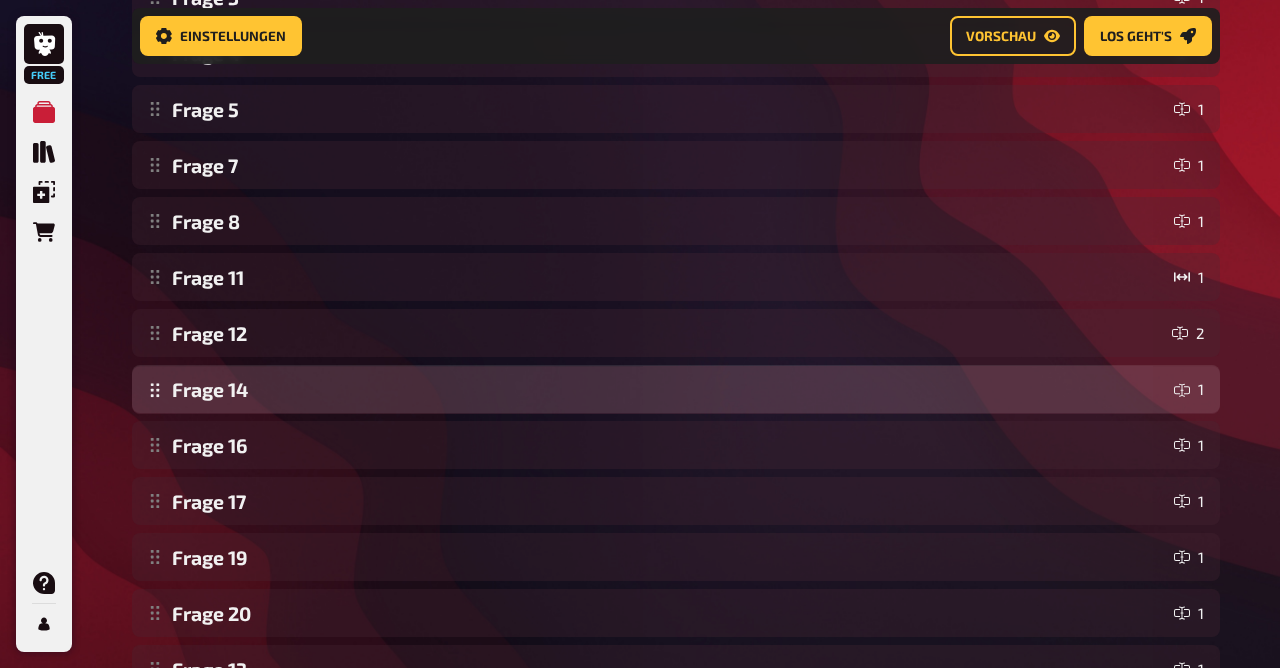 click on "Frage 1 1 Frage 1 1 Frage 2 1 Frage 3 1 Frage 4 1 Frage 5 1 Frage 7 1 Frage 8 1 Frage 11 1 Frage 12 2 Frage 16 1 Frage 17 1 Frage 19 1 Frage 20 1 Frage 14 1 Frage 13 1 Frage 6 1 Frage 9 6 Frage 15 1 Frage 18 3 Frage 14 1
To pick up a draggable item, press the space bar.
While dragging, use the arrow keys to move the item.
Press space again to drop the item in its new position, or press escape to cancel.
Draggable item 15c3 was moved over droppable area 25bf." at bounding box center [676, 361] 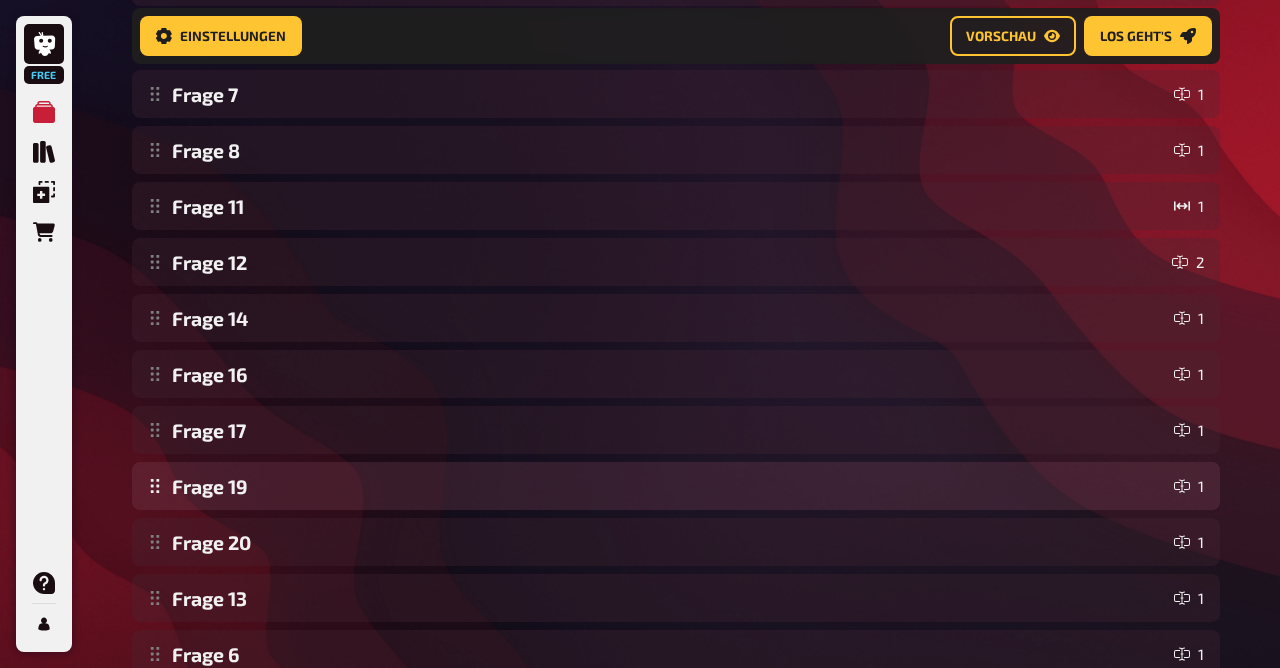 scroll, scrollTop: 674, scrollLeft: 0, axis: vertical 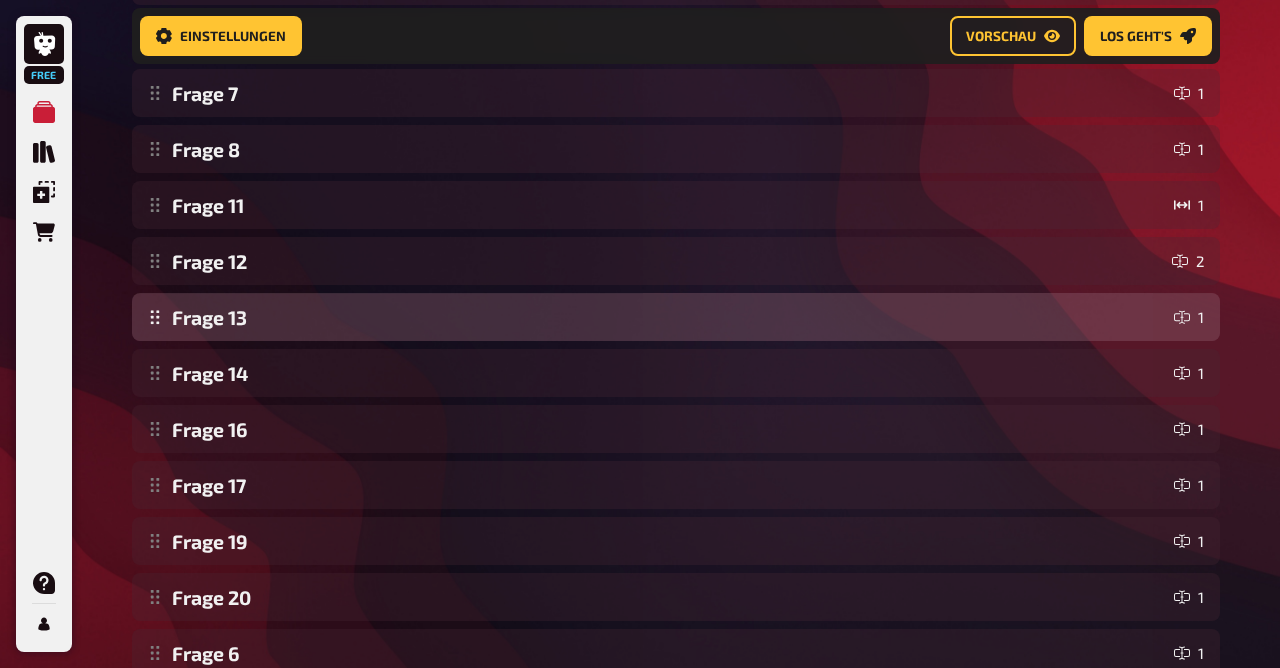 drag, startPoint x: 153, startPoint y: 599, endPoint x: 186, endPoint y: 329, distance: 272.0092 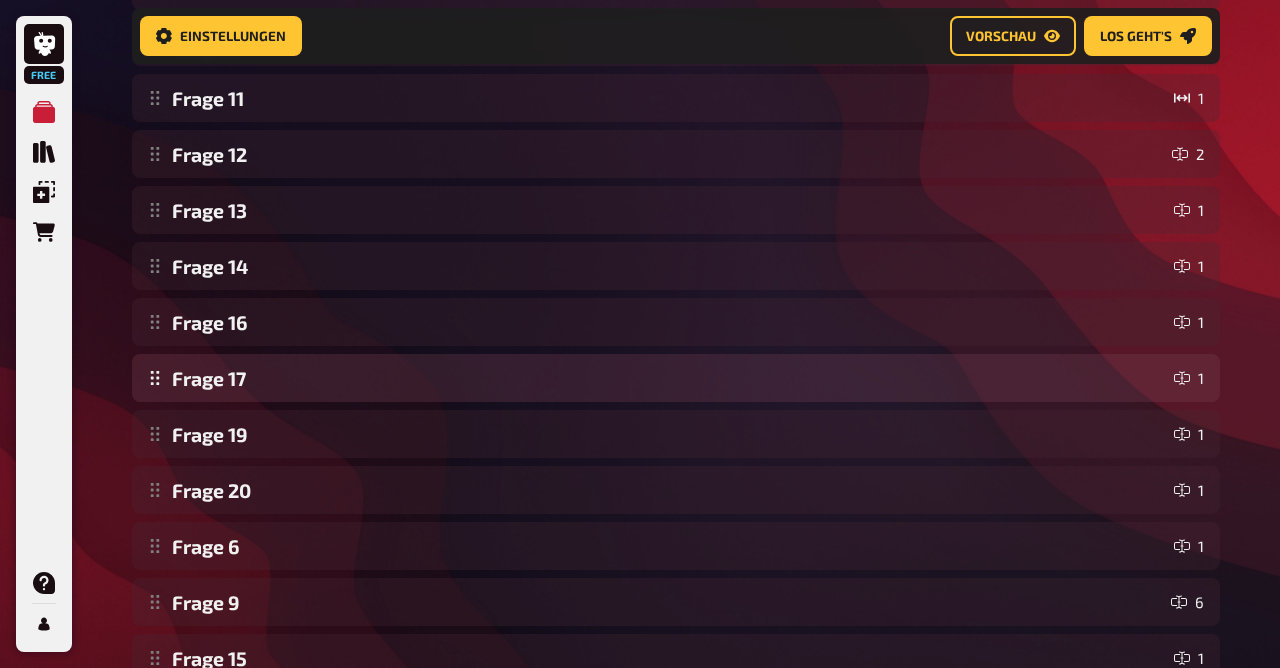 scroll, scrollTop: 786, scrollLeft: 0, axis: vertical 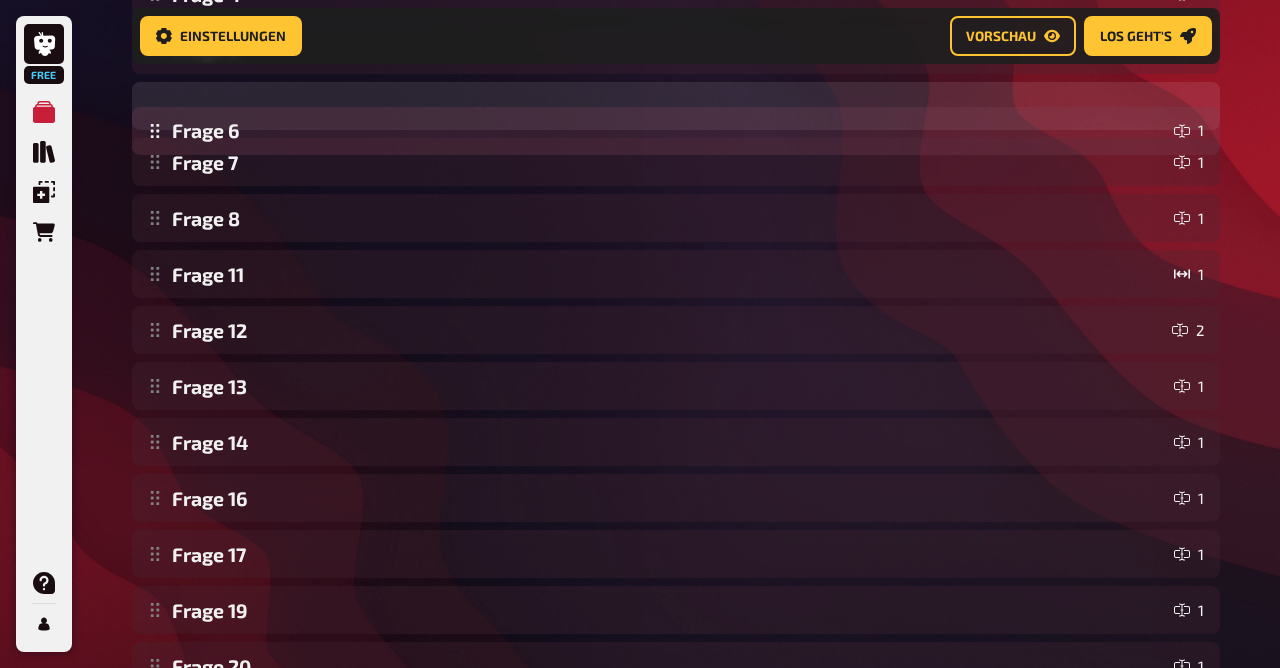 drag, startPoint x: 161, startPoint y: 543, endPoint x: 256, endPoint y: 132, distance: 421.83646 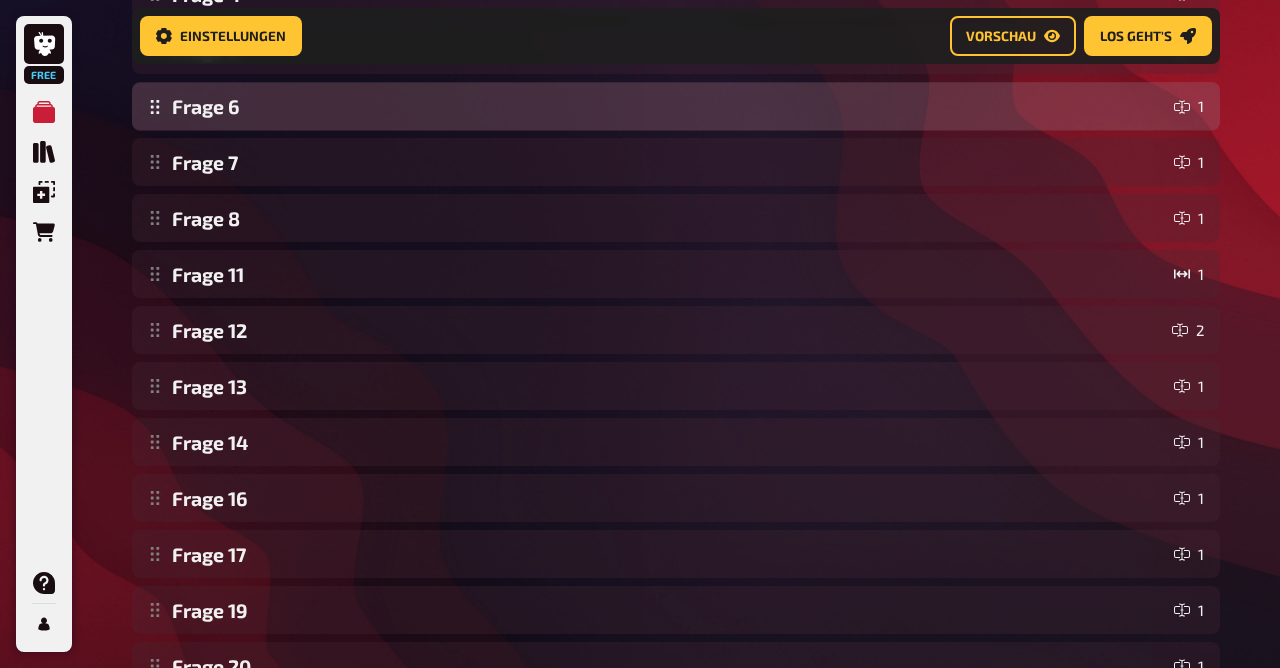 click on "Frage 1 1 Frage 1 1 Frage 2 1 Frage 3 1 Frage 4 1 Frage 5 1 Frage 7 1 Frage 8 1 Frage 11 1 Frage 12 2 Frage 13 1 Frage 14 1 Frage 16 1 Frage 17 1 Frage 19 1 Frage 20 1 Frage 6 1 Frage 9 6 Frage 15 1 Frage 18 3 Frage 6 1
To pick up a draggable item, press the space bar.
While dragging, use the arrow keys to move the item.
Press space again to drop the item in its new position, or press escape to cancel.
Draggable item 5812 was moved over droppable area 158b." at bounding box center (676, 302) 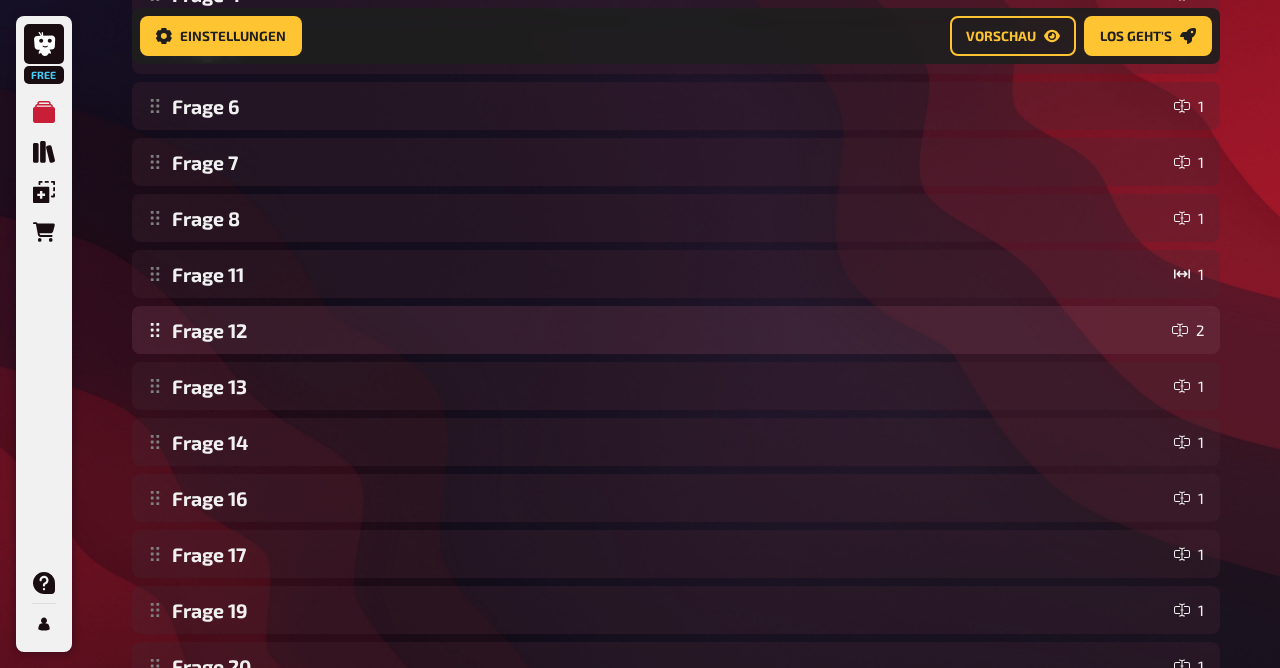 scroll, scrollTop: 948, scrollLeft: 0, axis: vertical 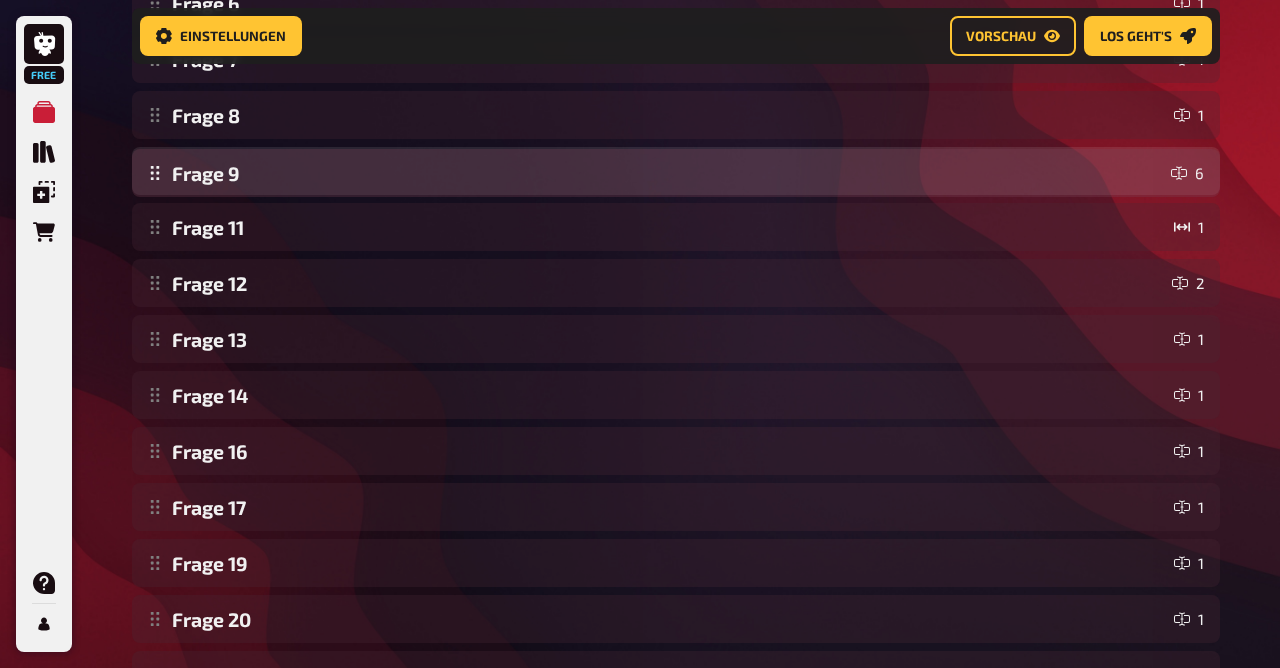 drag, startPoint x: 157, startPoint y: 439, endPoint x: 250, endPoint y: 178, distance: 277.074 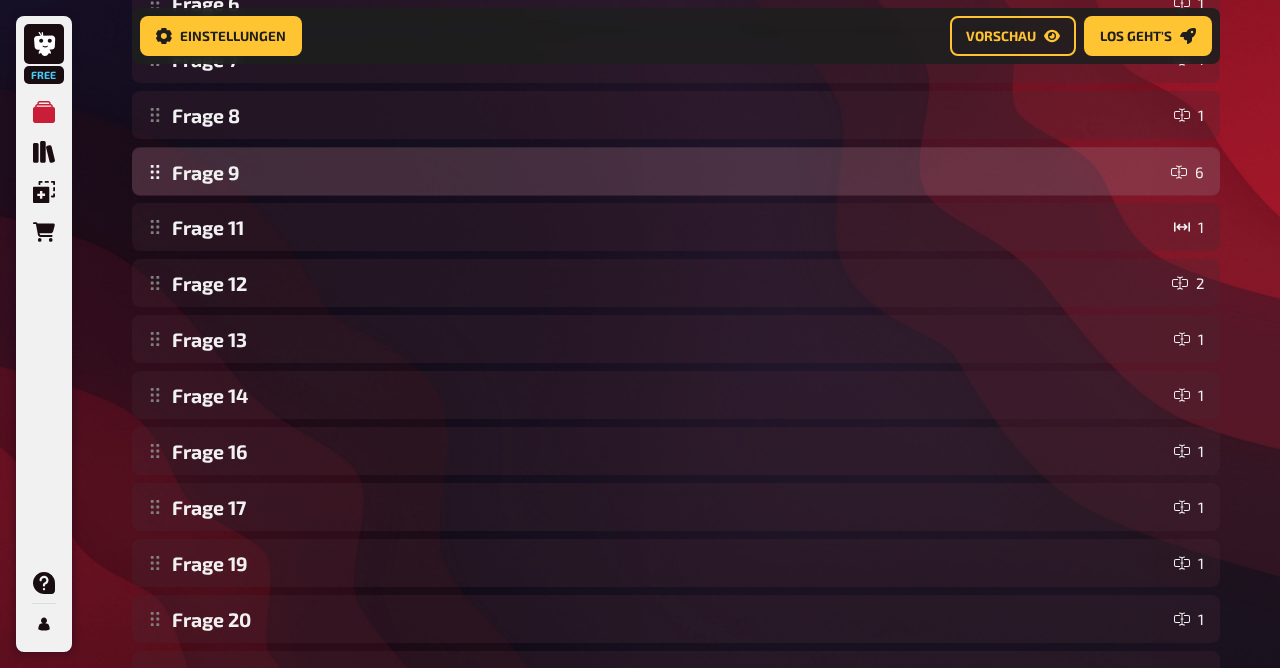 click on "Frage 1 1 Frage 1 1 Frage 2 1 Frage 3 1 Frage 4 1 Frage 5 1 Frage 6 1 Frage 7 1 Frage 8 1 Frage 11 1 Frage 12 2 Frage 13 1 Frage 14 1 Frage 16 1 Frage 17 1 Frage 19 1 Frage 20 1 Frage 9 6 Frage 15 1 Frage 18 3 Frage 9 6
To pick up a draggable item, press the space bar.
While dragging, use the arrow keys to move the item.
Press space again to drop the item in its new position, or press escape to cancel.
Draggable item 2be4 was moved over droppable area 9fee." at bounding box center (676, 199) 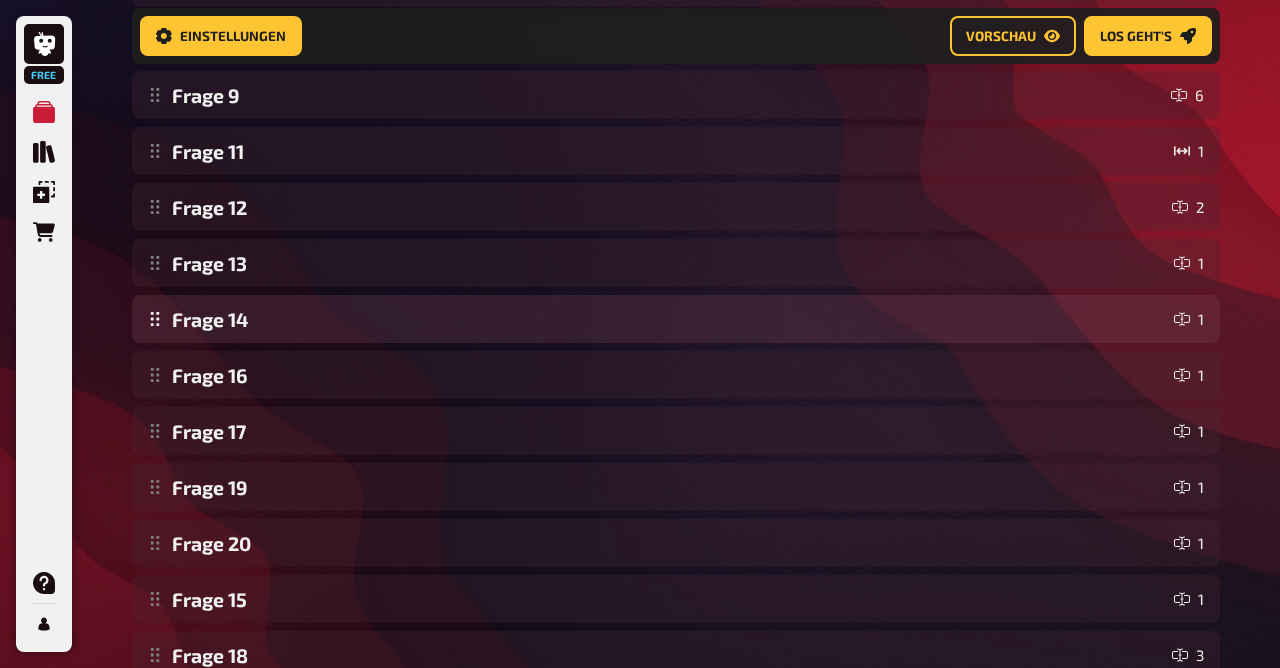 scroll, scrollTop: 842, scrollLeft: 0, axis: vertical 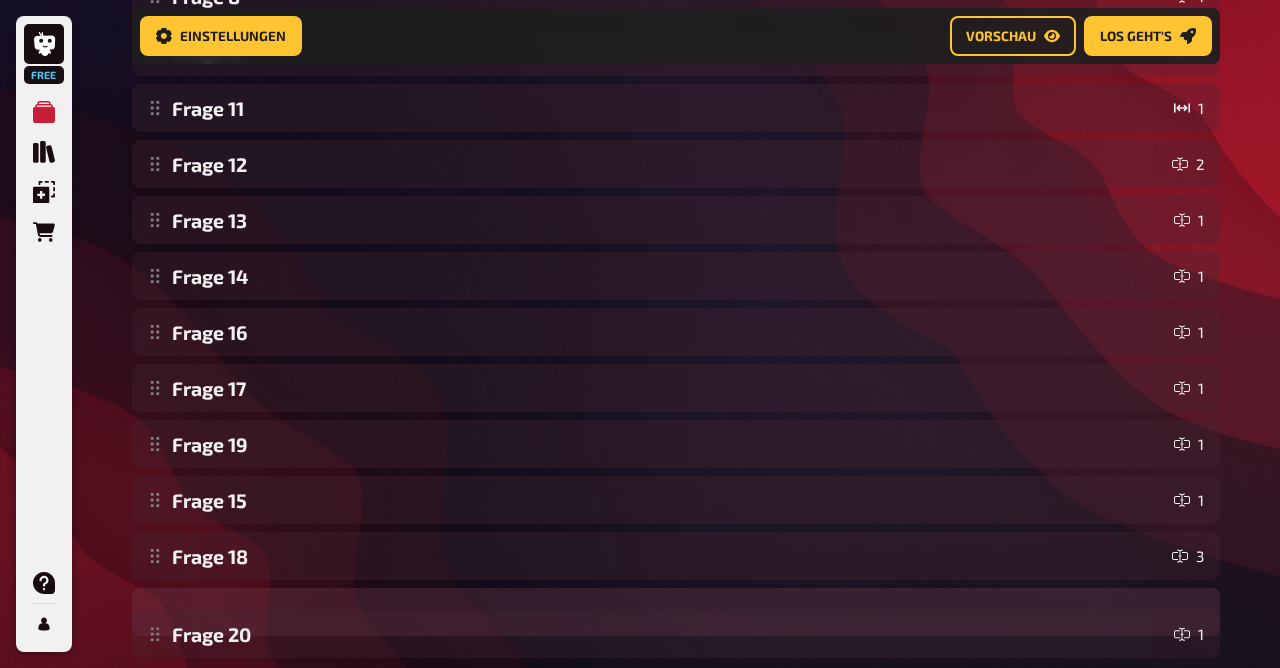 drag, startPoint x: 156, startPoint y: 539, endPoint x: 161, endPoint y: 677, distance: 138.09055 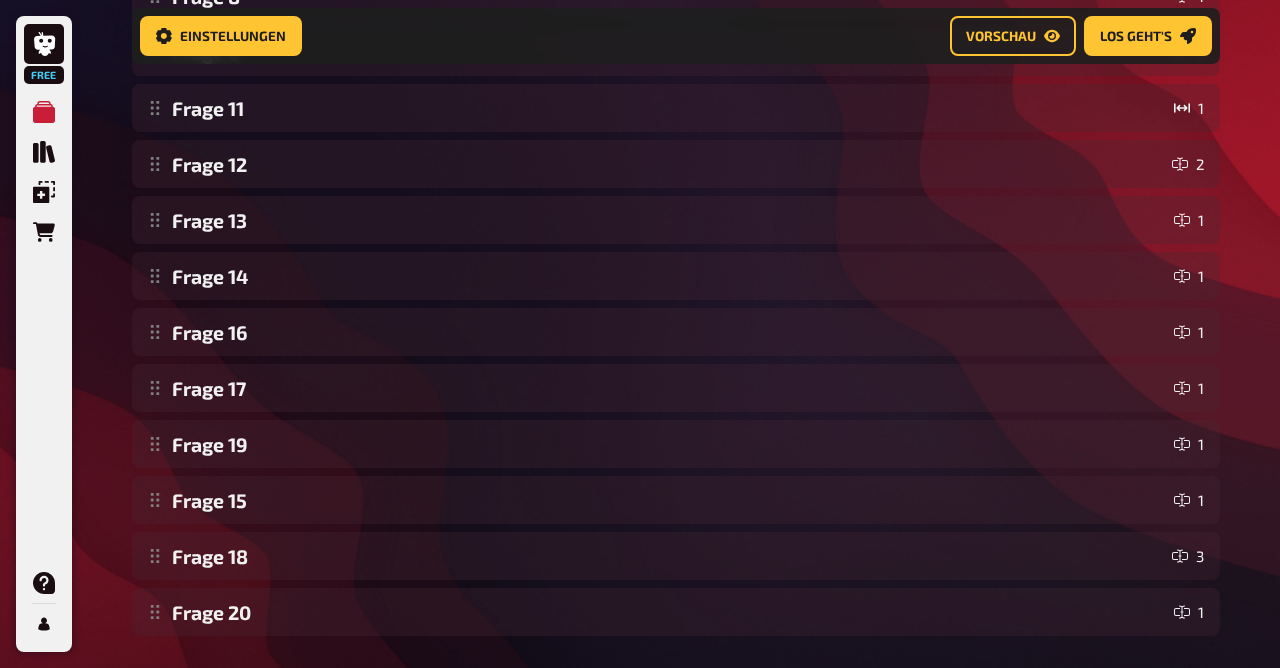 scroll, scrollTop: 903, scrollLeft: 0, axis: vertical 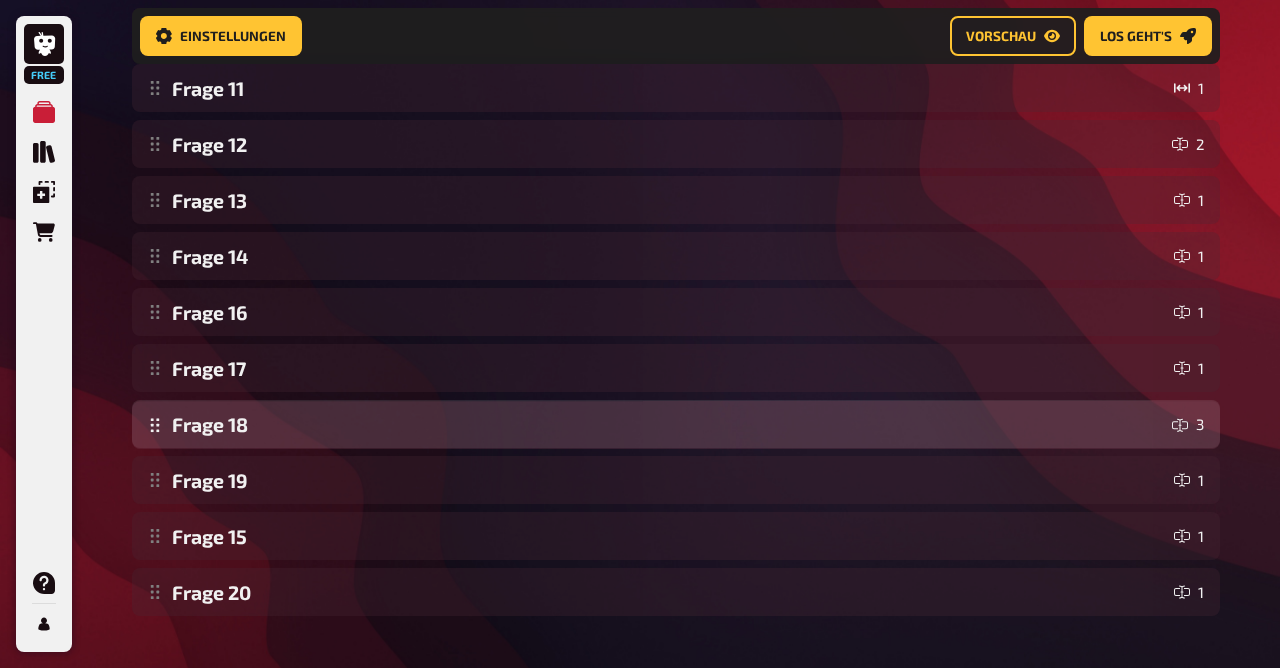 drag, startPoint x: 159, startPoint y: 531, endPoint x: 162, endPoint y: 404, distance: 127.03543 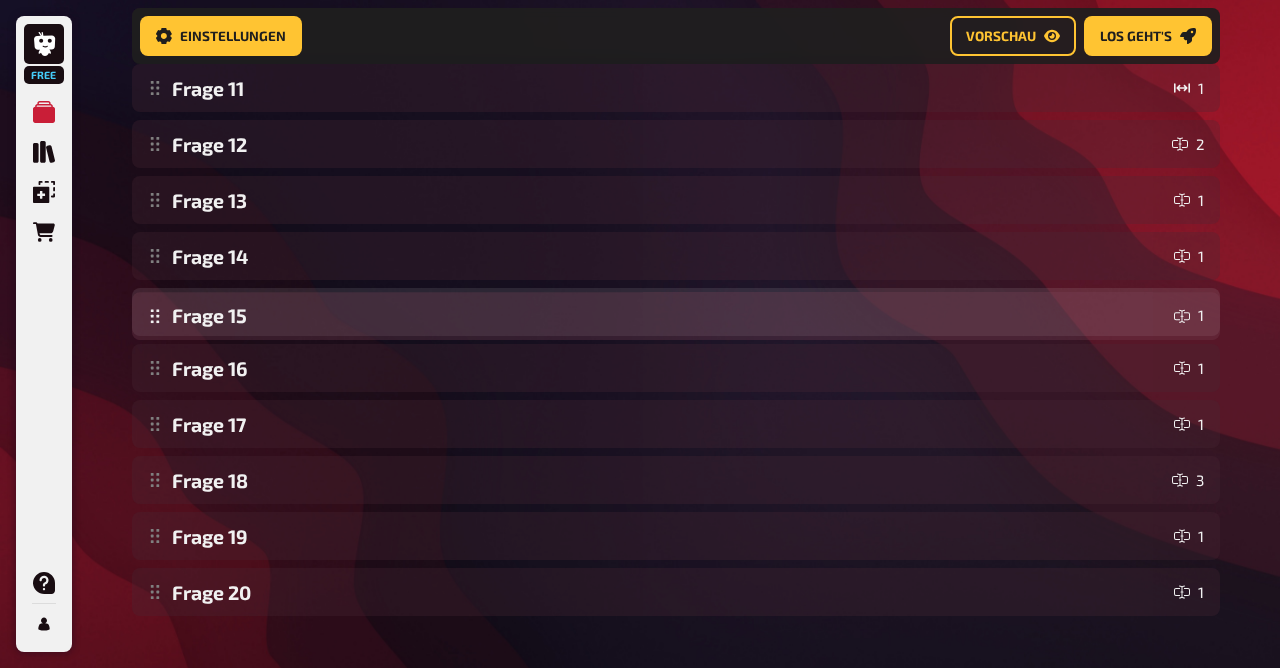 drag, startPoint x: 150, startPoint y: 530, endPoint x: 151, endPoint y: 309, distance: 221.00226 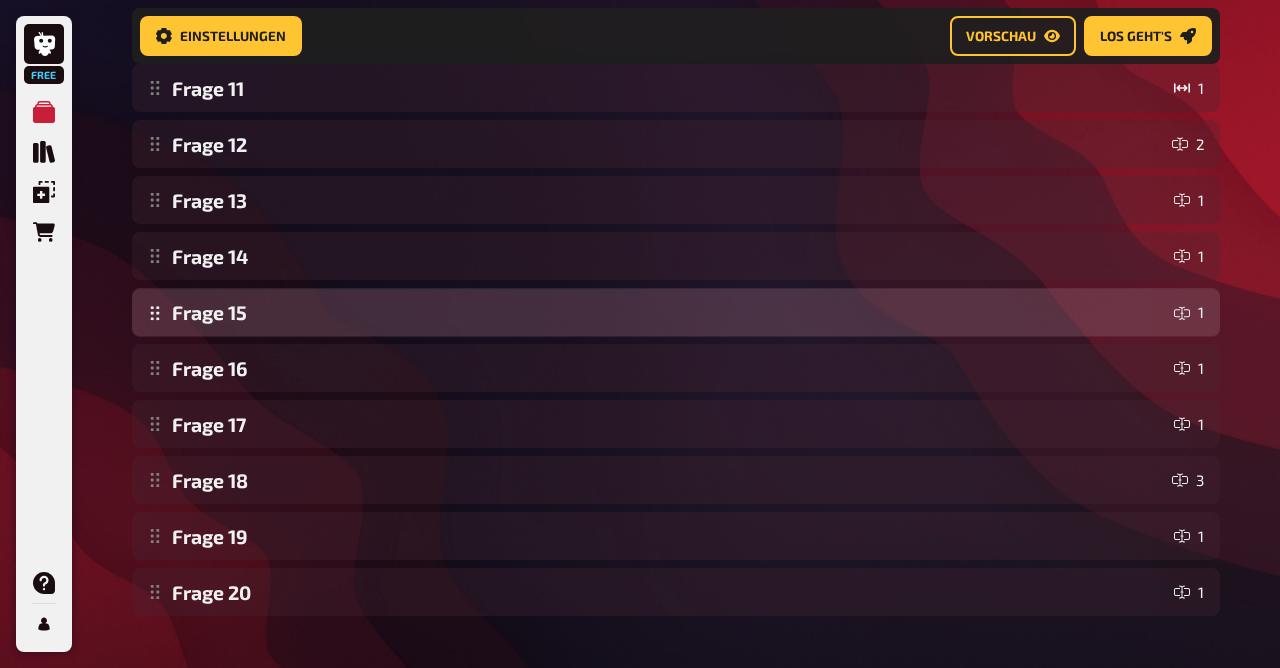 click on "Frage 1 1 Frage 1 1 Frage 2 1 Frage 3 1 Frage 4 1 Frage 5 1 Frage 6 1 Frage 7 1 Frage 8 1 Frage 9 6 Frage 11 1 Frage 12 2 Frage 13 1 Frage 14 1 Frage 16 1 Frage 17 1 Frage 18 3 Frage 19 1 Frage 15 1 Frage 20 1 Frage 15 1
To pick up a draggable item, press the space bar.
While dragging, use the arrow keys to move the item.
Press space again to drop the item in its new position, or press escape to cancel.
Draggable item 7a4e was moved over droppable area 25bf." at bounding box center [676, 60] 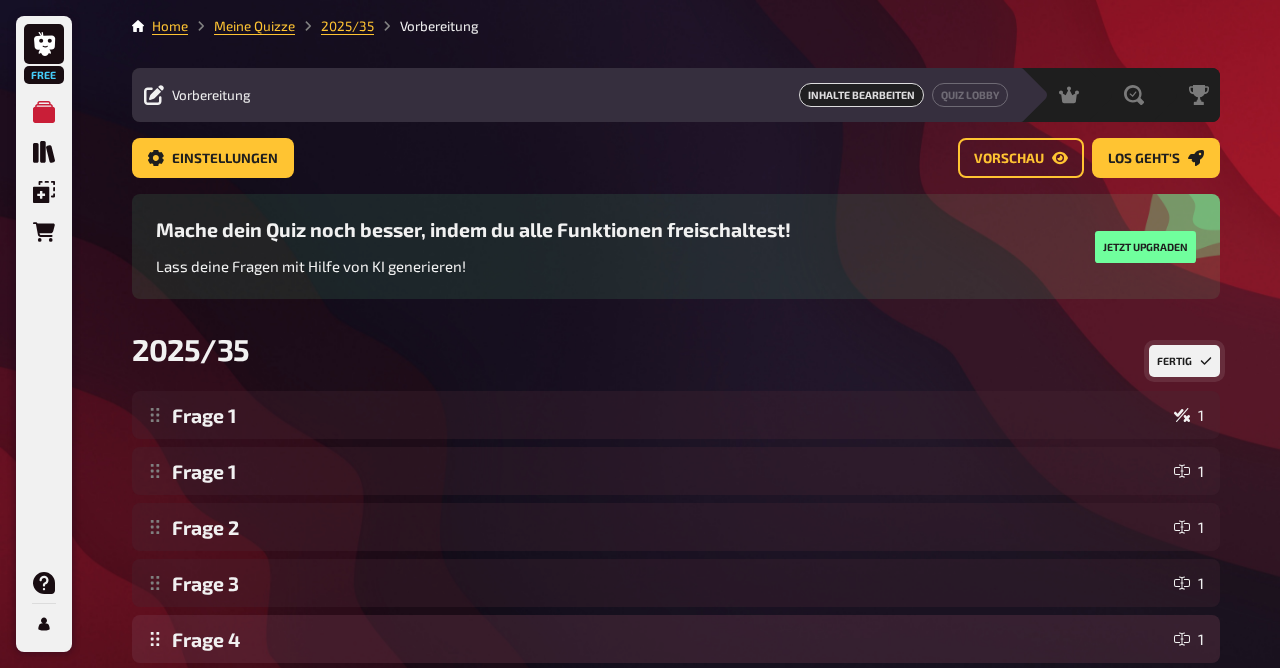 scroll, scrollTop: 0, scrollLeft: 0, axis: both 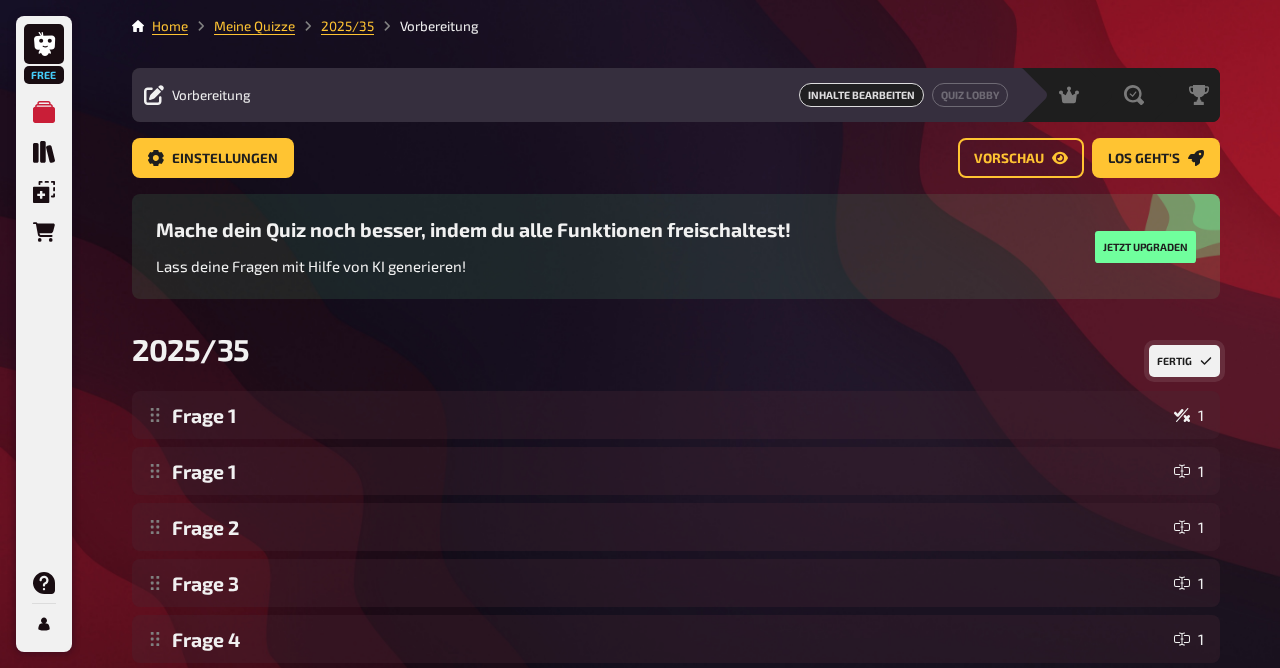 click on "Fertig" at bounding box center (1184, 361) 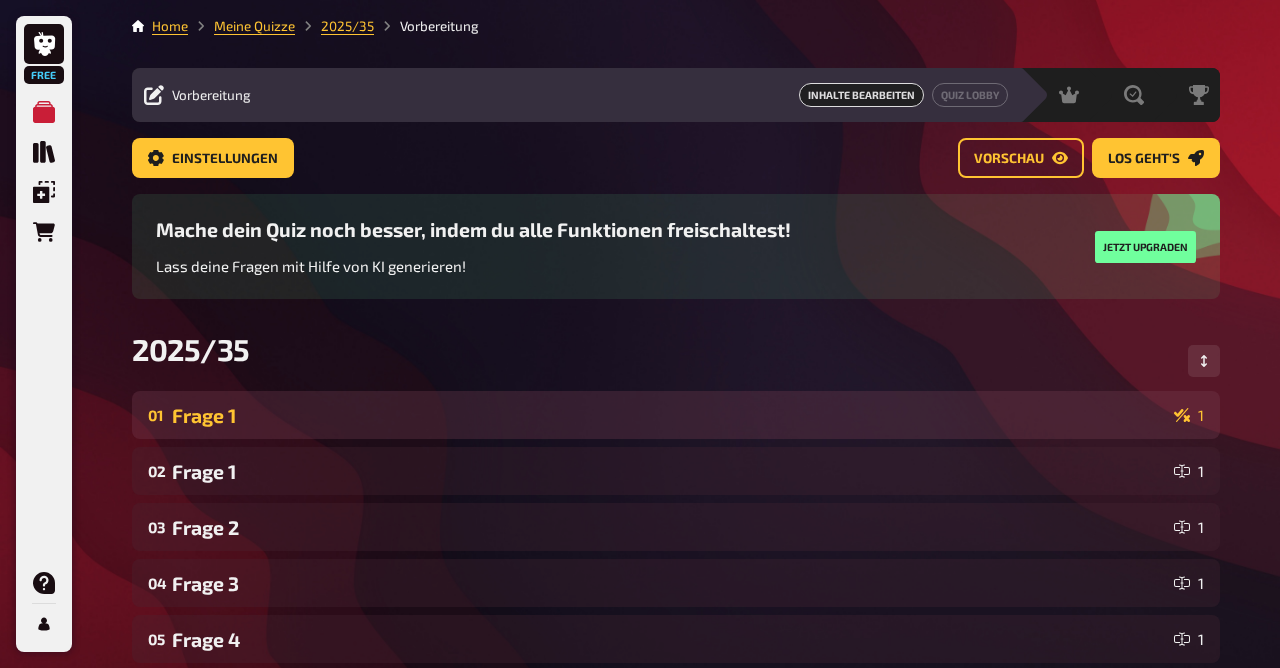click on "Frage 1" at bounding box center (669, 415) 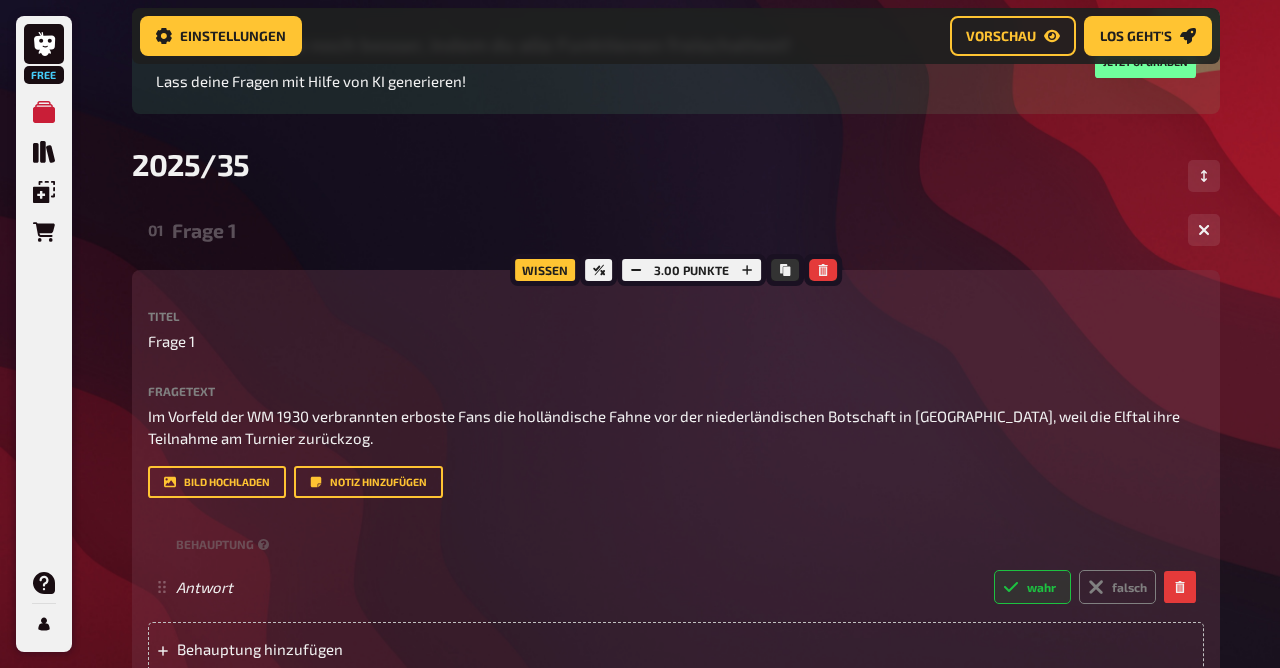 scroll, scrollTop: 213, scrollLeft: 0, axis: vertical 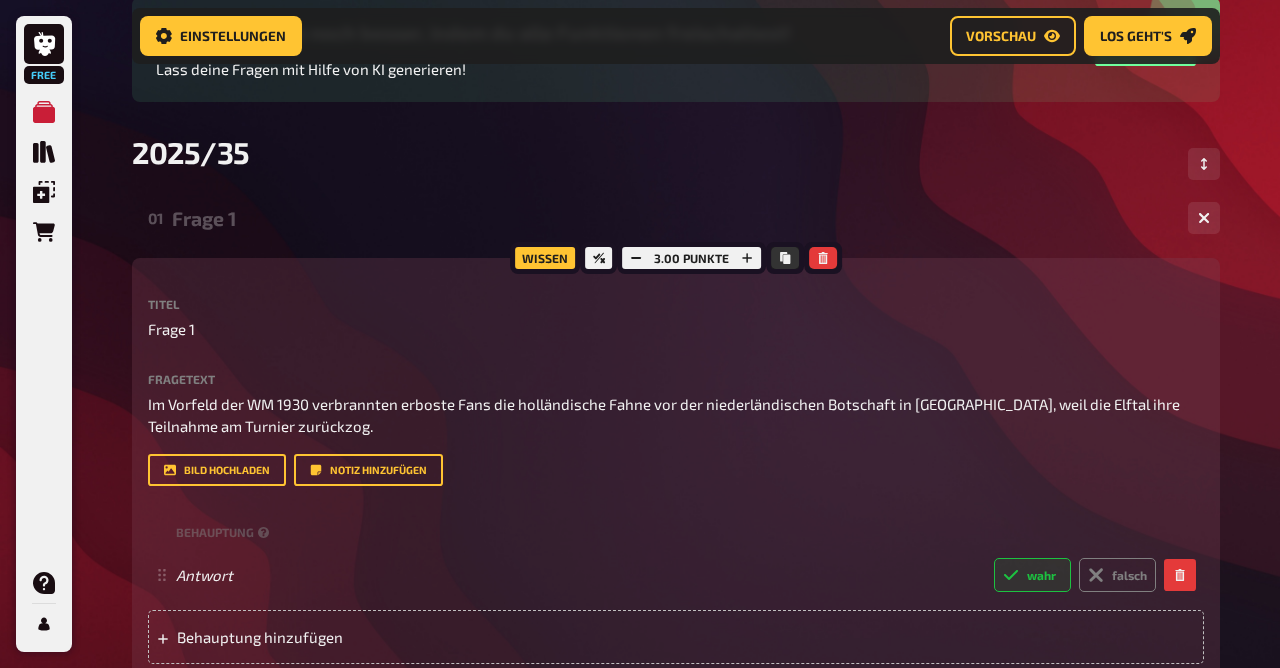 click on "Frage 1" at bounding box center (672, 218) 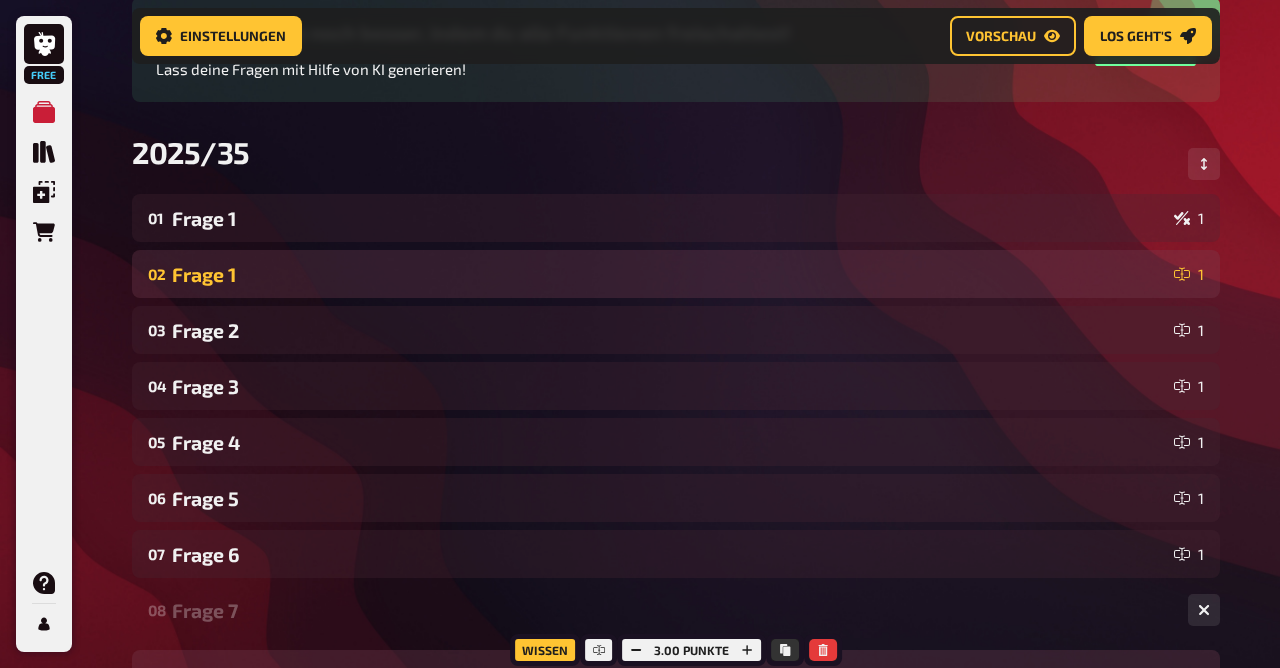 click on "02 Frage 1 1" at bounding box center [676, 274] 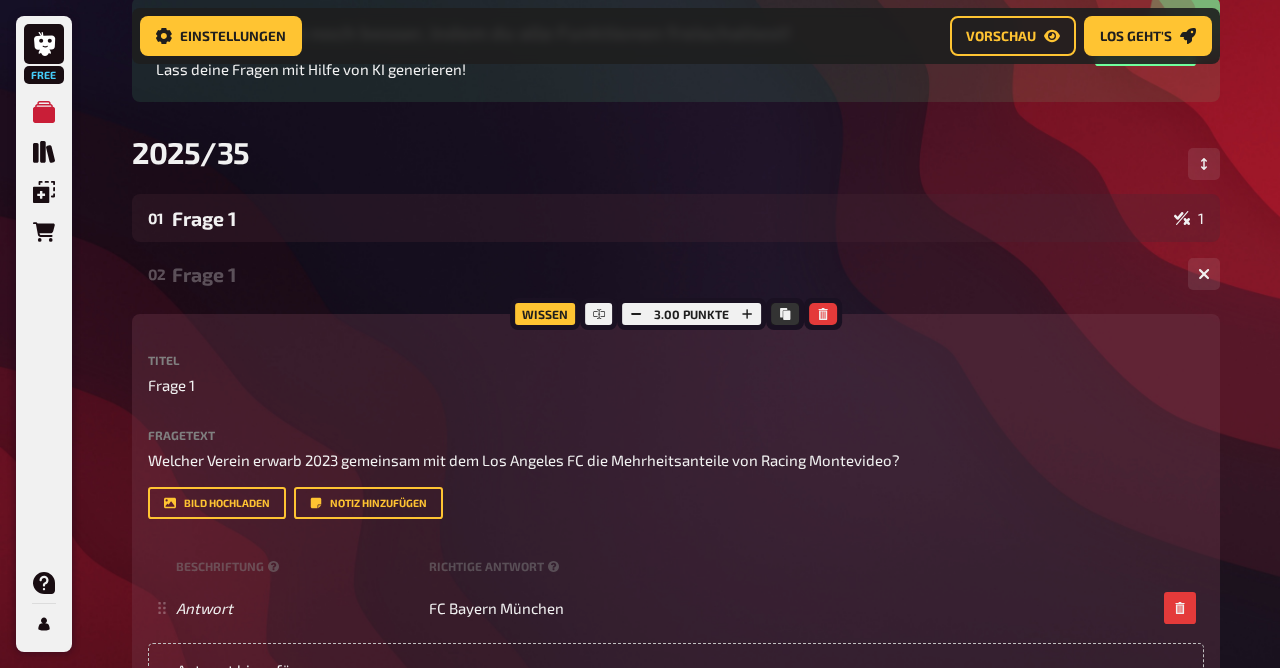 click on "Frage 1" at bounding box center [672, 274] 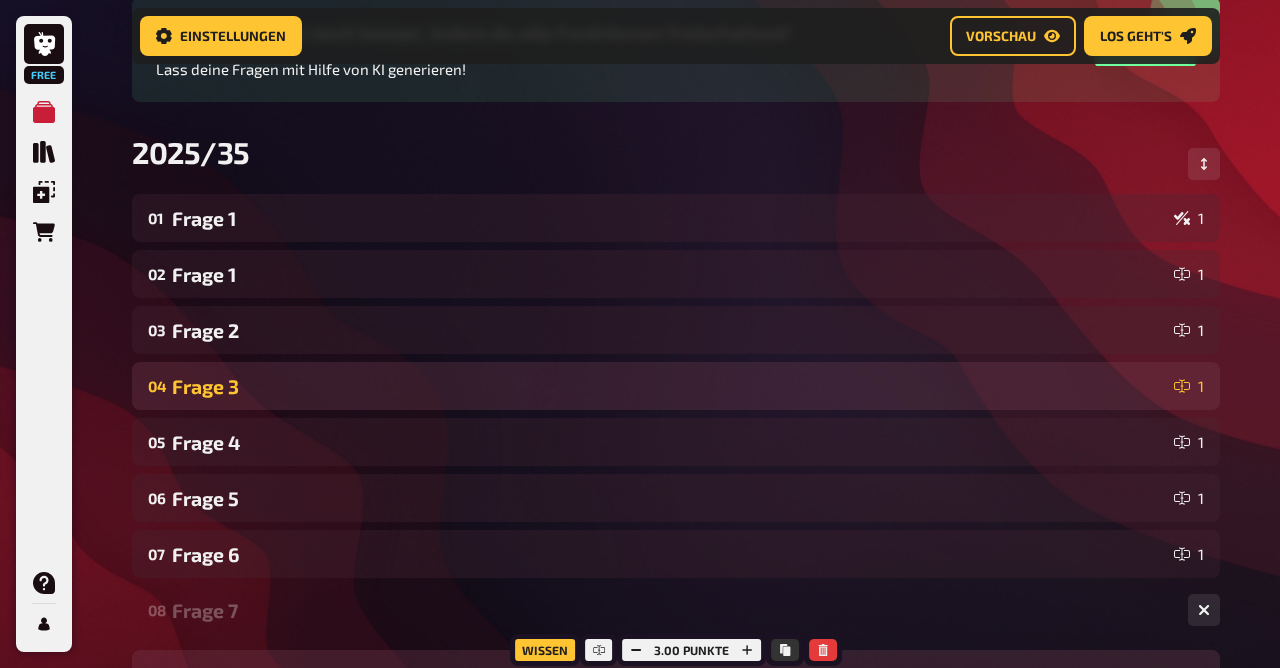 click on "Frage 3" at bounding box center (669, 386) 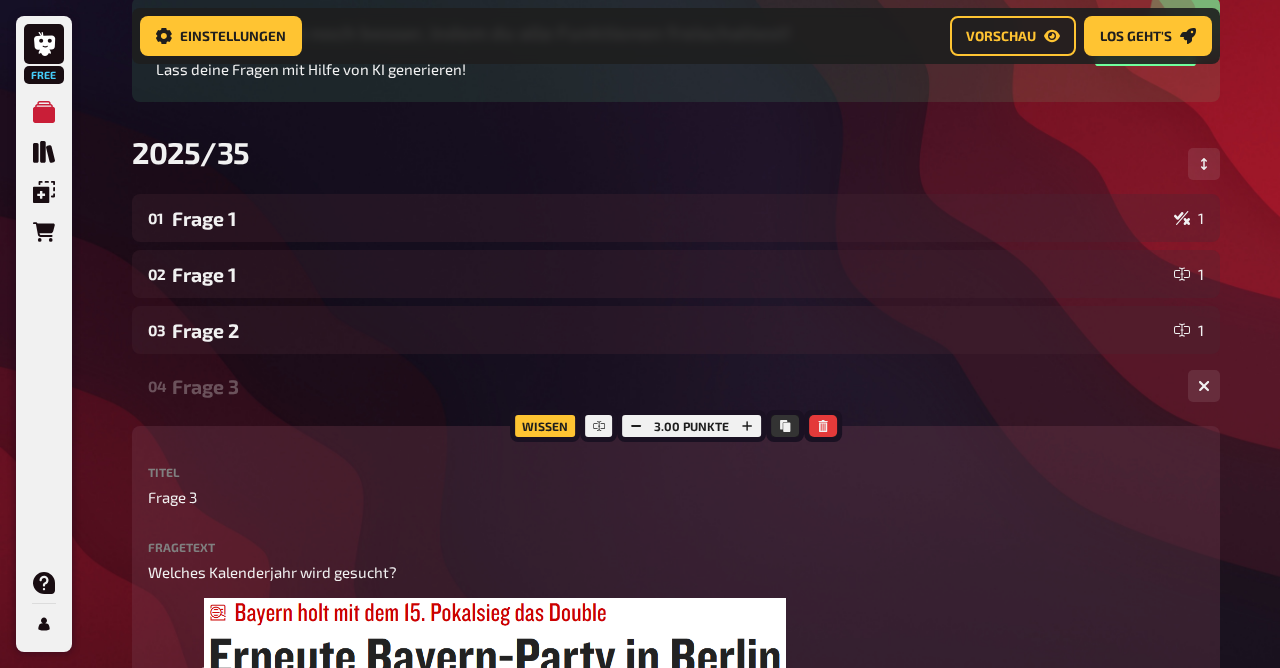click on "Frage 3" at bounding box center (672, 386) 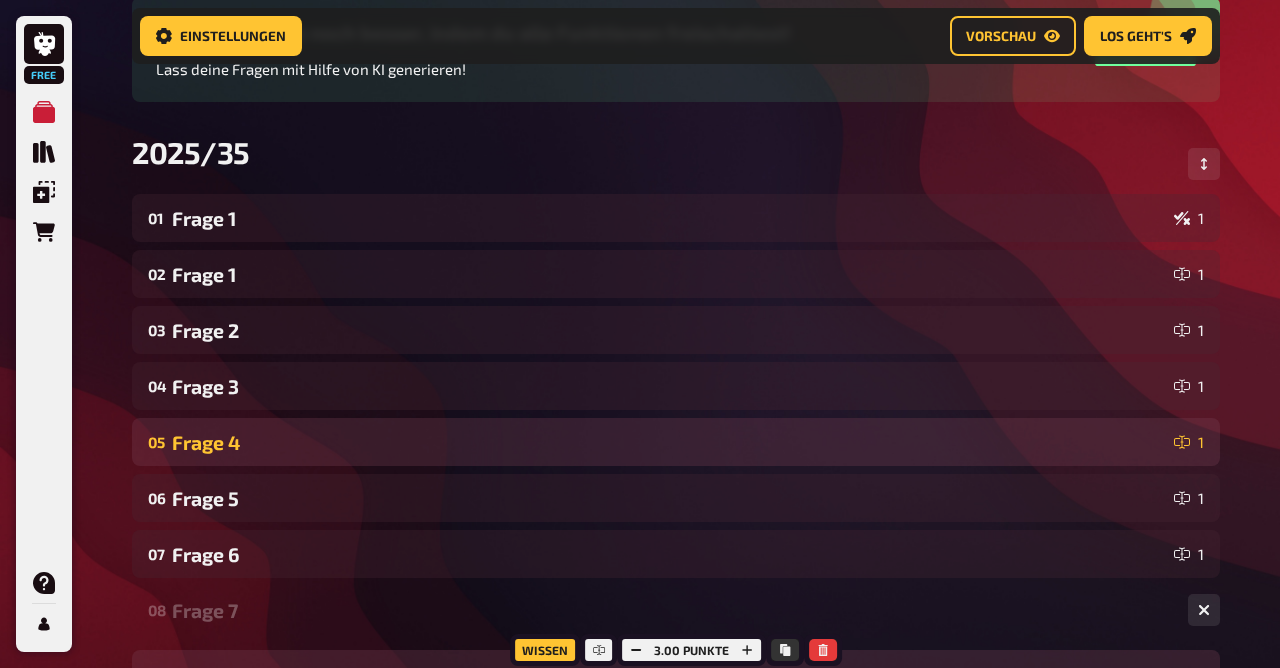 click on "Frage 4" at bounding box center (669, 442) 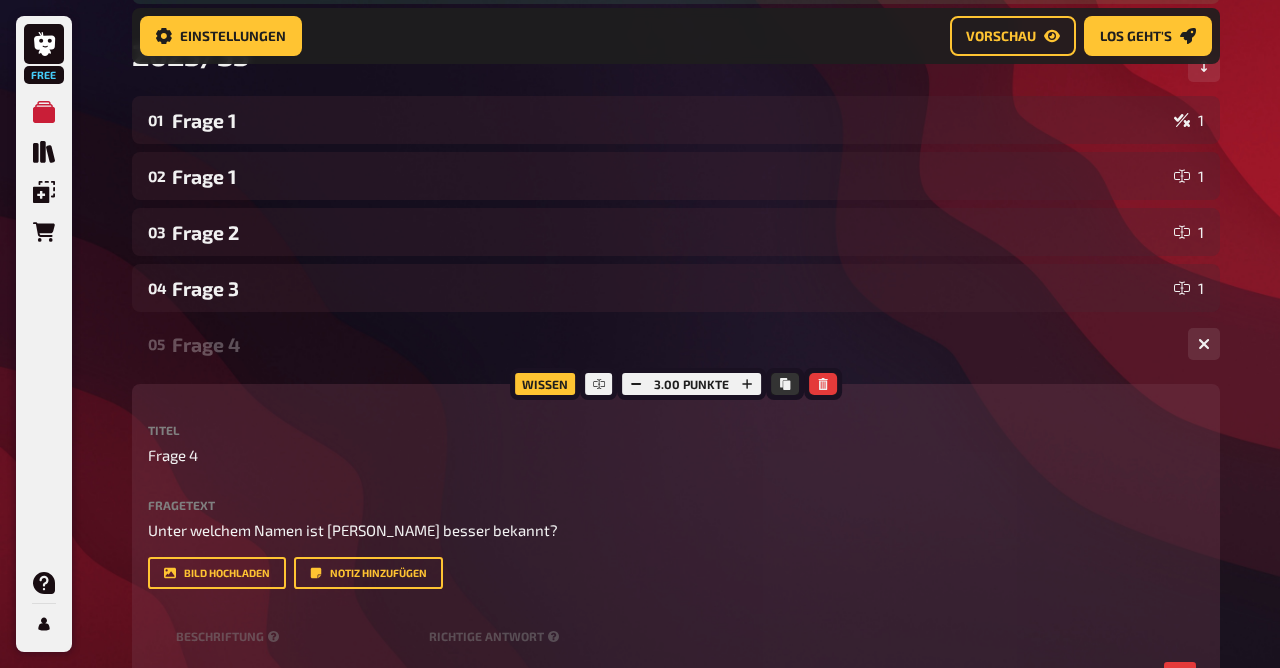 scroll, scrollTop: 312, scrollLeft: 0, axis: vertical 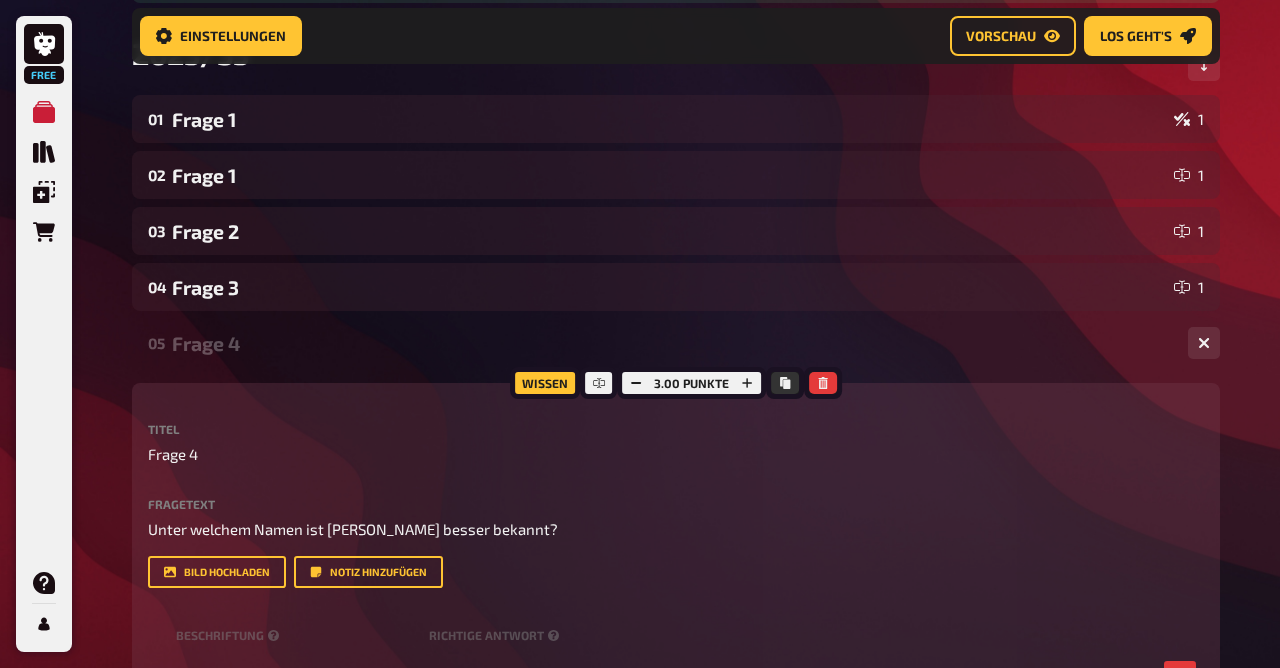 click on "Frage 4" at bounding box center (672, 343) 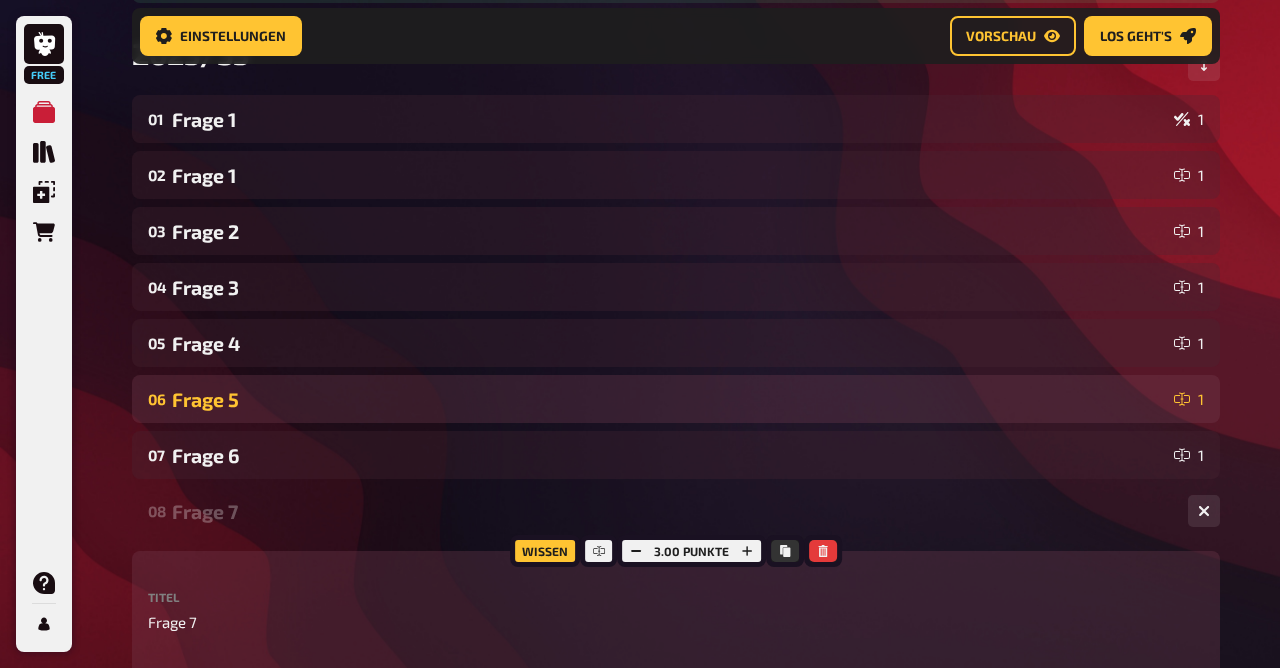 click on "Frage 5" at bounding box center [669, 399] 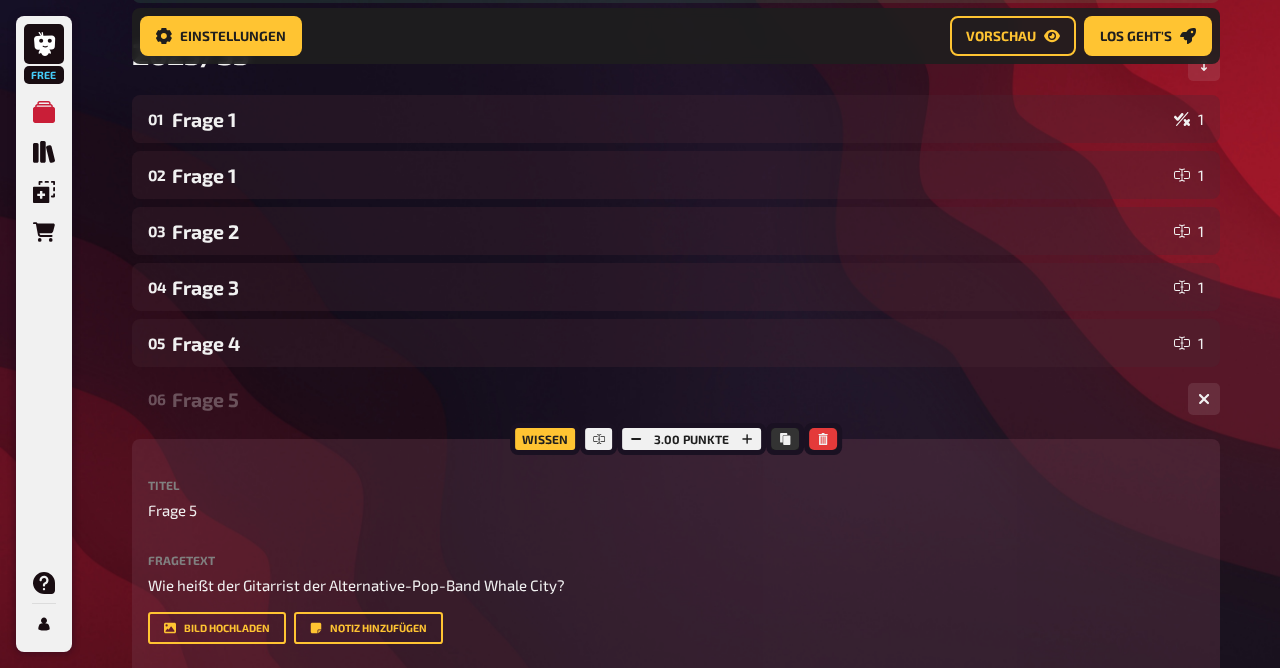 click on "Frage 5" at bounding box center [672, 399] 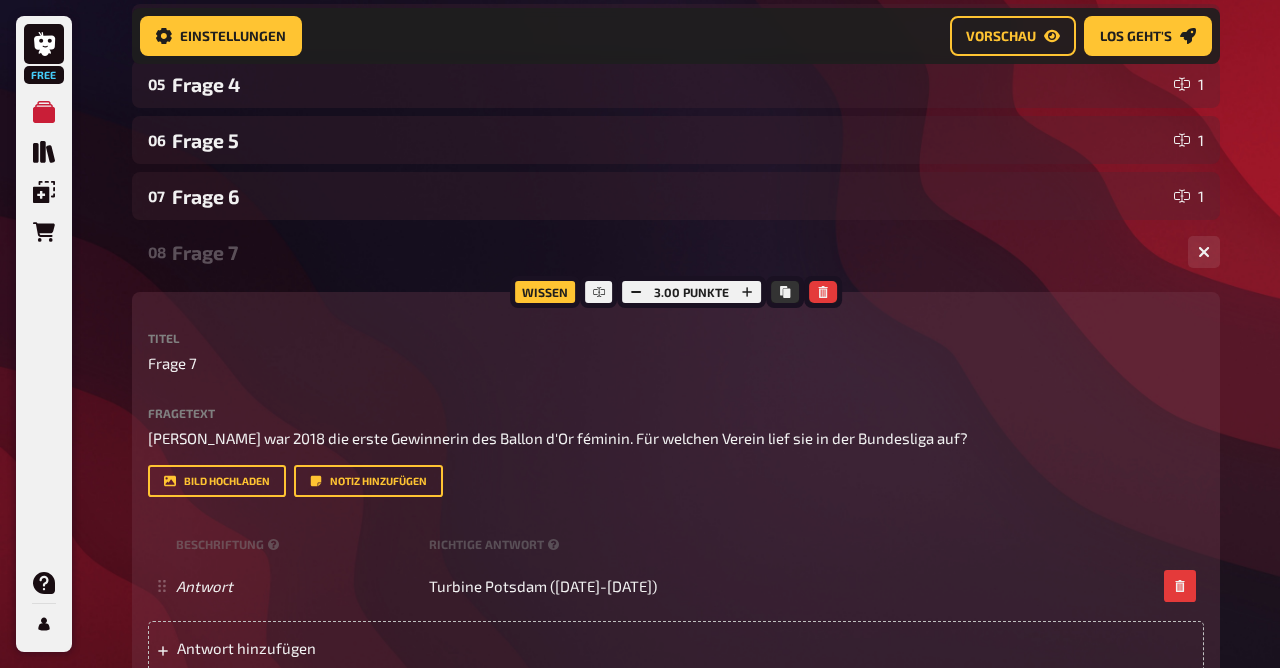 scroll, scrollTop: 571, scrollLeft: 0, axis: vertical 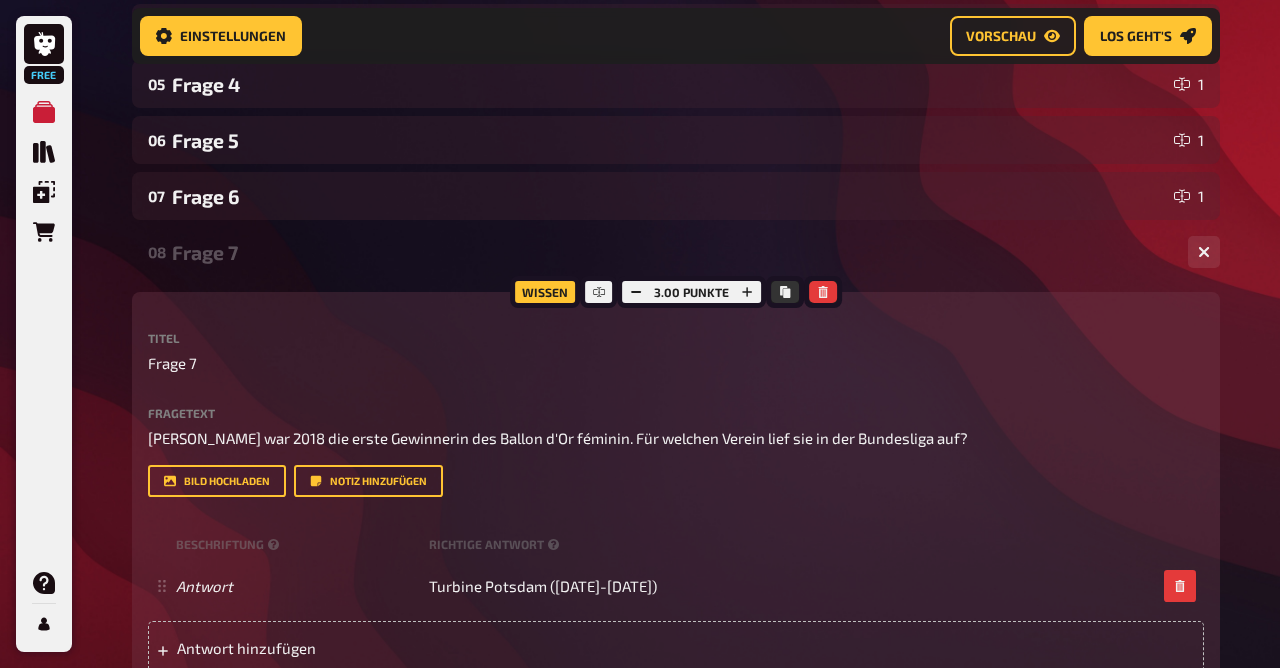 click on "Frage 7" at bounding box center (672, 252) 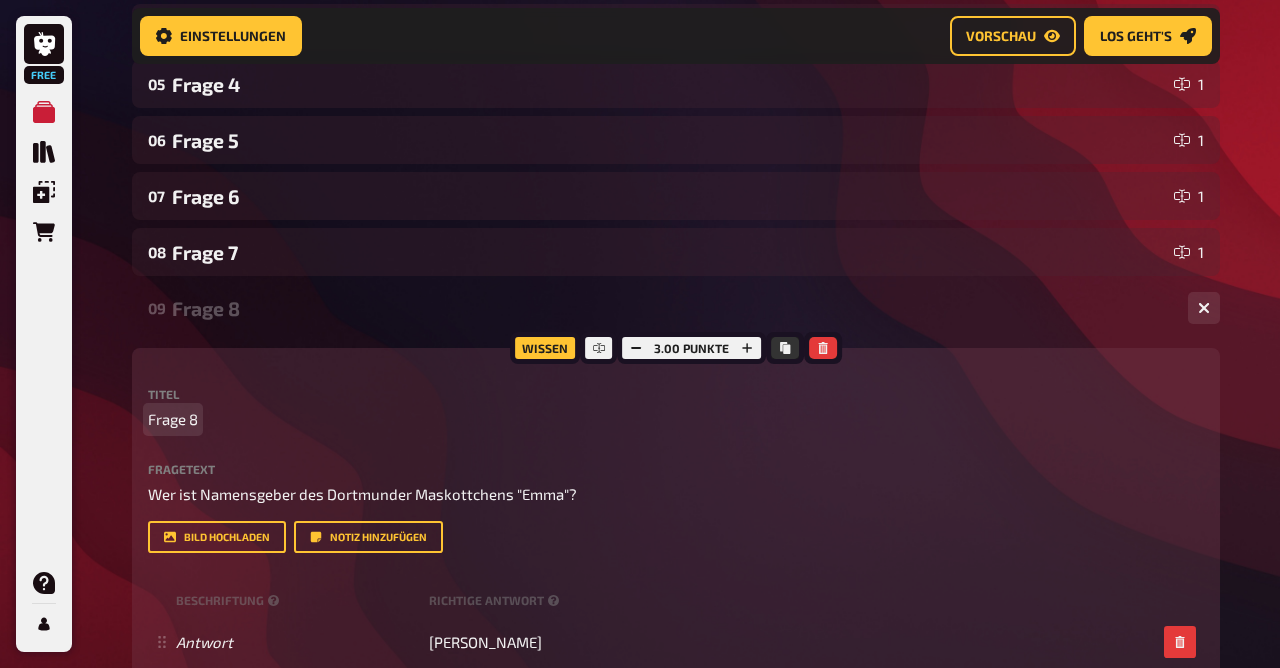click on "Frage 8" at bounding box center (173, 419) 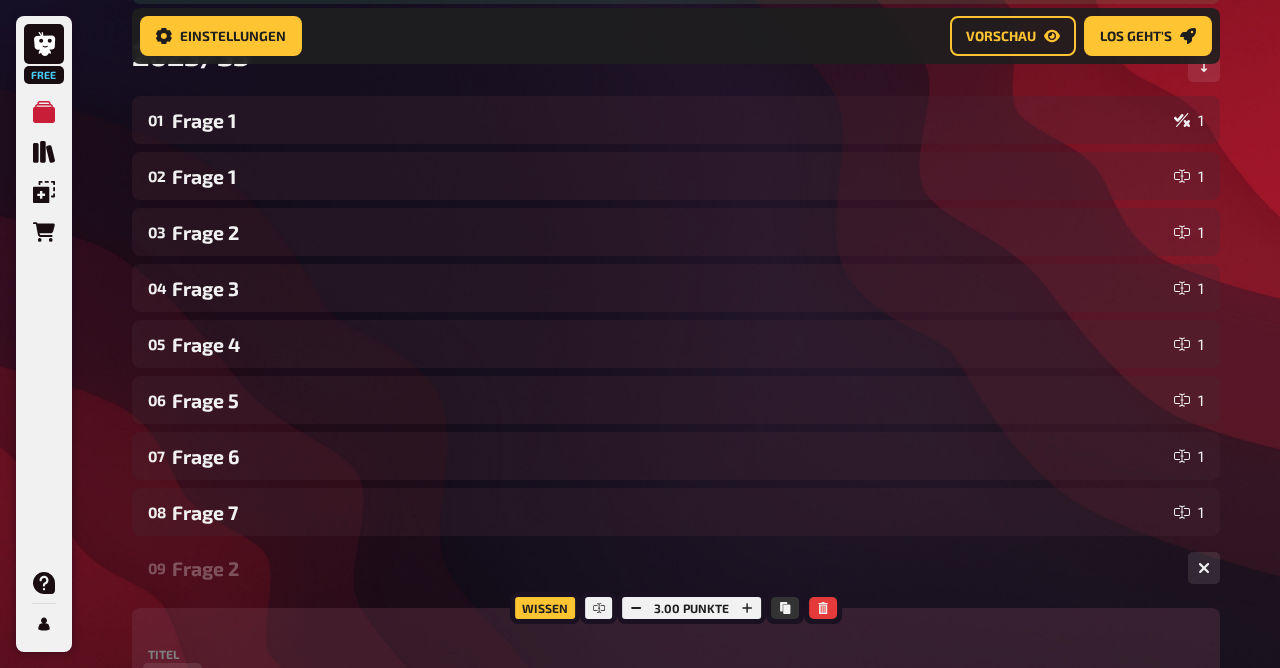 scroll, scrollTop: 281, scrollLeft: 0, axis: vertical 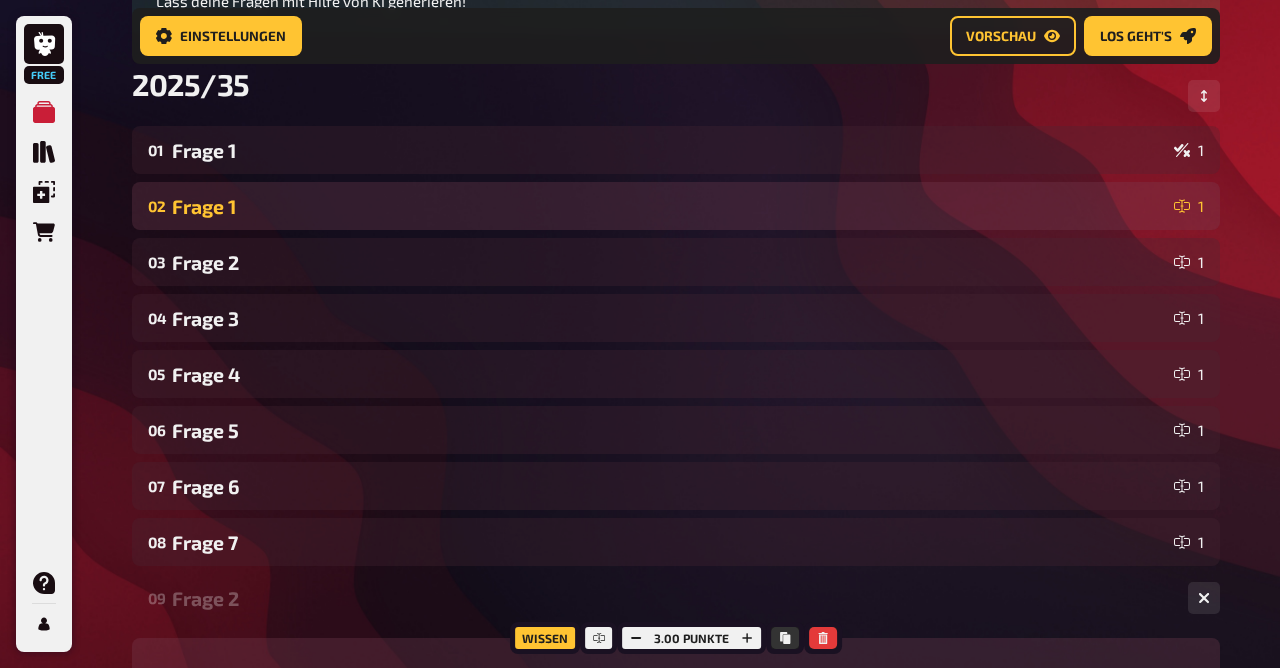 click on "Frage 1" at bounding box center [669, 206] 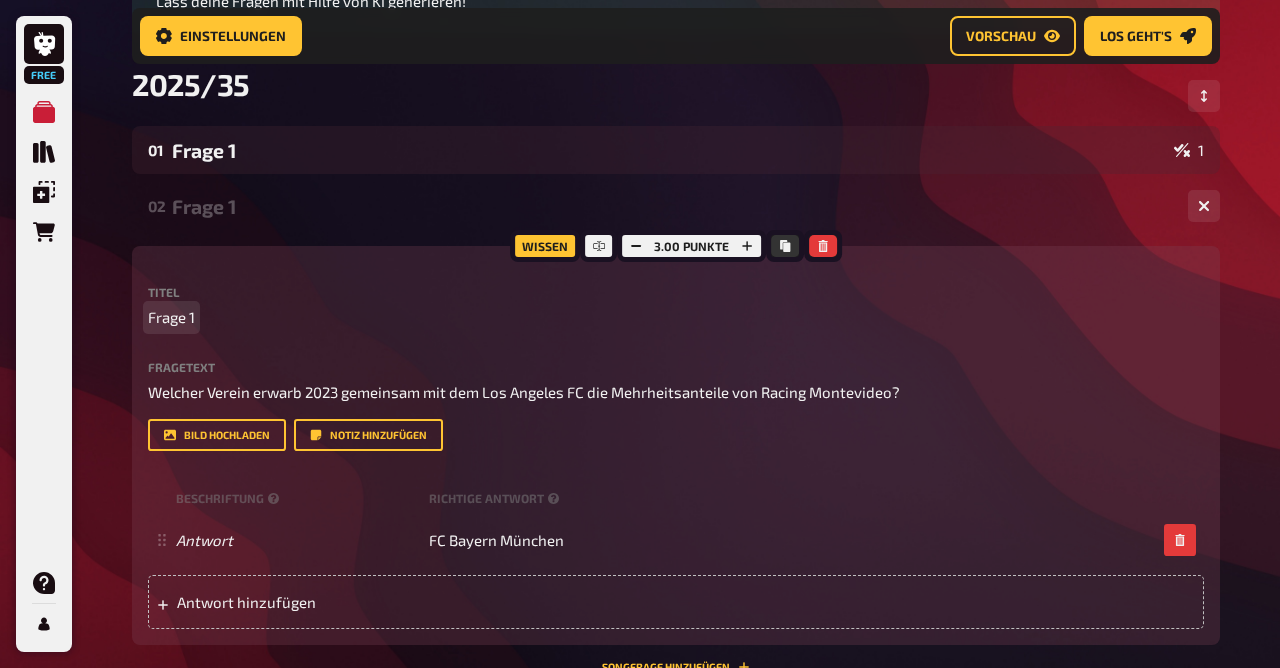 click on "Frage 1" at bounding box center (171, 317) 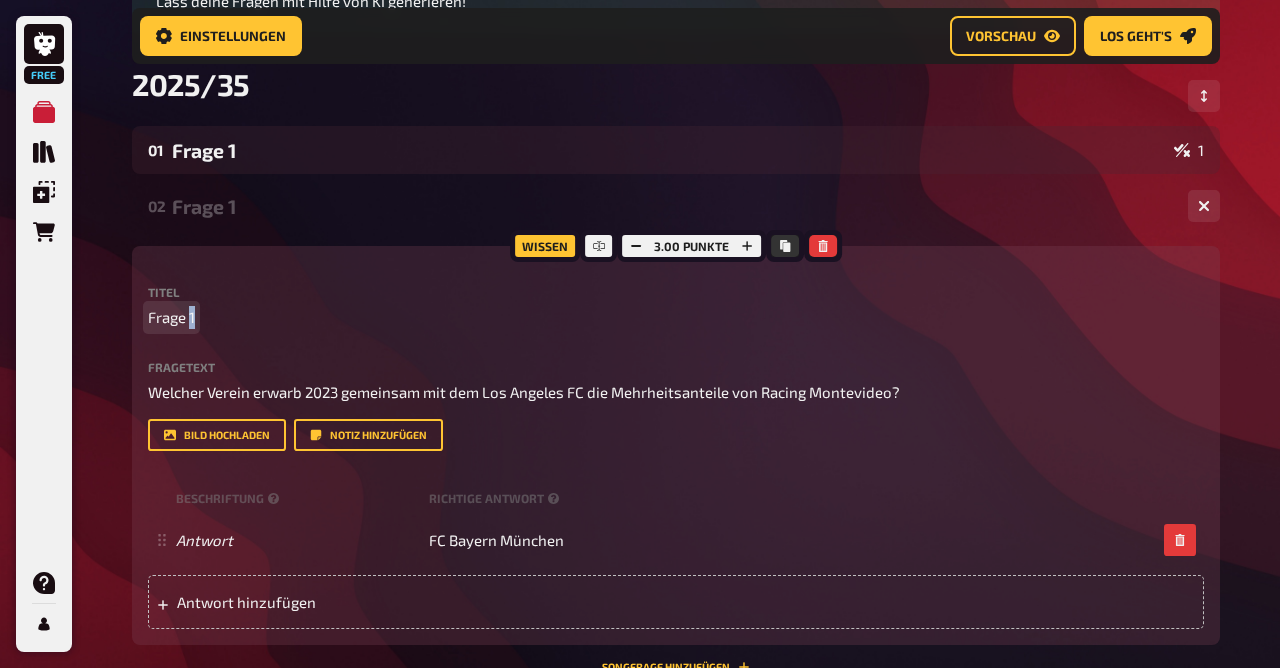 click on "Frage 1" at bounding box center (171, 317) 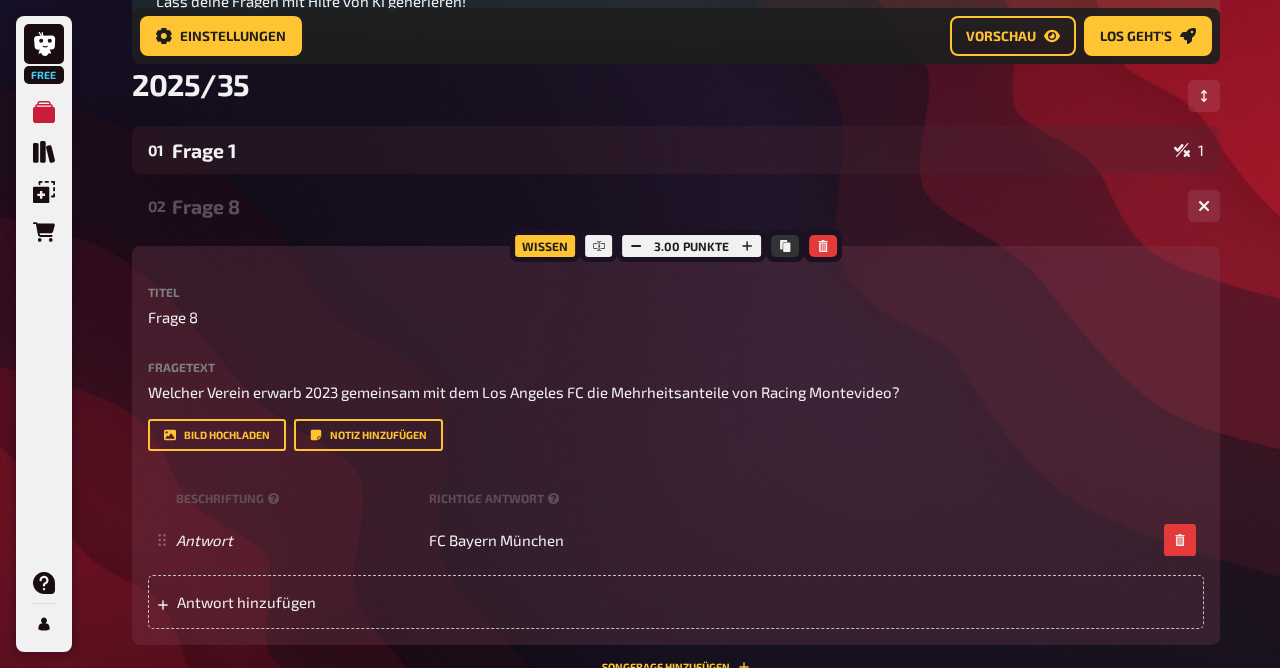 click on "Frage 8" at bounding box center (672, 206) 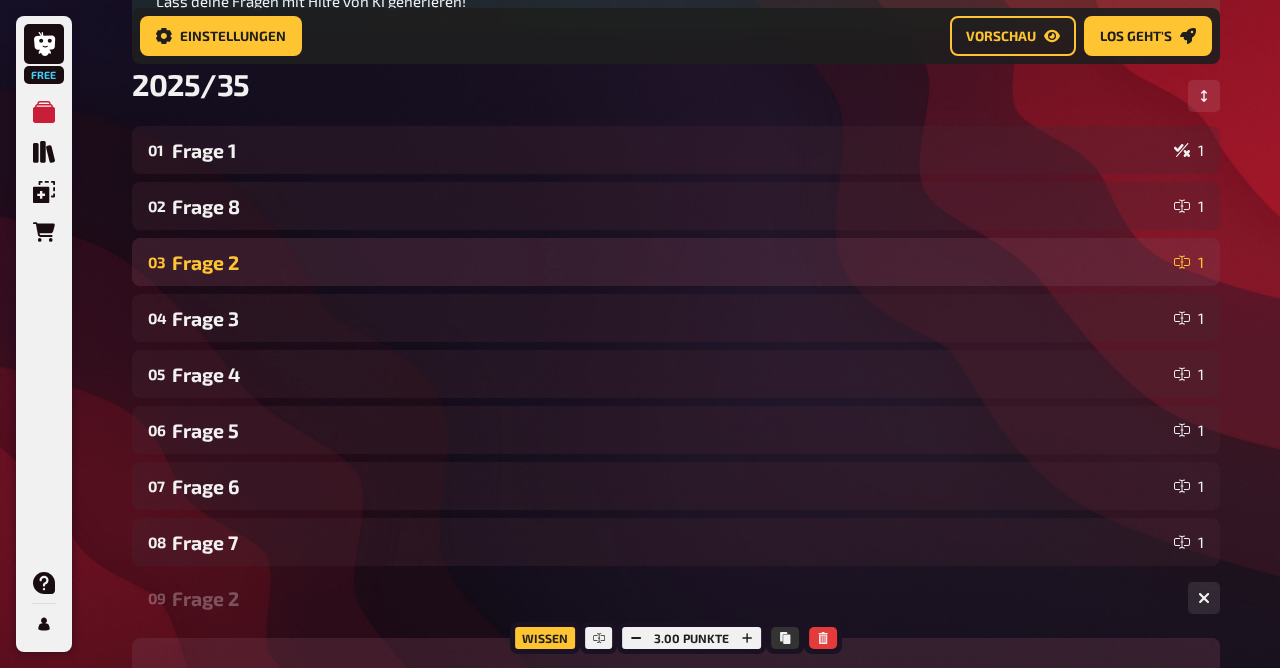 click on "Frage 2" at bounding box center (669, 262) 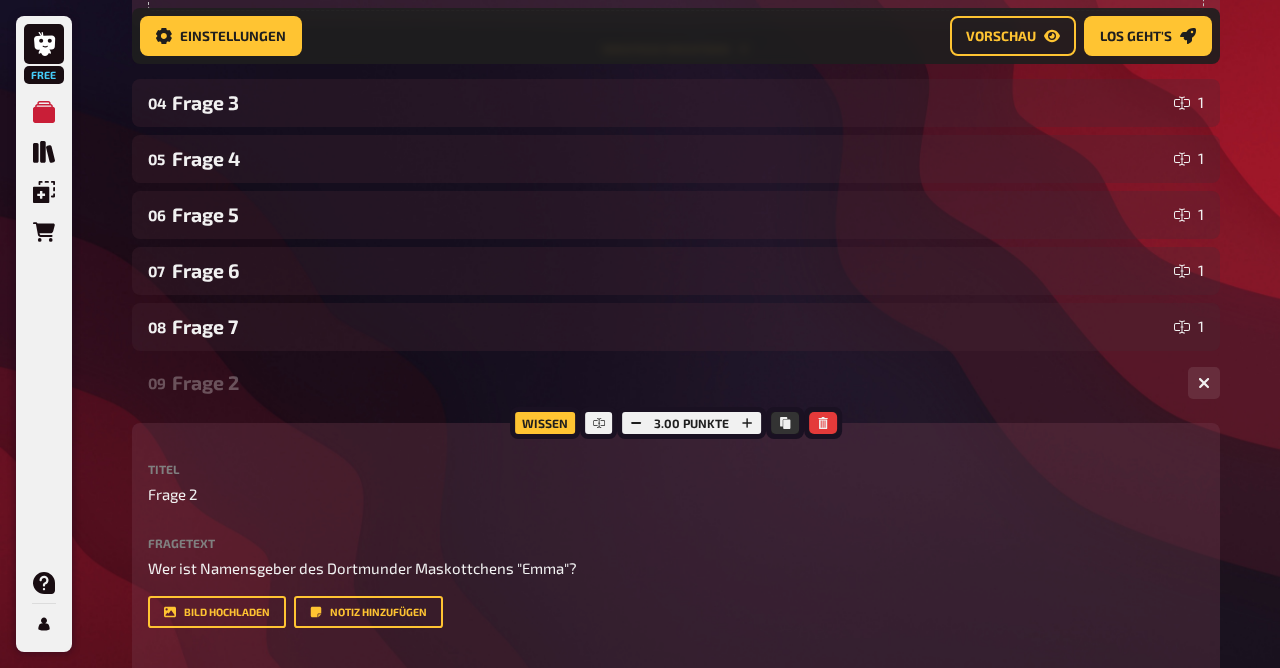 scroll, scrollTop: 980, scrollLeft: 0, axis: vertical 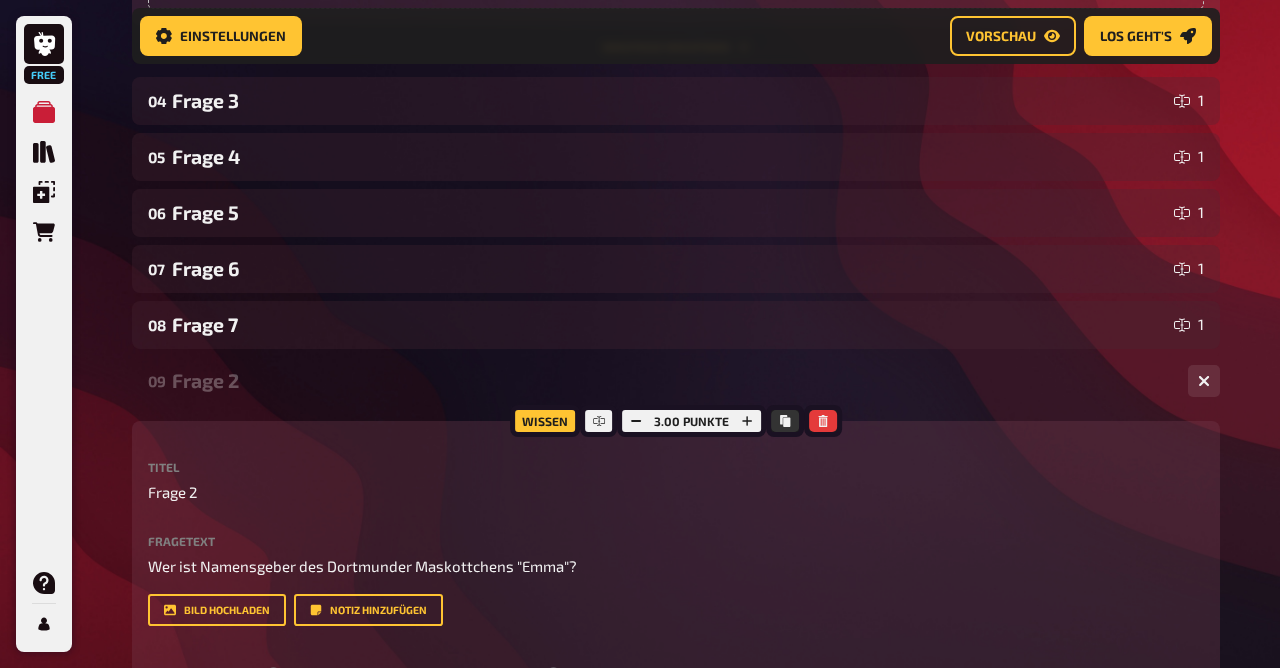 click on "Frage 2" at bounding box center [676, 492] 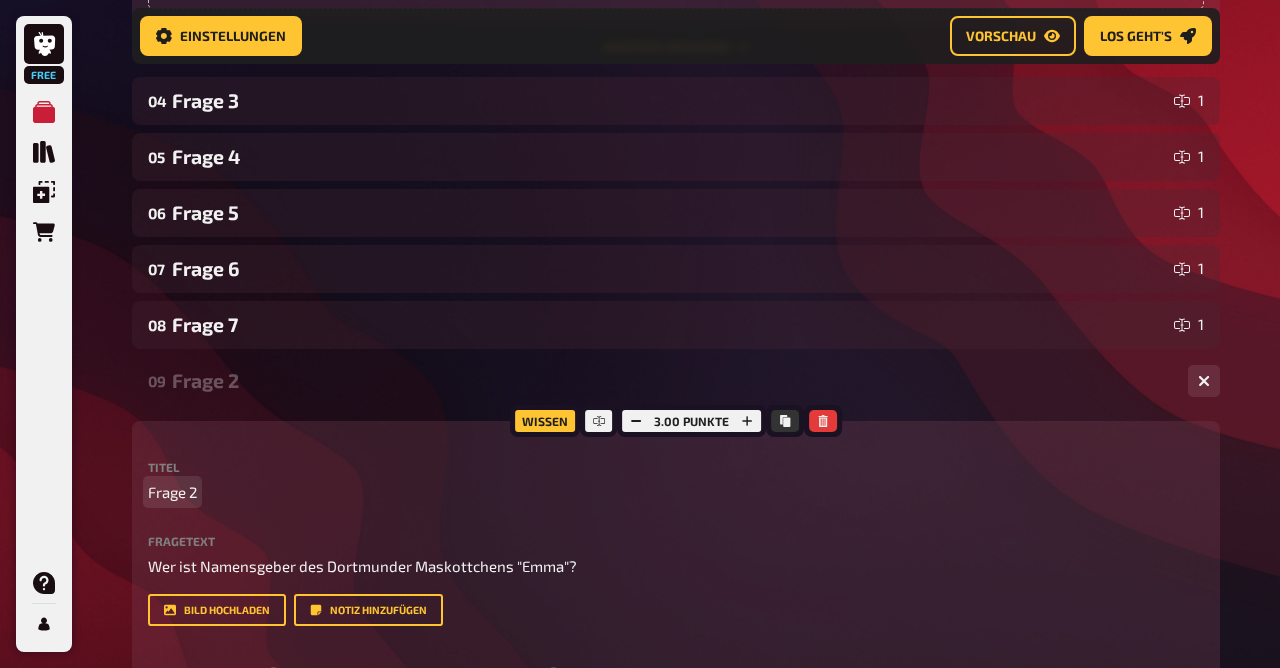 click on "Frage 2" at bounding box center (172, 492) 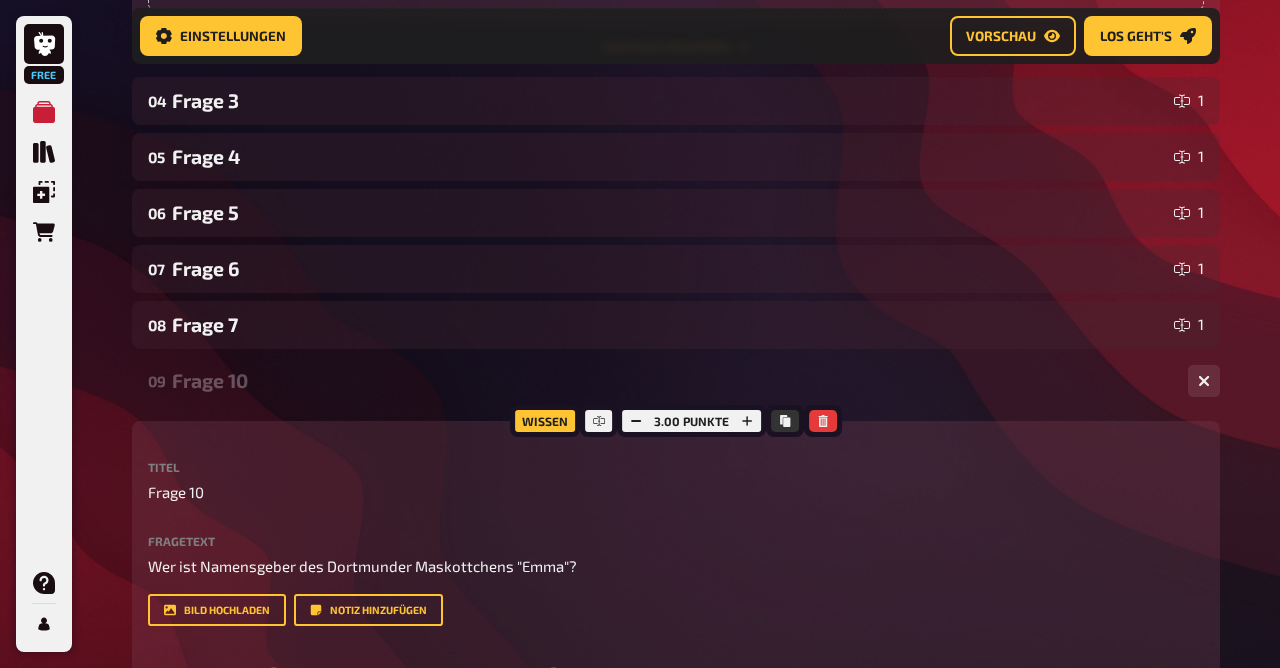 click on "Frage 10" at bounding box center (672, 380) 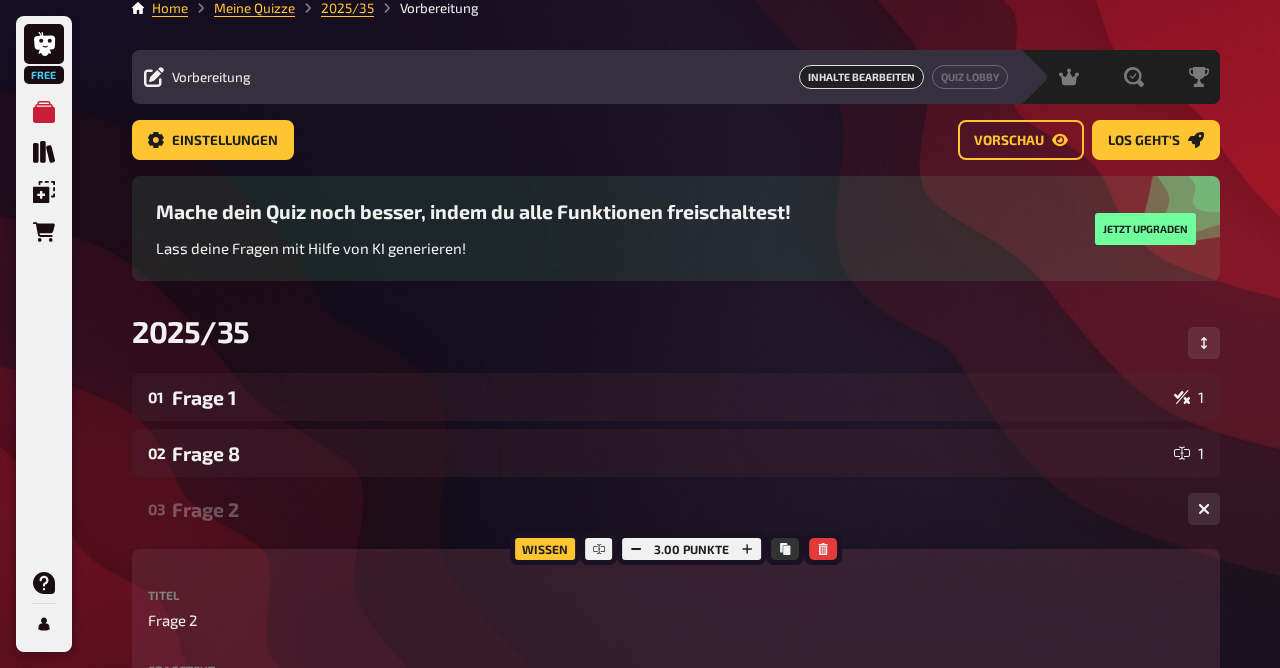 scroll, scrollTop: 12, scrollLeft: 0, axis: vertical 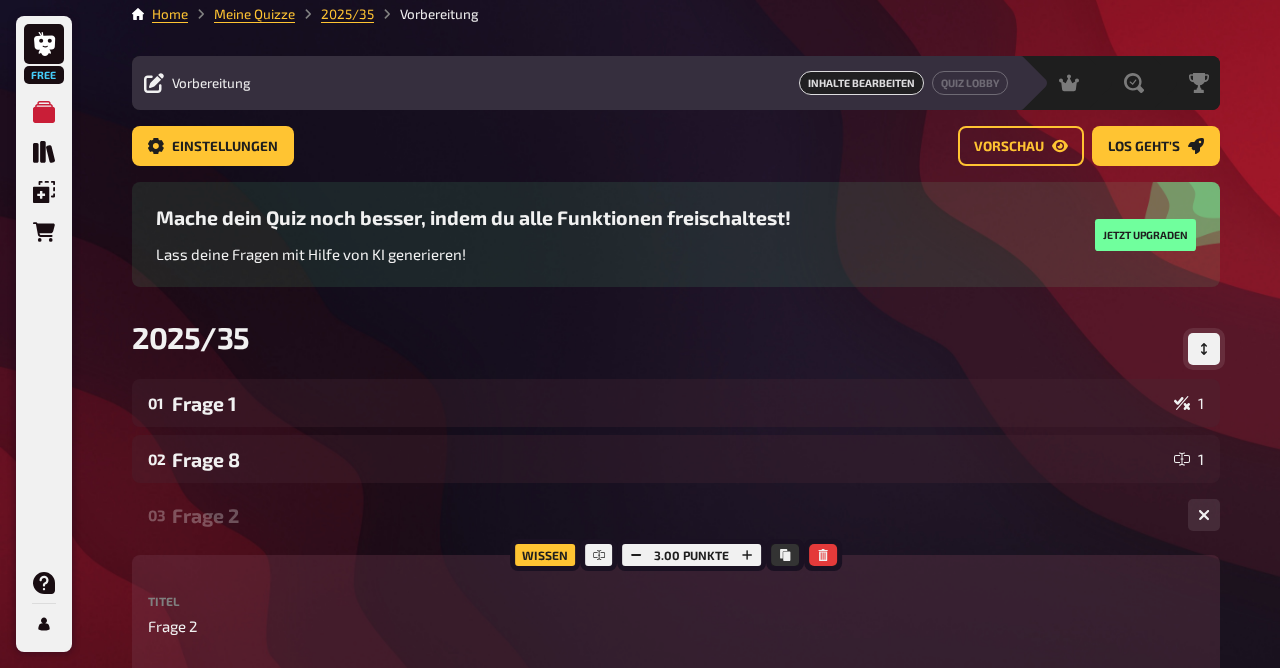 click 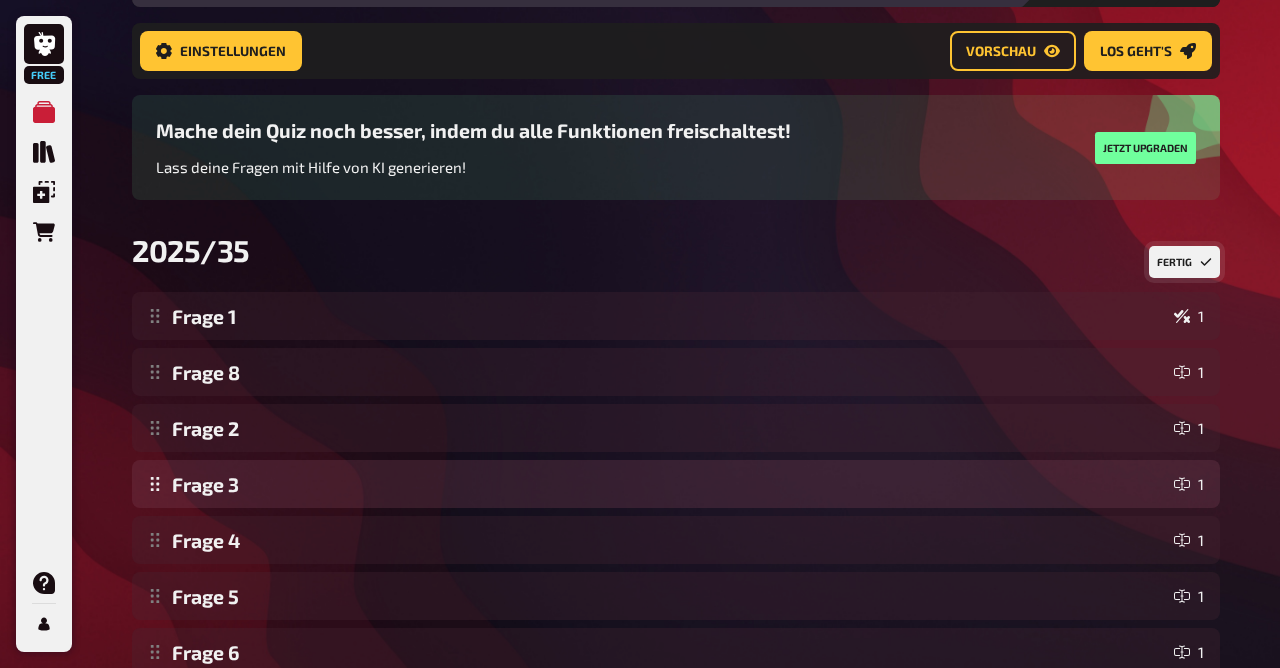 scroll, scrollTop: 139, scrollLeft: 0, axis: vertical 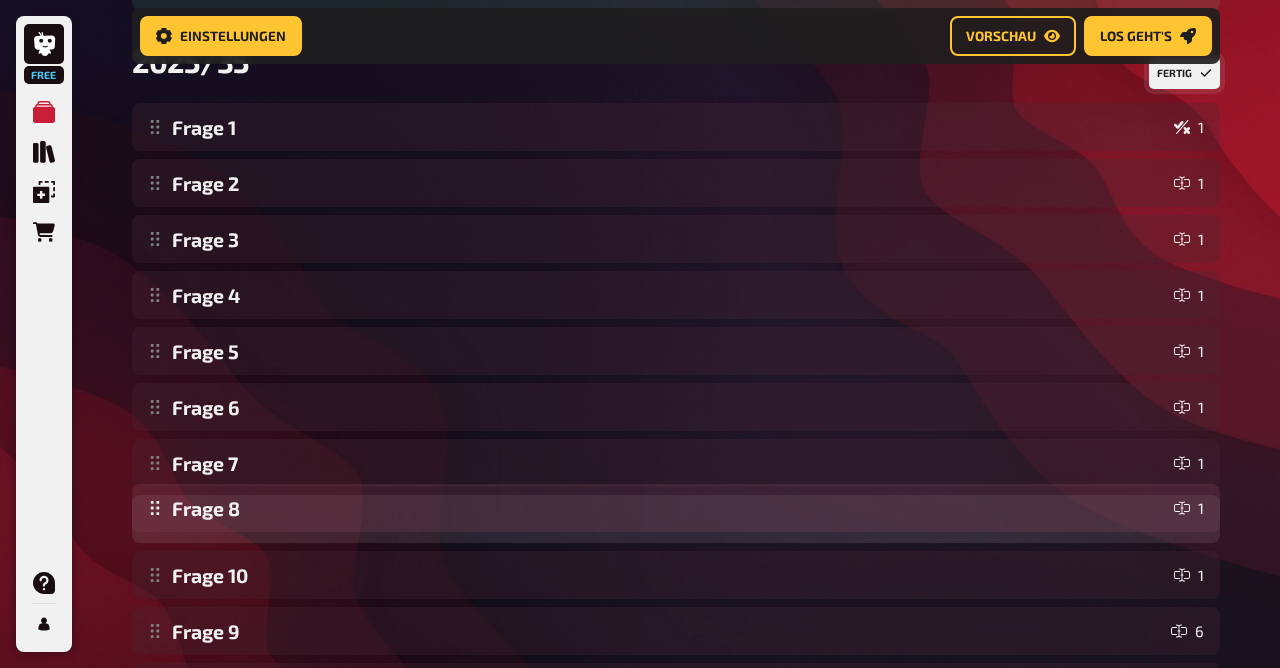 drag, startPoint x: 149, startPoint y: 351, endPoint x: 190, endPoint y: 511, distance: 165.16962 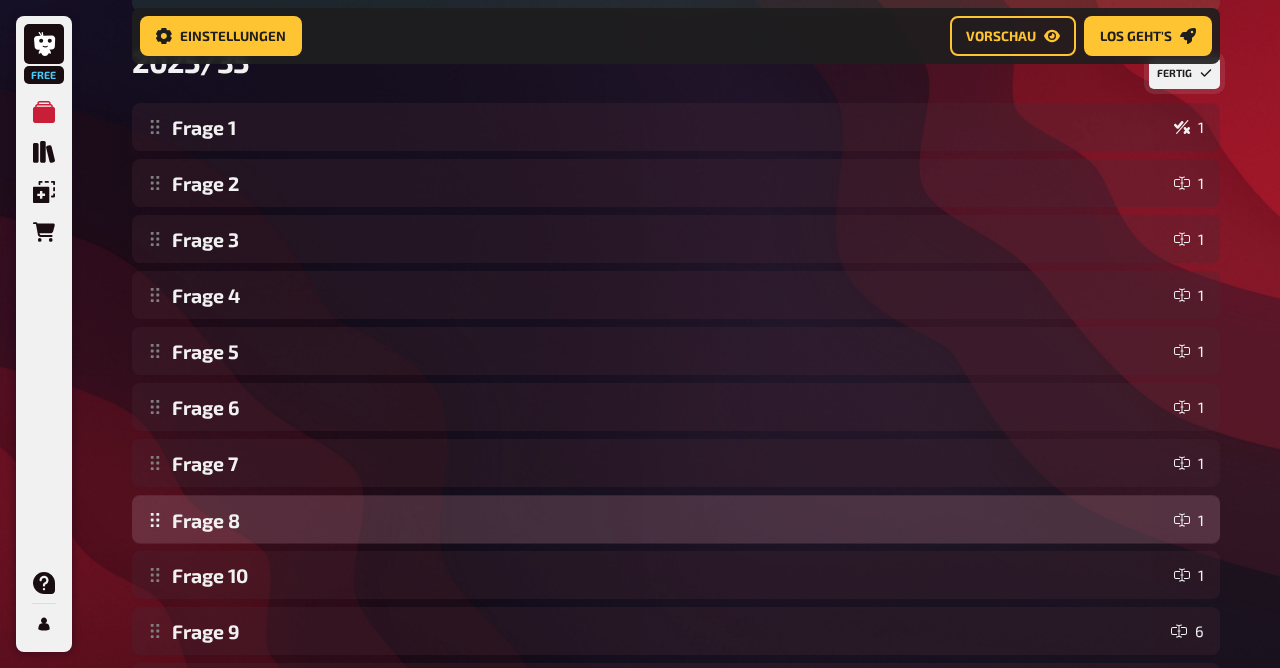 click on "Frage 1 1 Frage 8 1 Frage 2 1 Frage 3 1 Frage 4 1 Frage 5 1 Frage 6 1 Frage 7 1 Frage 10 1 Frage 9 6 Frage 11 1 Frage 12 2 Frage 13 1 Frage 14 1 Frage 15 1 Frage 16 1 Frage 17 1 Frage 18 3 Frage 19 1 Frage 20 1 Frage 8 1
To pick up a draggable item, press the space bar.
While dragging, use the arrow keys to move the item.
Press space again to drop the item in its new position, or press escape to cancel.
Draggable item cf14 was moved over droppable area 158b." at bounding box center (676, 659) 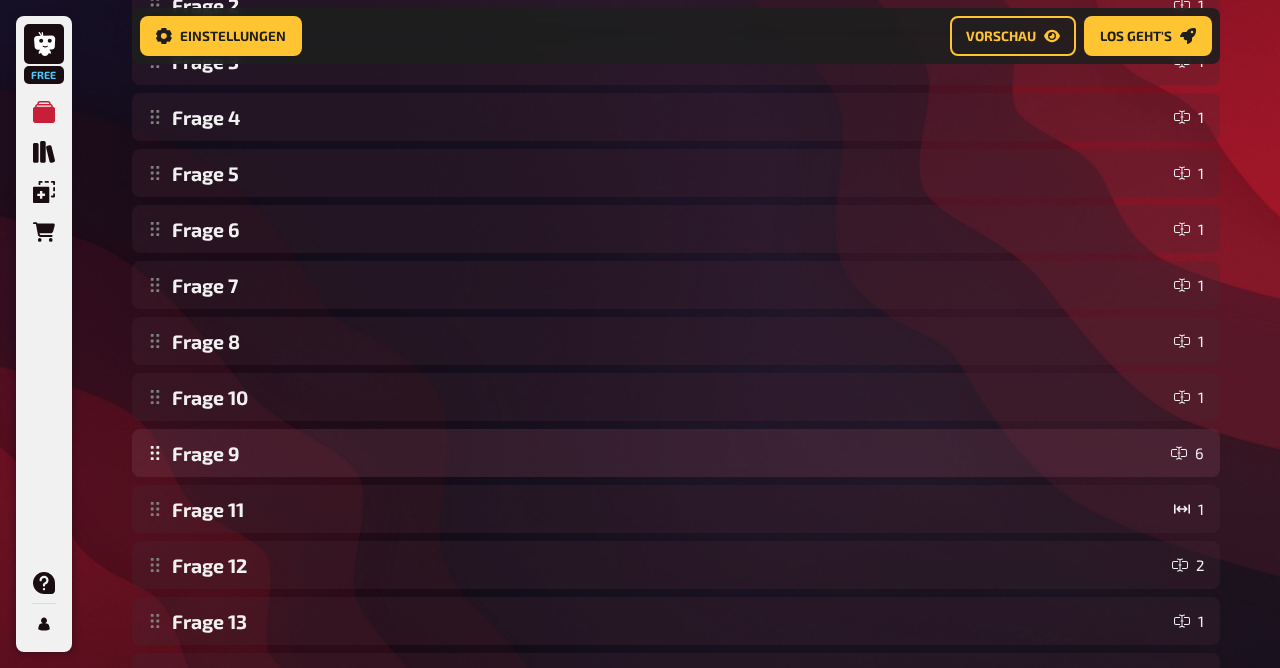 scroll, scrollTop: 486, scrollLeft: 0, axis: vertical 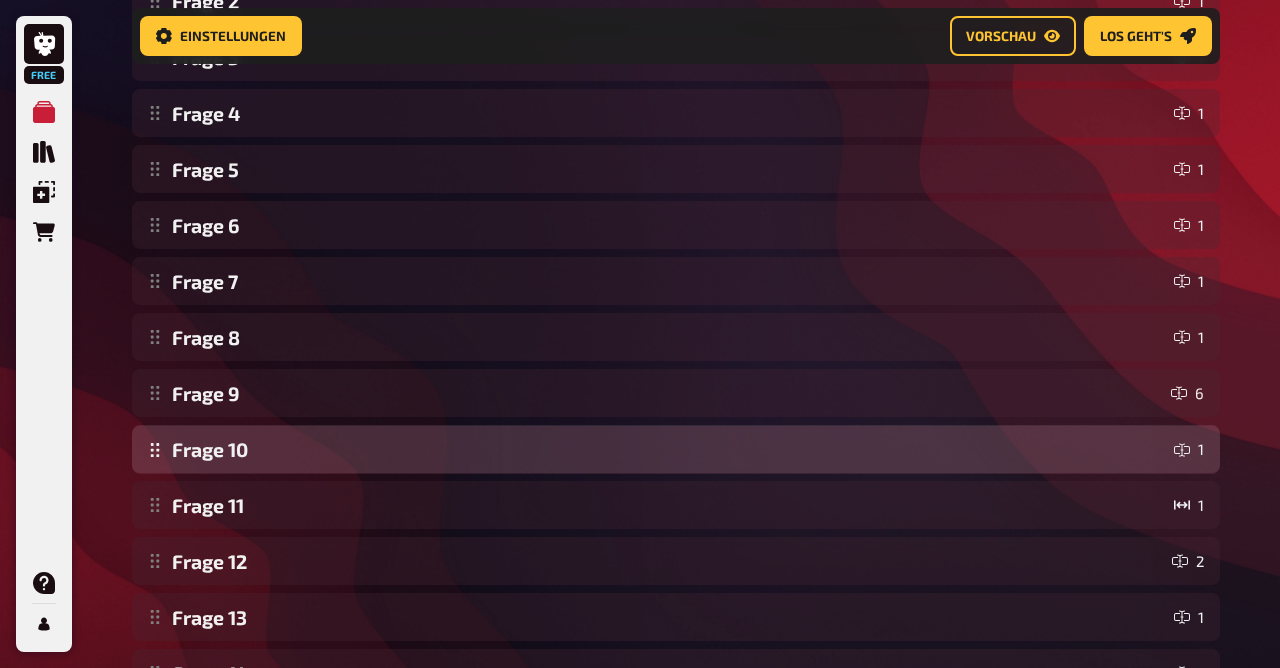 drag, startPoint x: 152, startPoint y: 395, endPoint x: 169, endPoint y: 441, distance: 49.0408 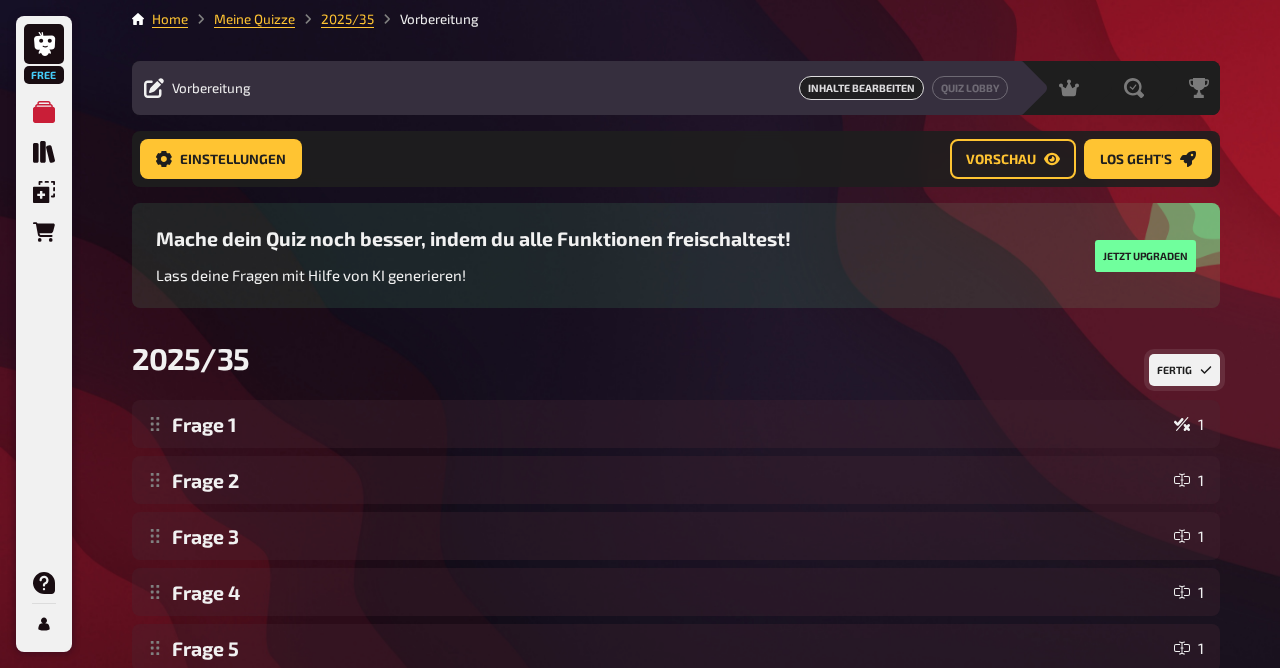 scroll, scrollTop: 0, scrollLeft: 0, axis: both 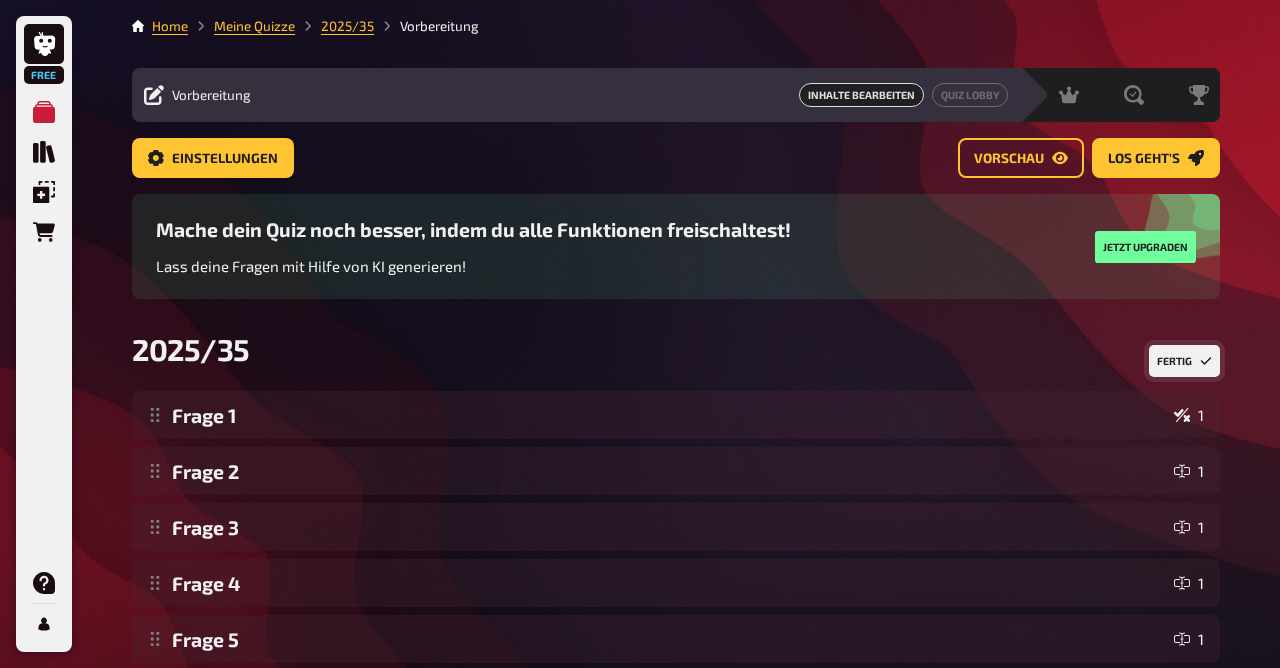 click 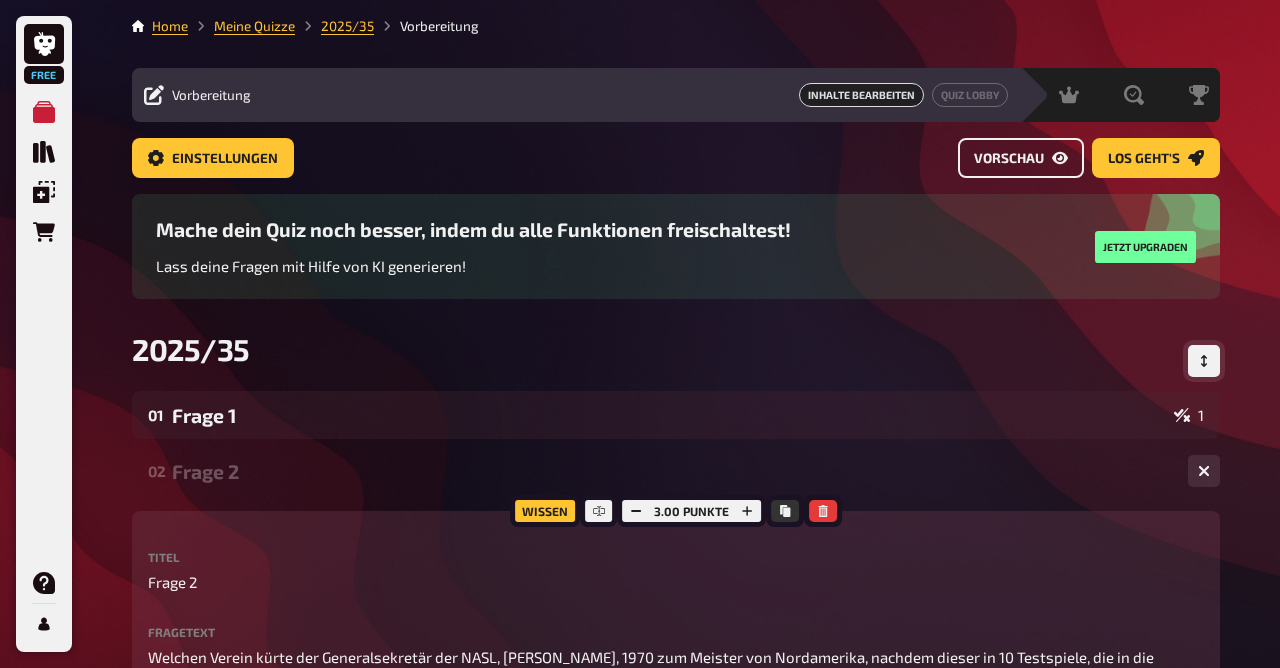 click on "Vorschau" at bounding box center [1009, 159] 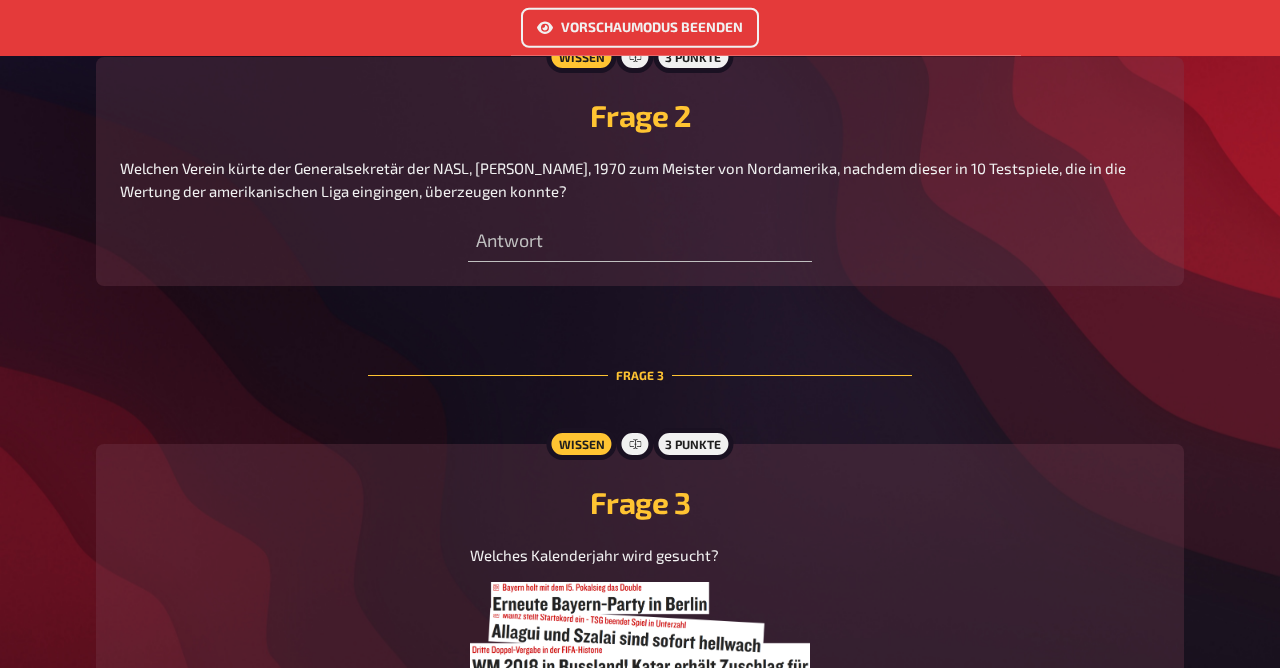 scroll, scrollTop: 1021, scrollLeft: 0, axis: vertical 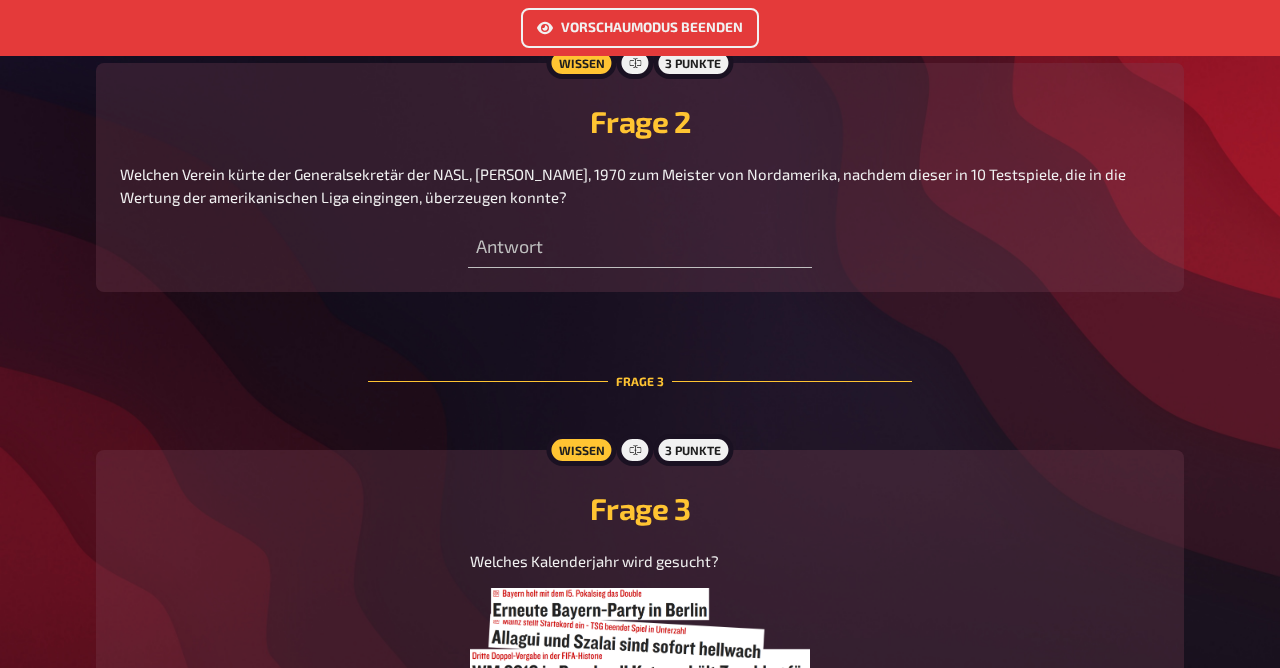 click on "Vorschaumodus beenden" at bounding box center [640, 28] 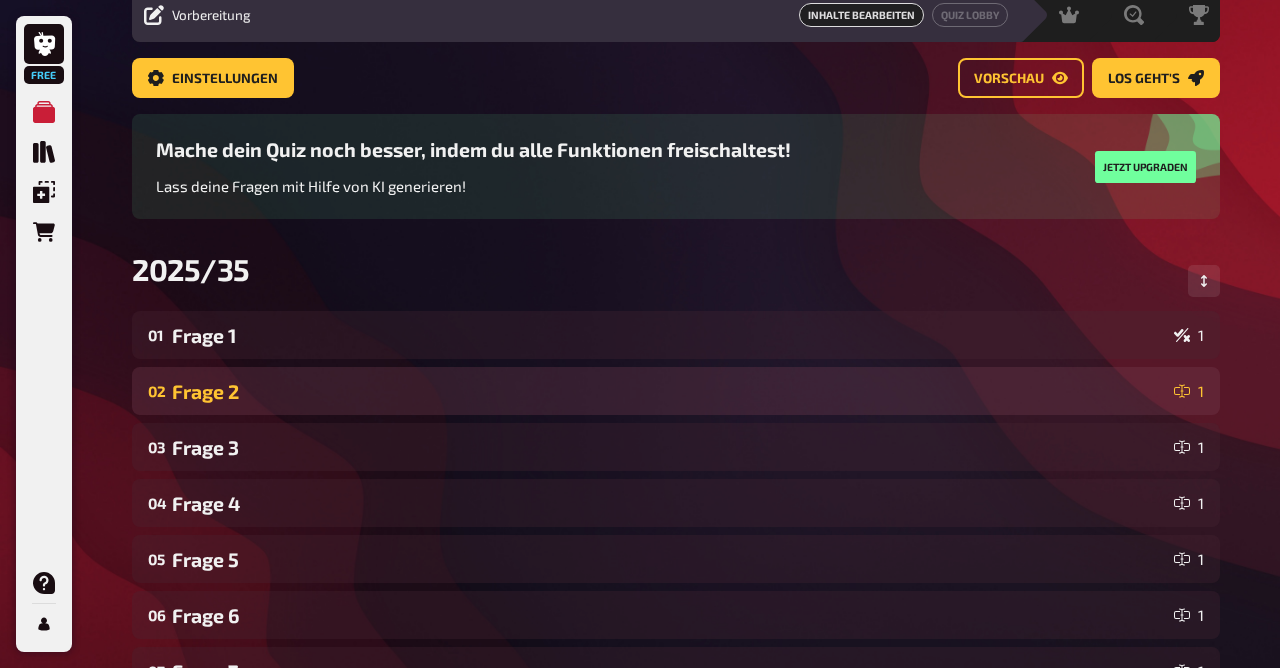 click on "Frage 2" at bounding box center [669, 391] 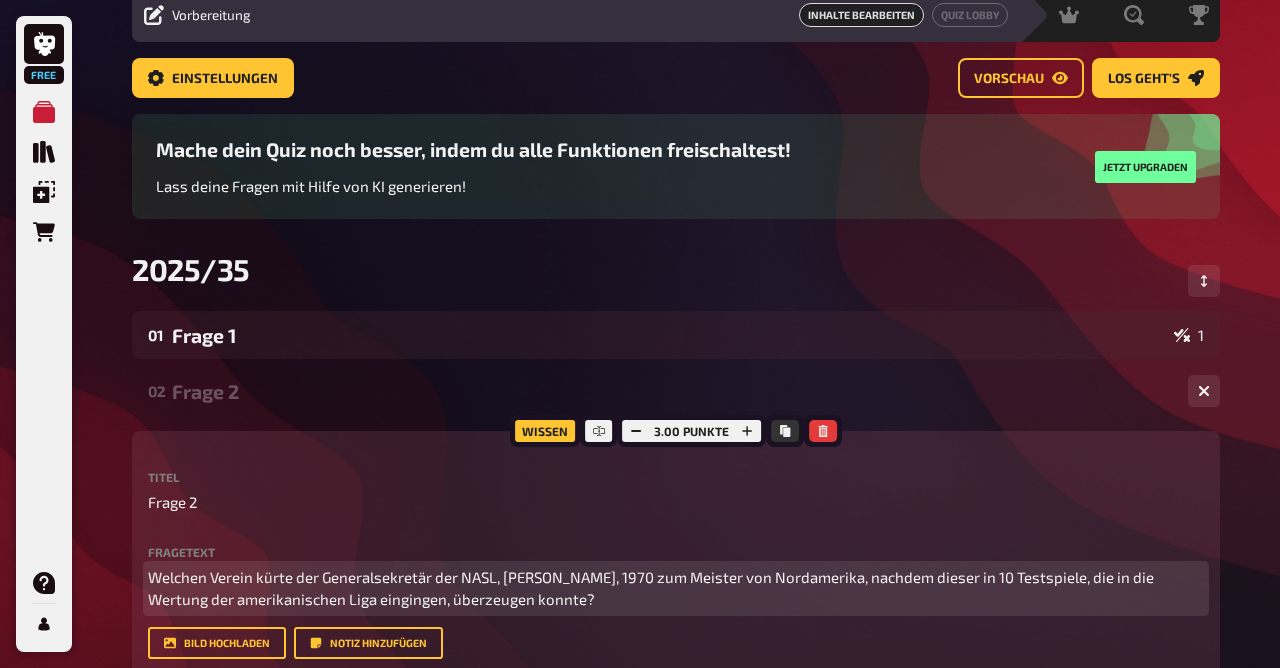 click on "Welchen Verein kürte der Generalsekretär der NASL, [PERSON_NAME], 1970 zum Meister von Nordamerika, nachdem dieser in 10 Testspiele, die in die Wertung der amerikanischen Liga eingingen, überzeugen konnte?" at bounding box center (652, 588) 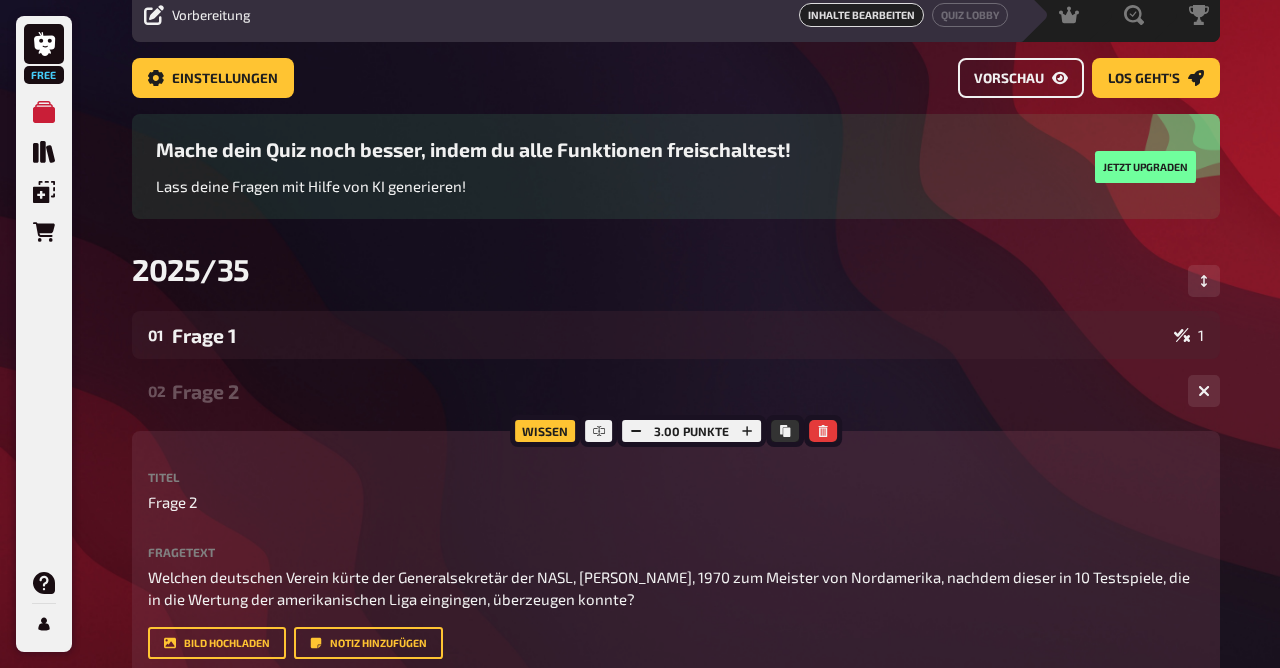 click on "Vorschau" at bounding box center [1021, 78] 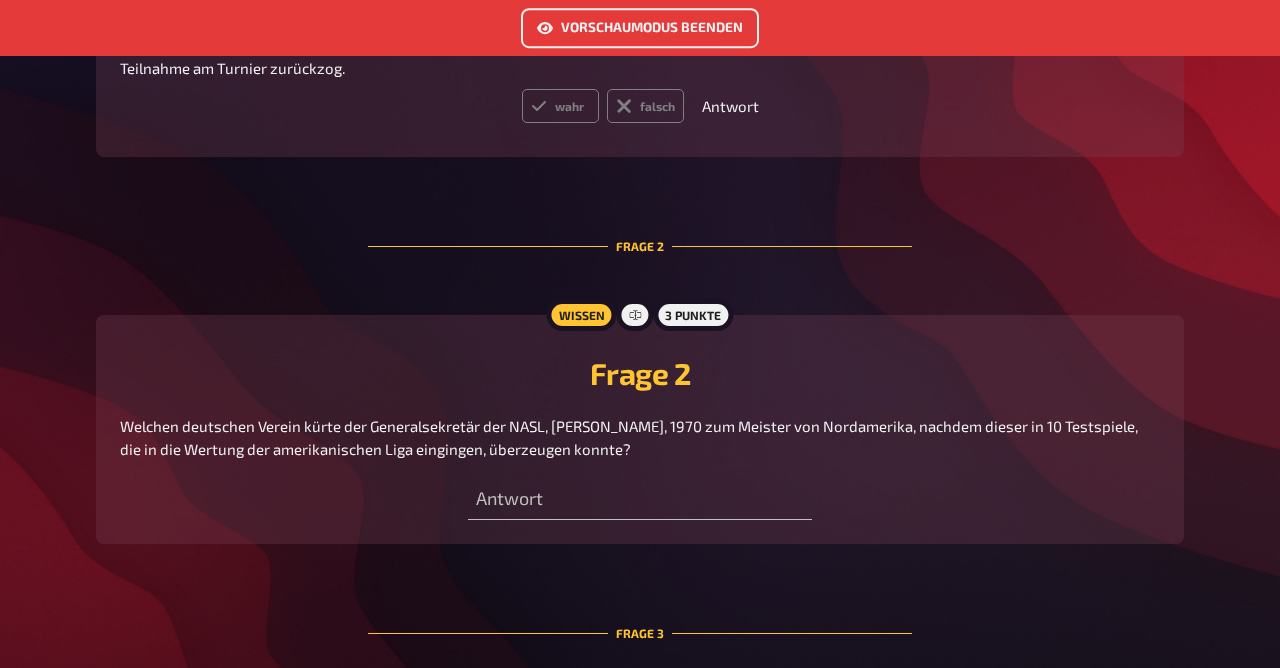 scroll, scrollTop: 773, scrollLeft: 0, axis: vertical 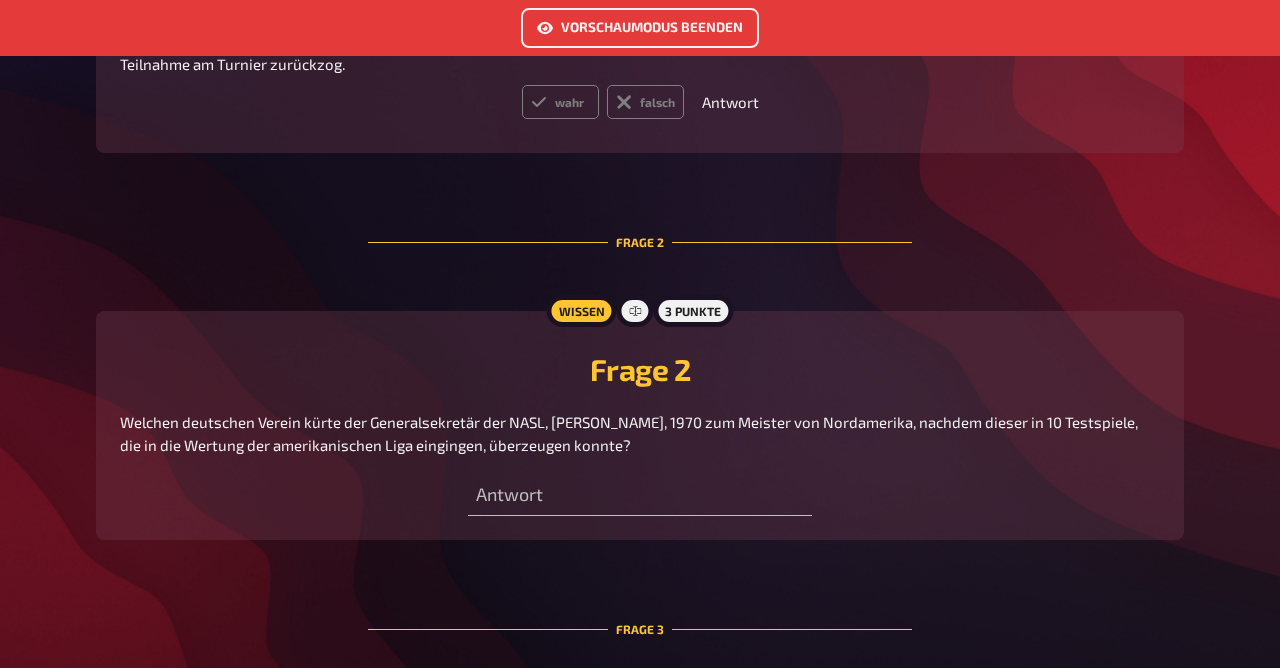 click on "Vorschaumodus beenden" at bounding box center (640, 28) 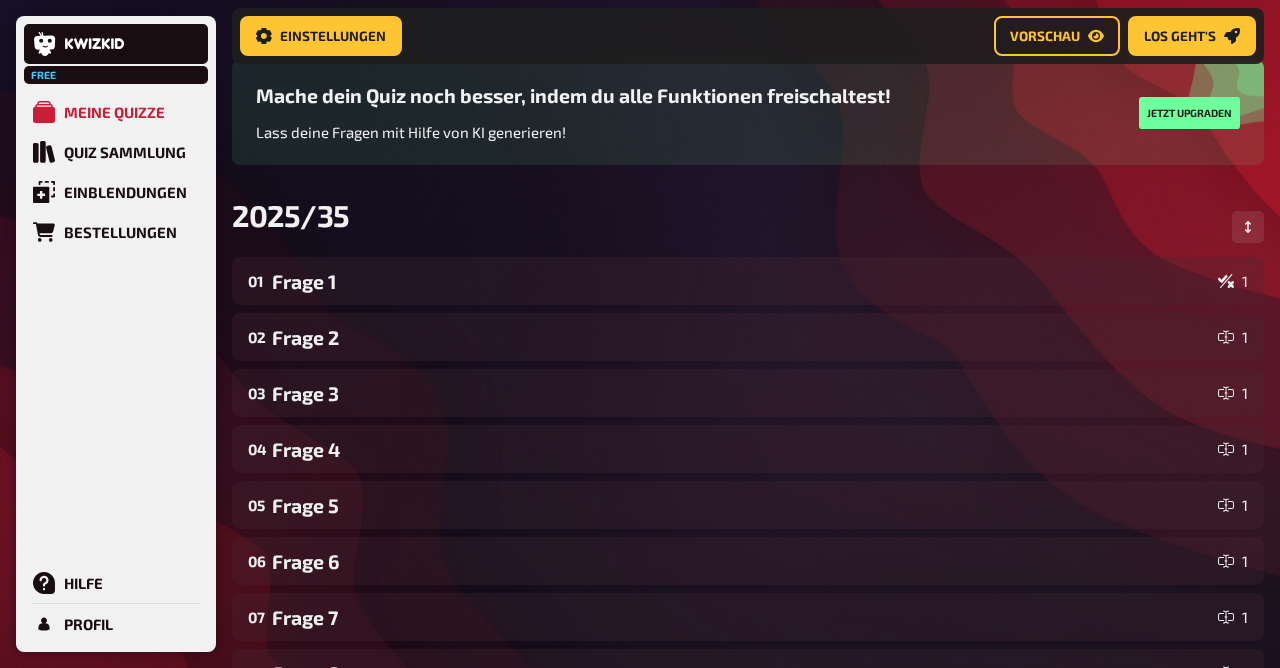scroll, scrollTop: 152, scrollLeft: 0, axis: vertical 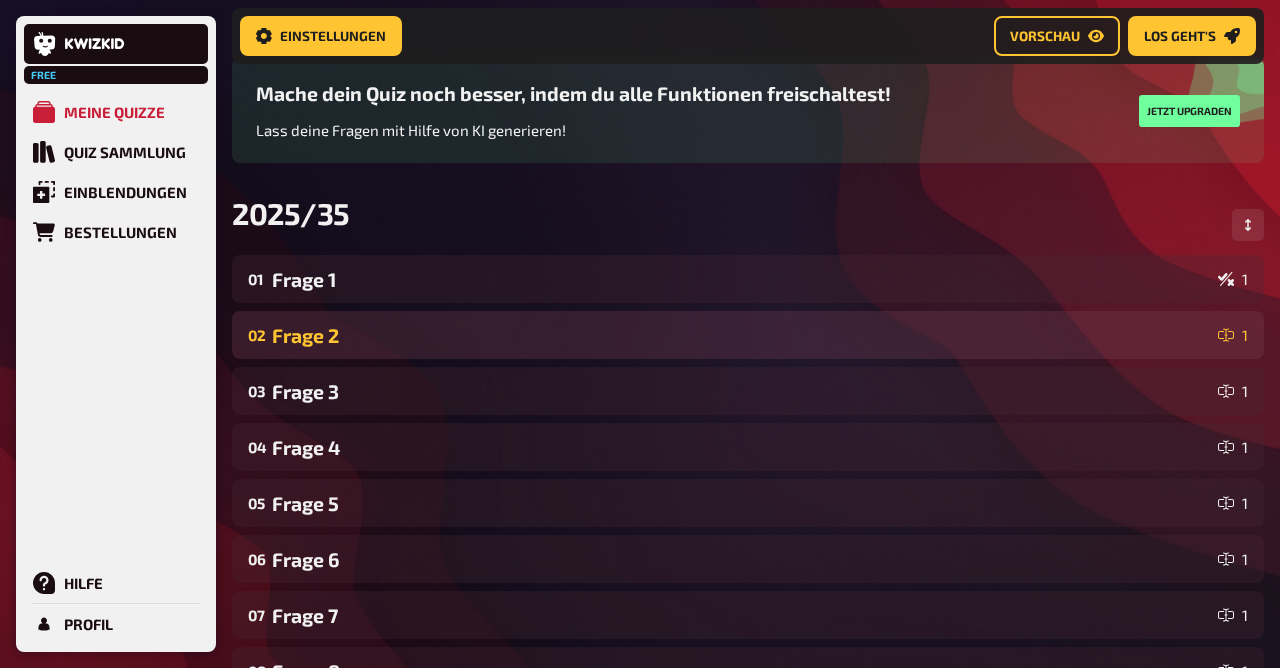 click on "Frage 2" at bounding box center (741, 335) 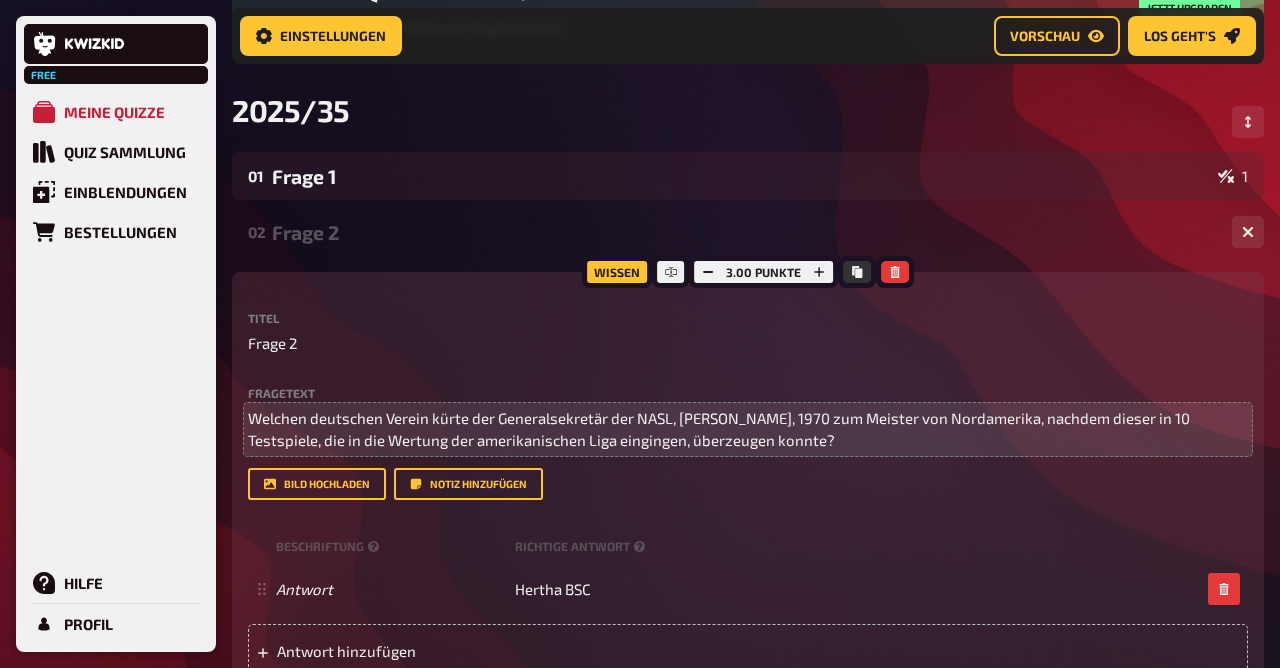 scroll, scrollTop: 258, scrollLeft: 0, axis: vertical 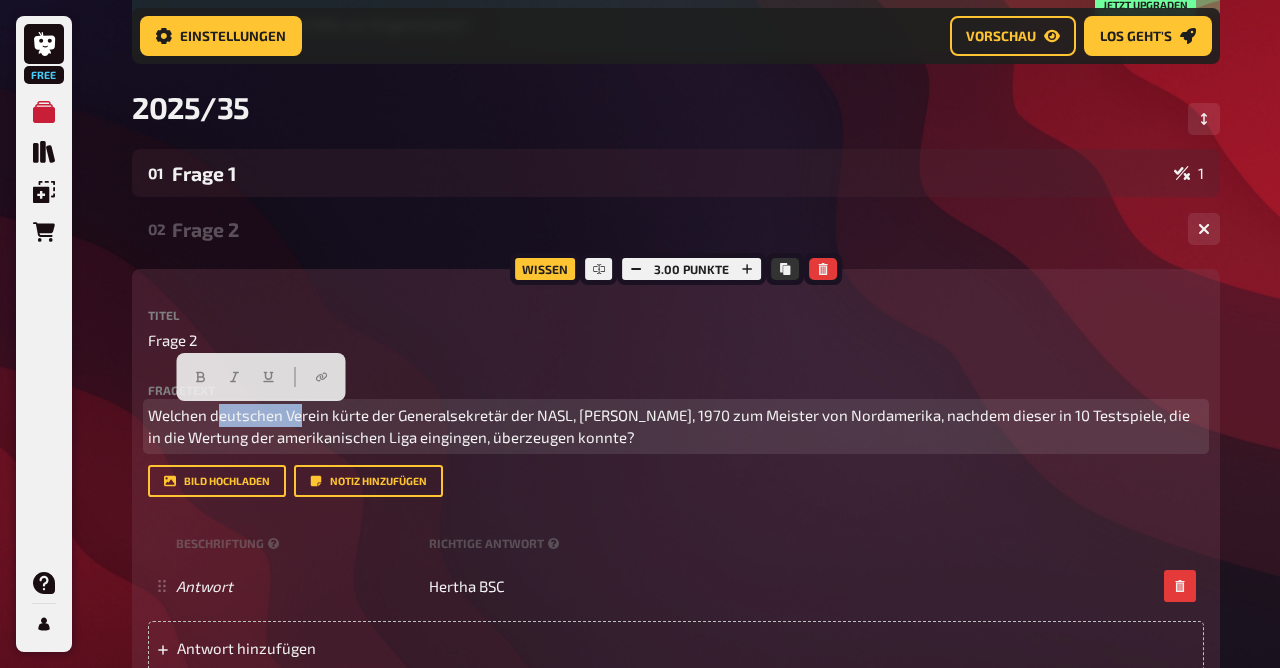 drag, startPoint x: 299, startPoint y: 416, endPoint x: 216, endPoint y: 413, distance: 83.0542 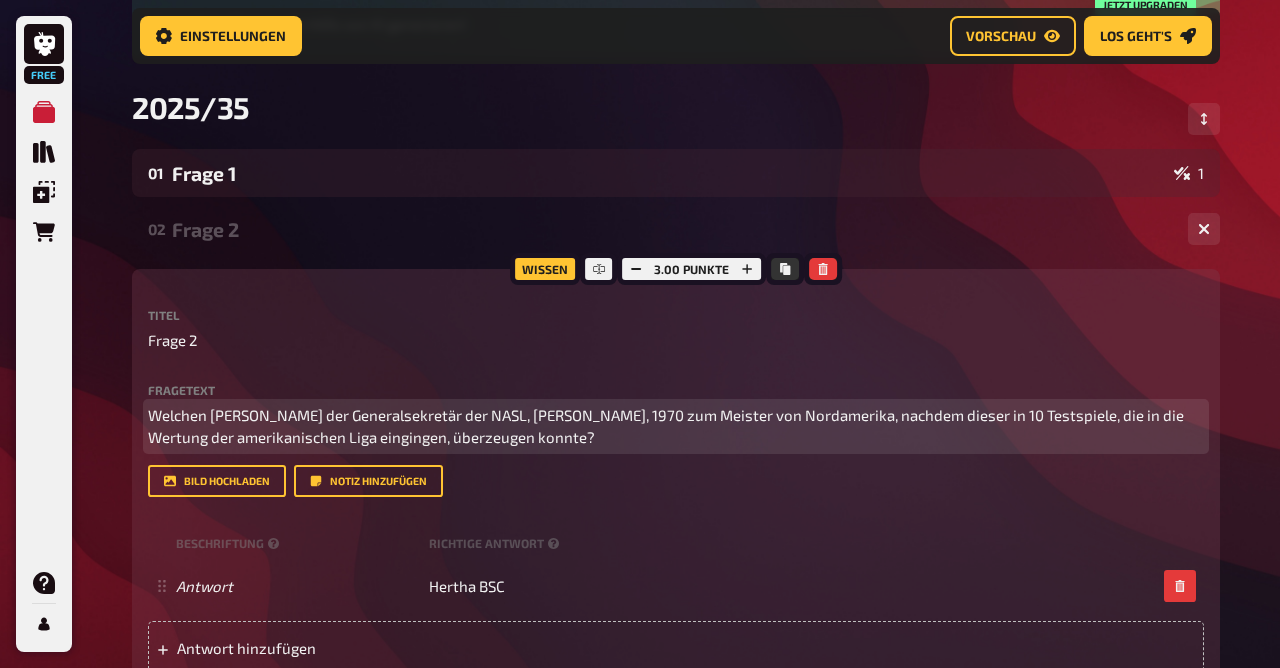 type 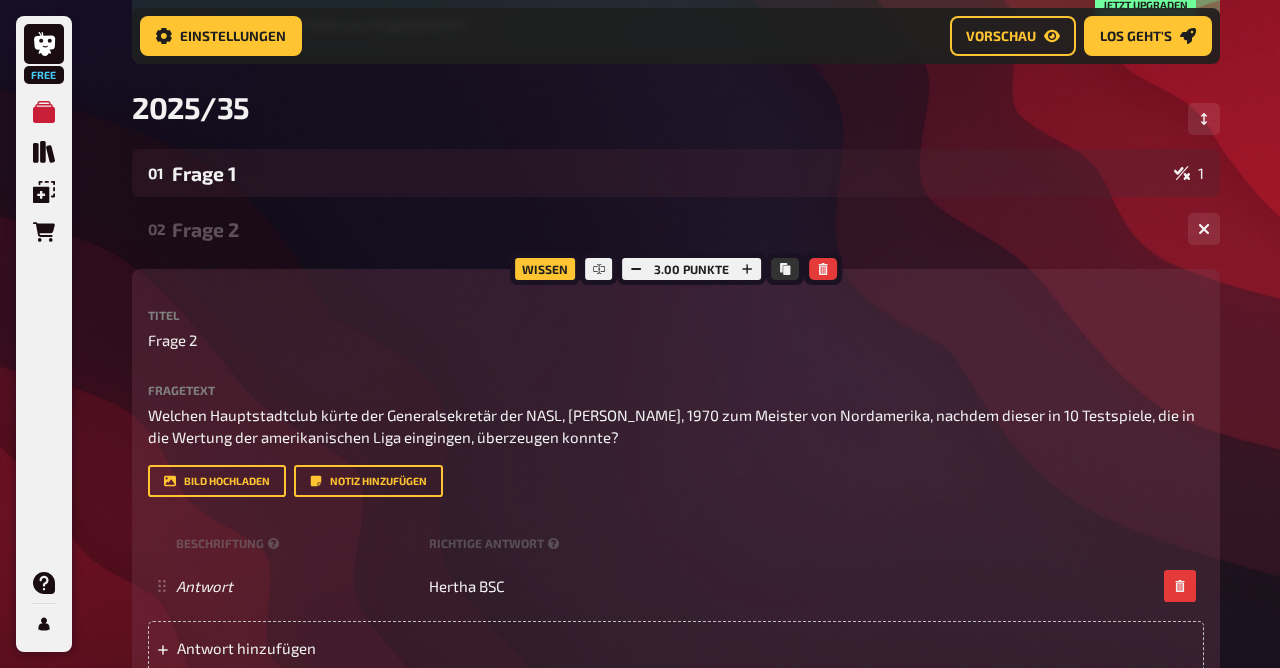 click on "Frage 2" at bounding box center (672, 229) 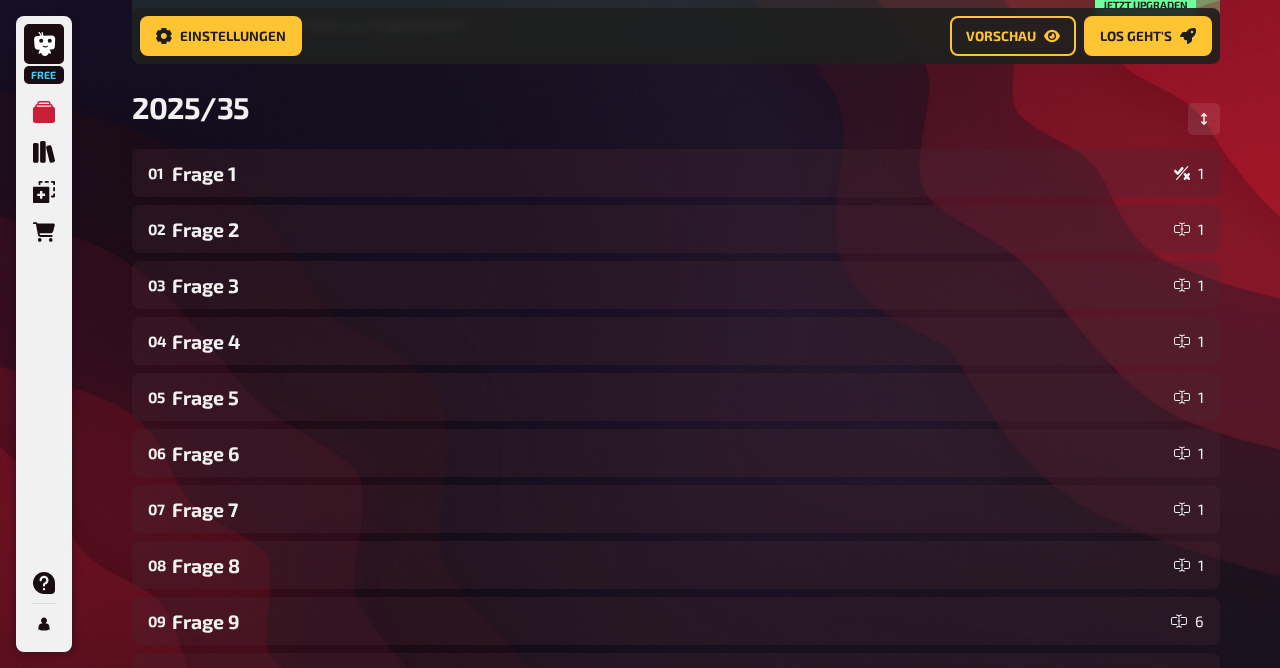 click on "Einstellungen Vorschau Los geht's" at bounding box center (676, 36) 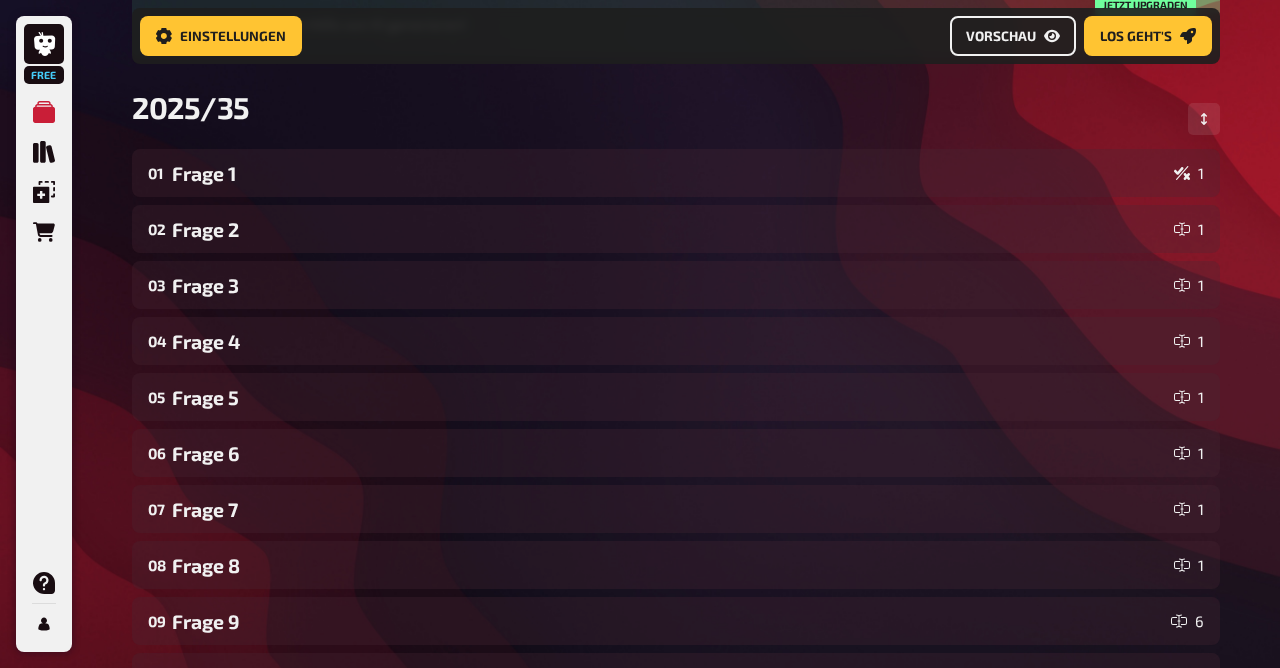 click on "Vorschau" at bounding box center (1013, 36) 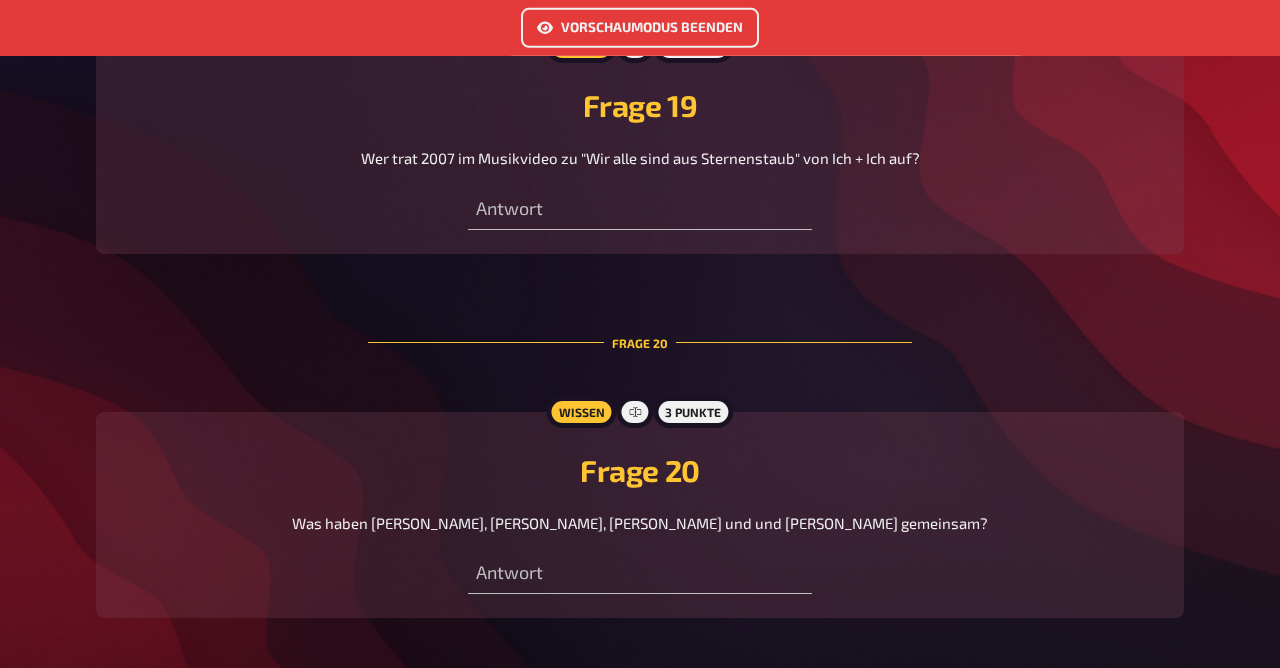 scroll, scrollTop: 8734, scrollLeft: 0, axis: vertical 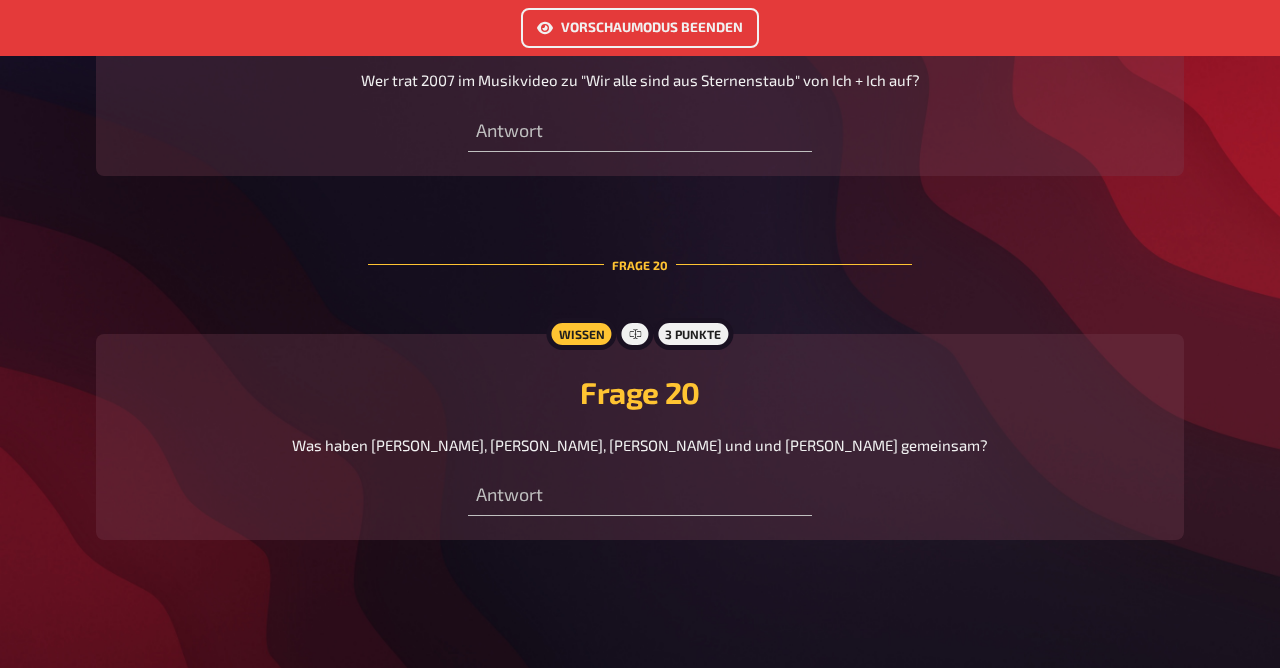 click on "Vorschaumodus beenden" at bounding box center (640, 28) 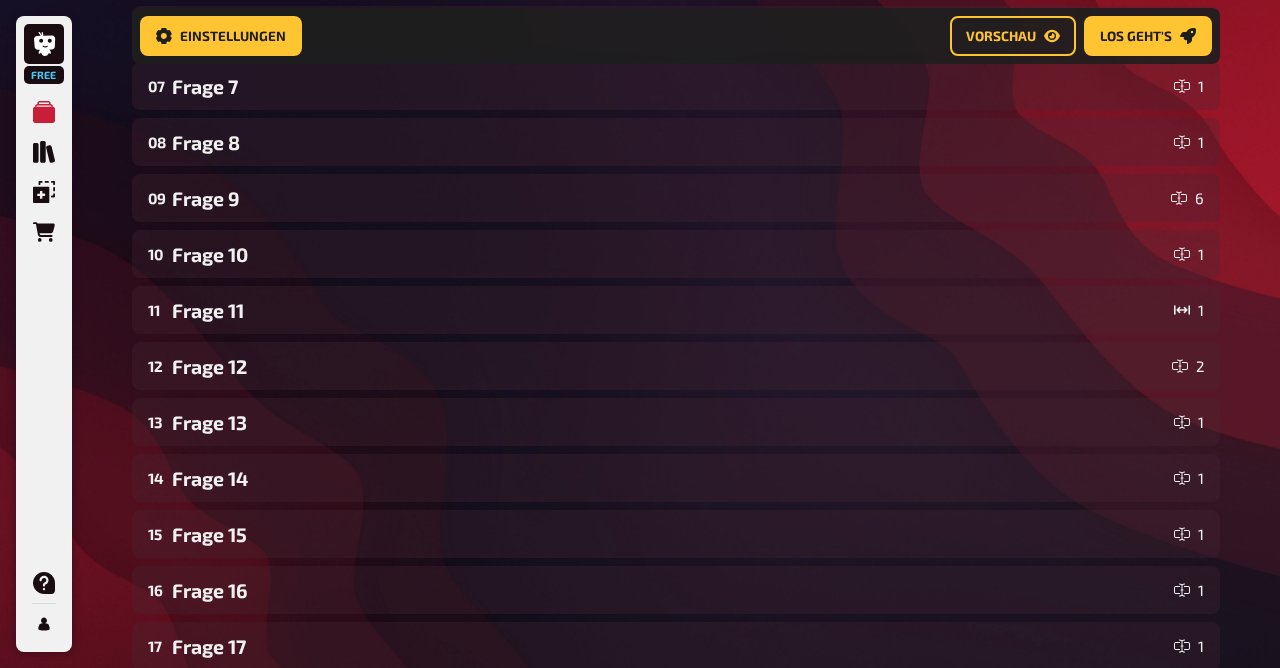 scroll, scrollTop: 686, scrollLeft: 0, axis: vertical 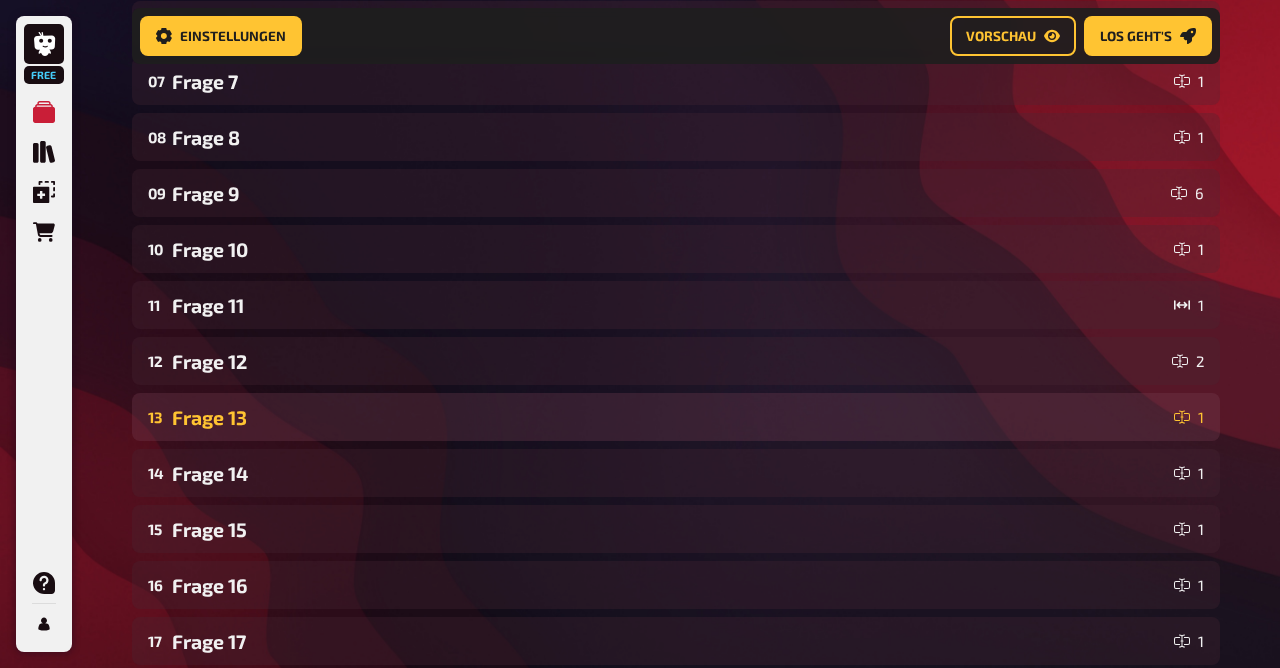 click on "Frage 13" at bounding box center [669, 417] 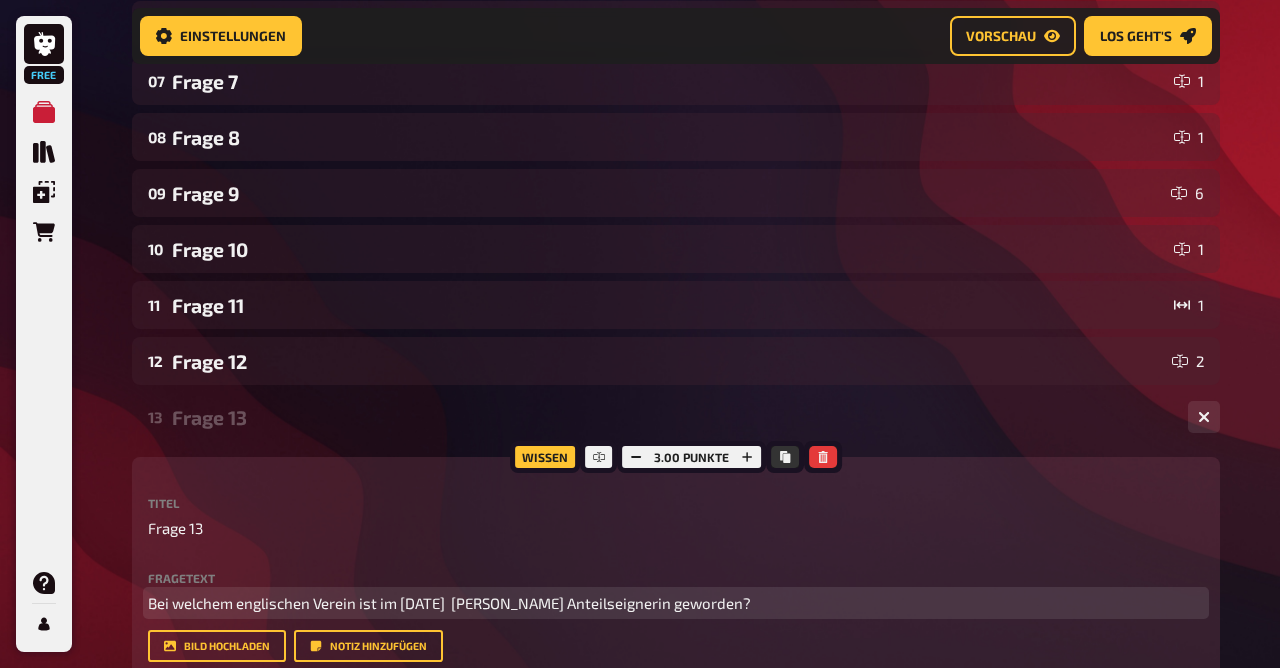 click on "Bei welchem englischen Verein ist im [DATE]  [PERSON_NAME] Anteilseignerin geworden?" at bounding box center (449, 603) 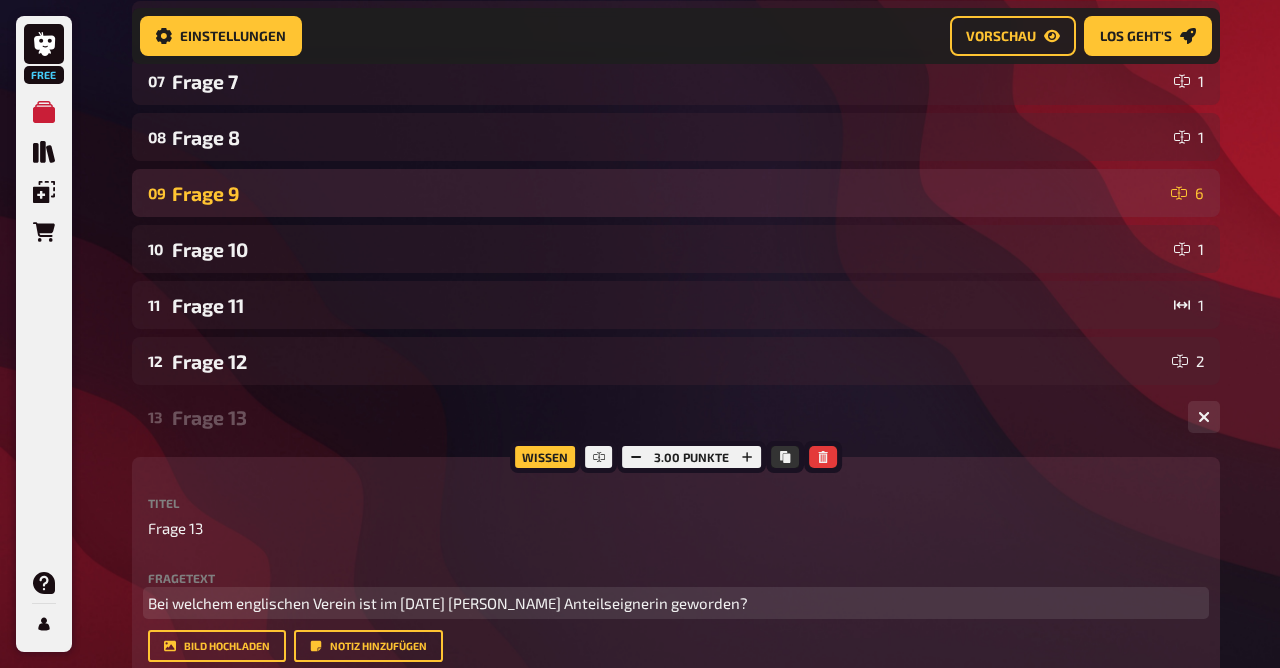 scroll, scrollTop: 0, scrollLeft: 0, axis: both 